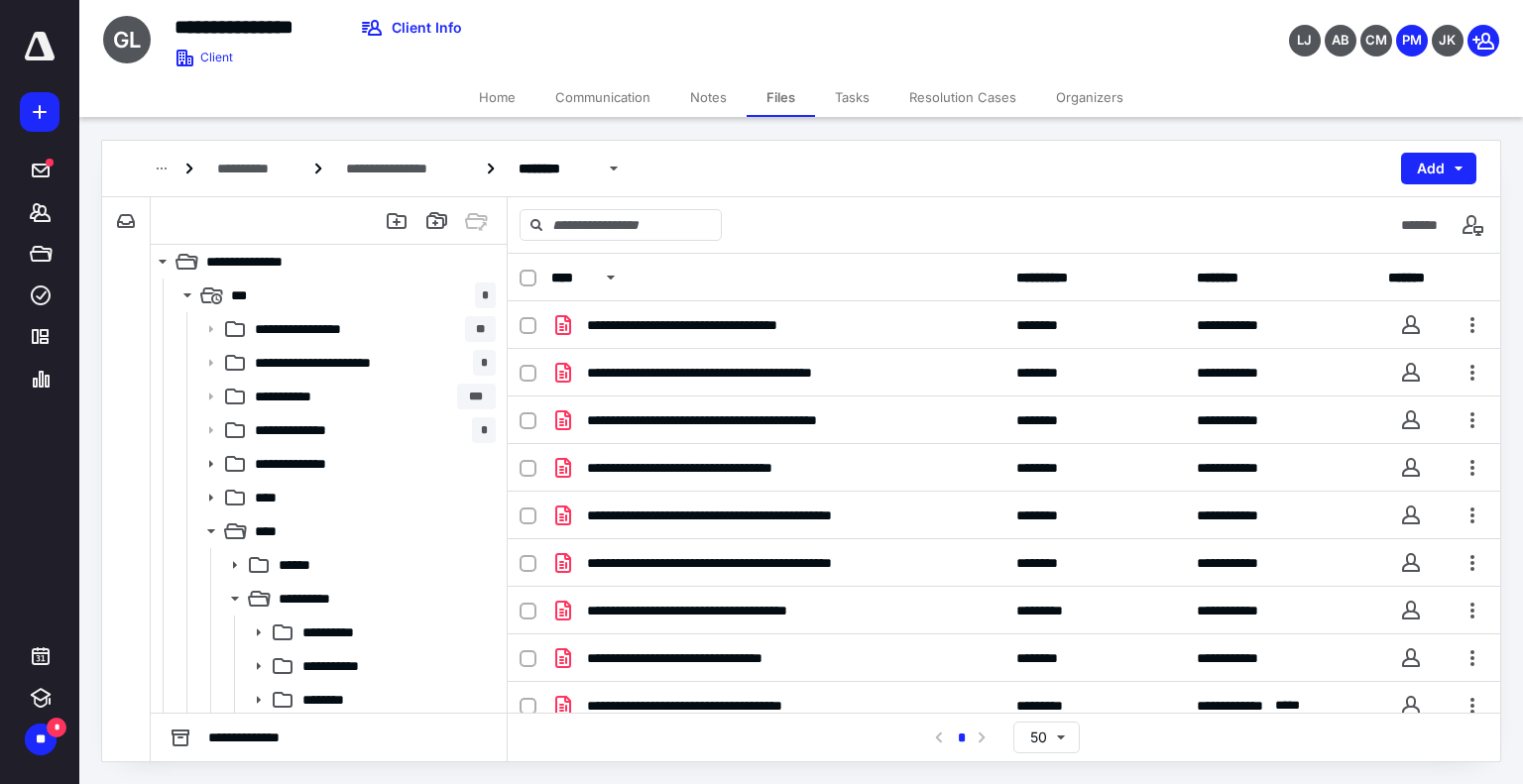 scroll, scrollTop: 0, scrollLeft: 0, axis: both 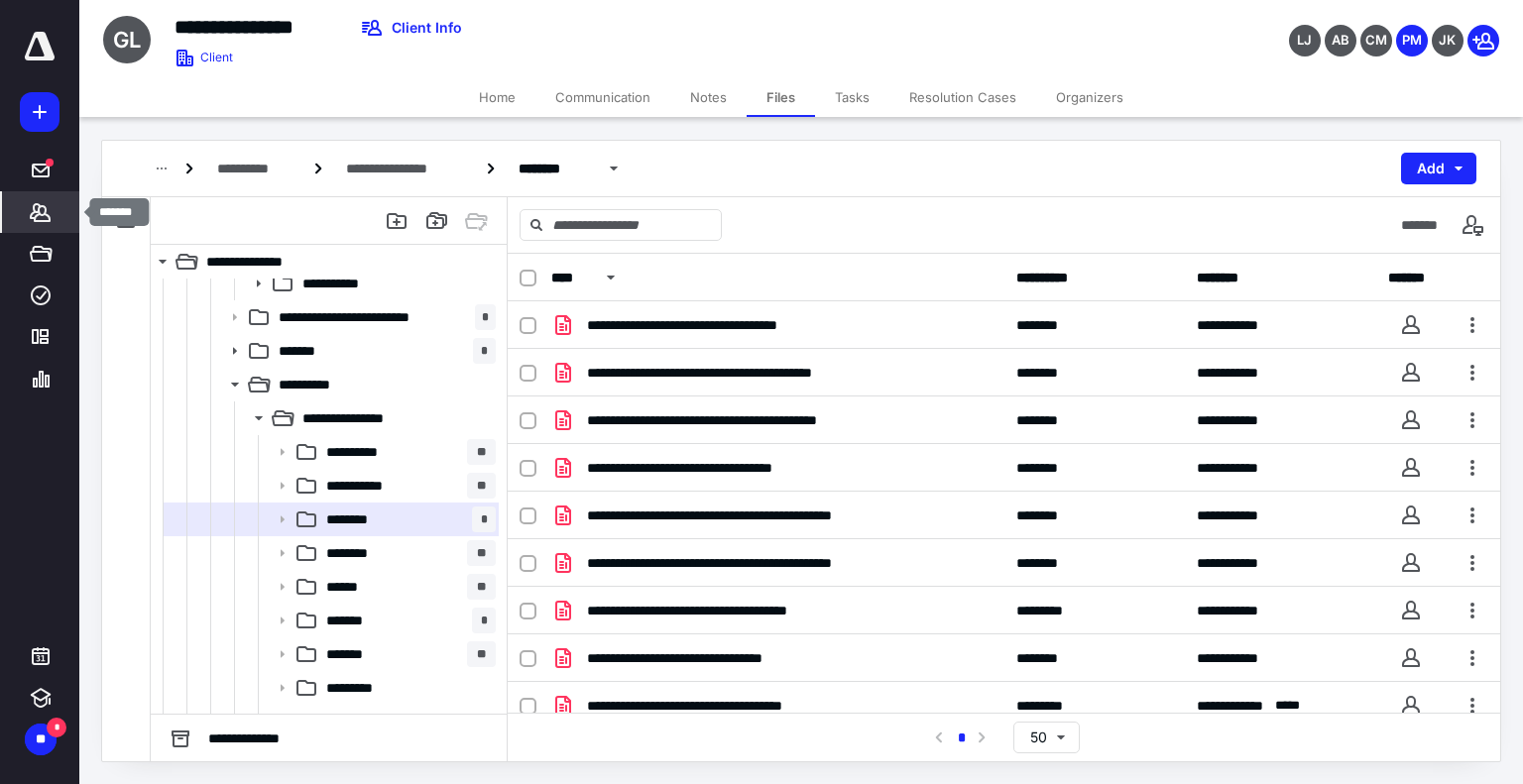 click 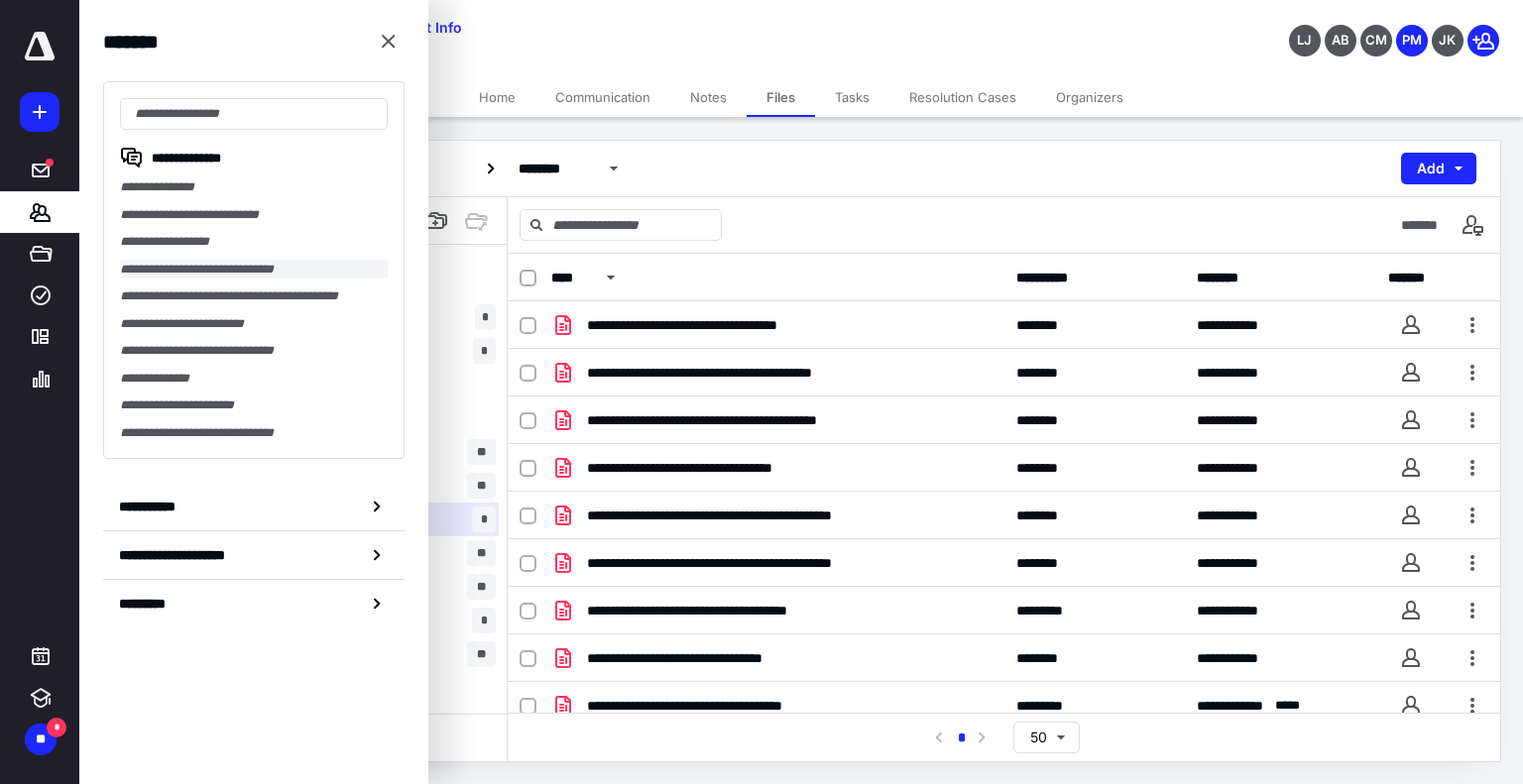 click on "**********" at bounding box center [254, 270] 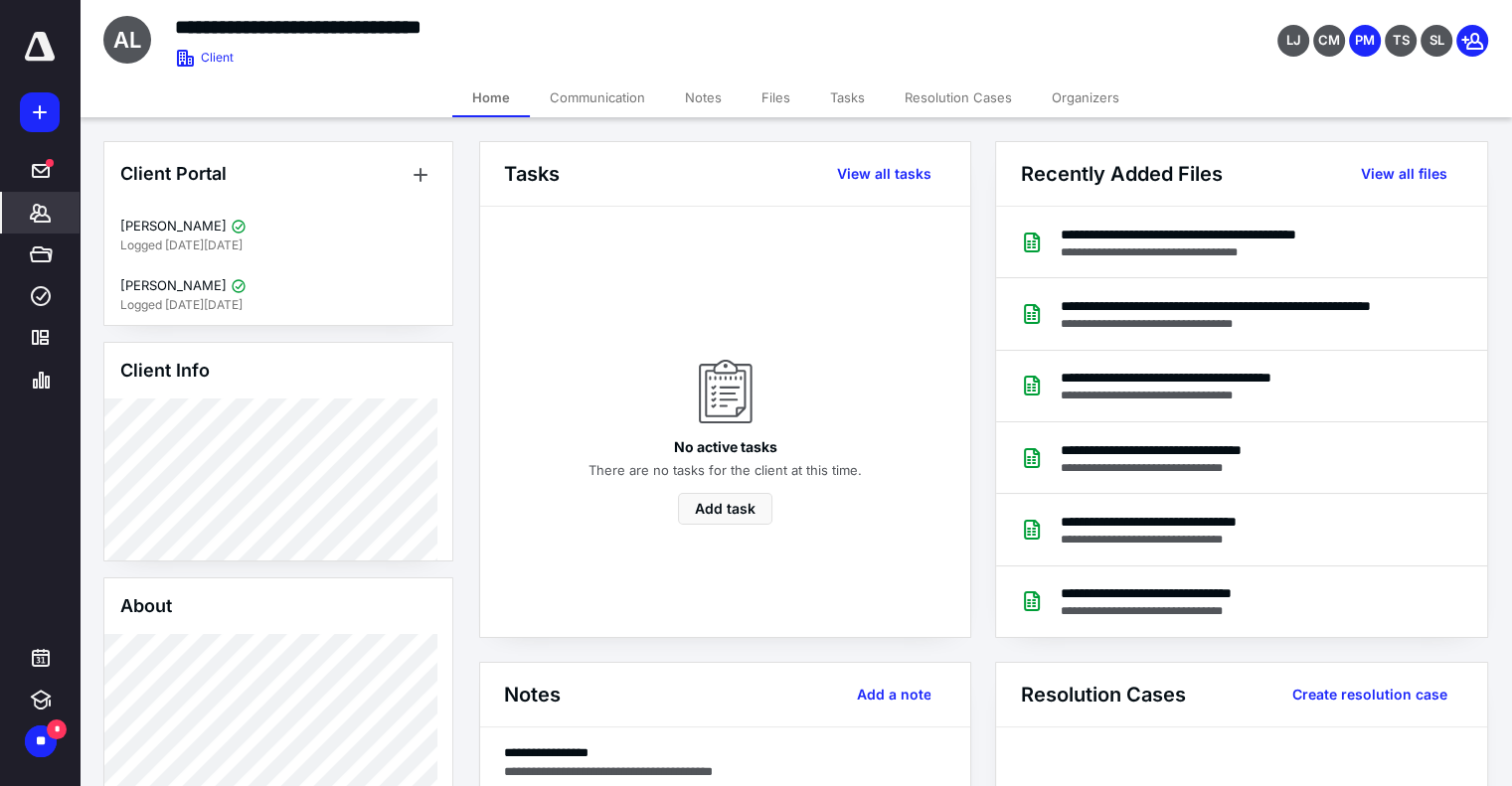 click on "Files" at bounding box center [775, 97] 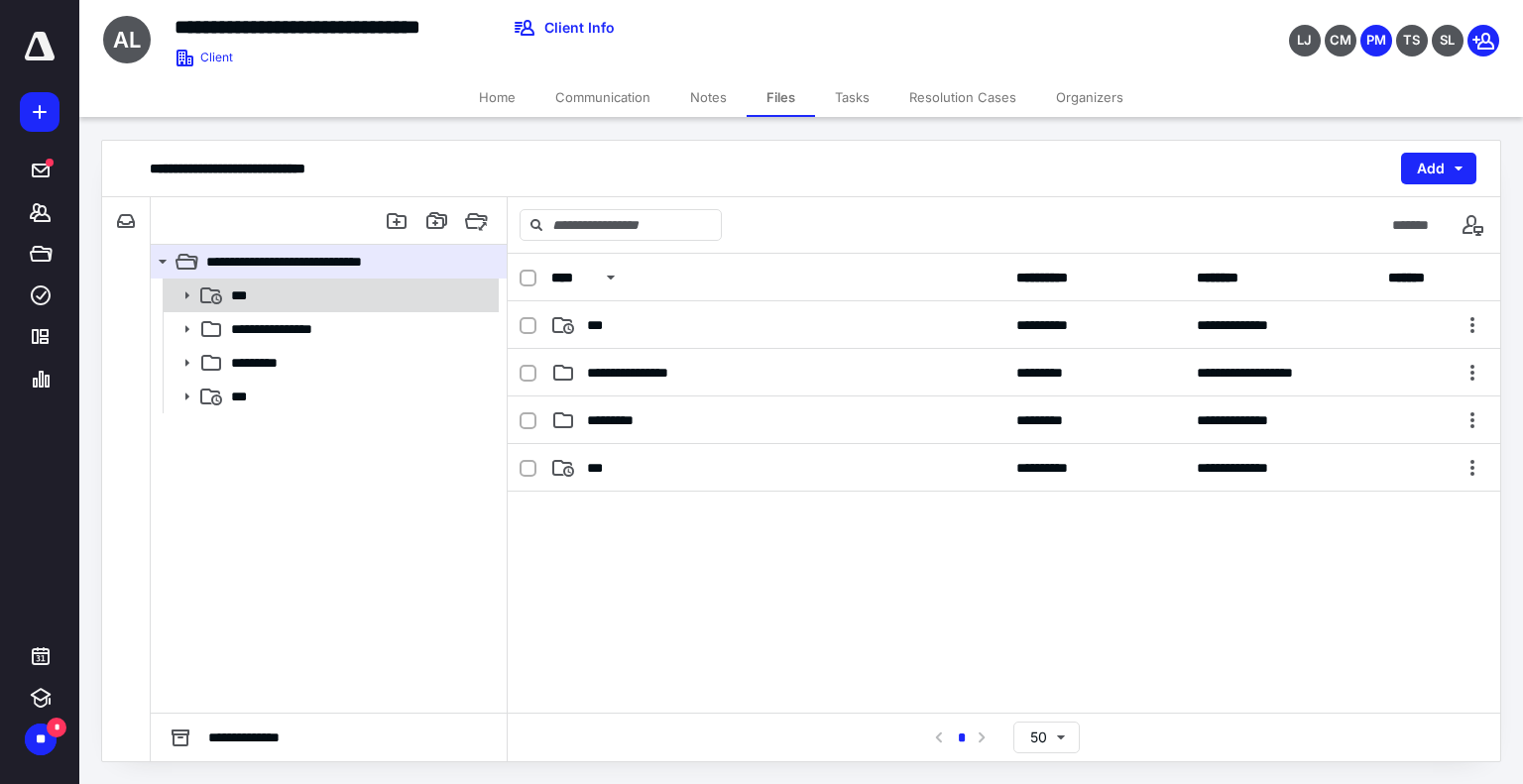 click 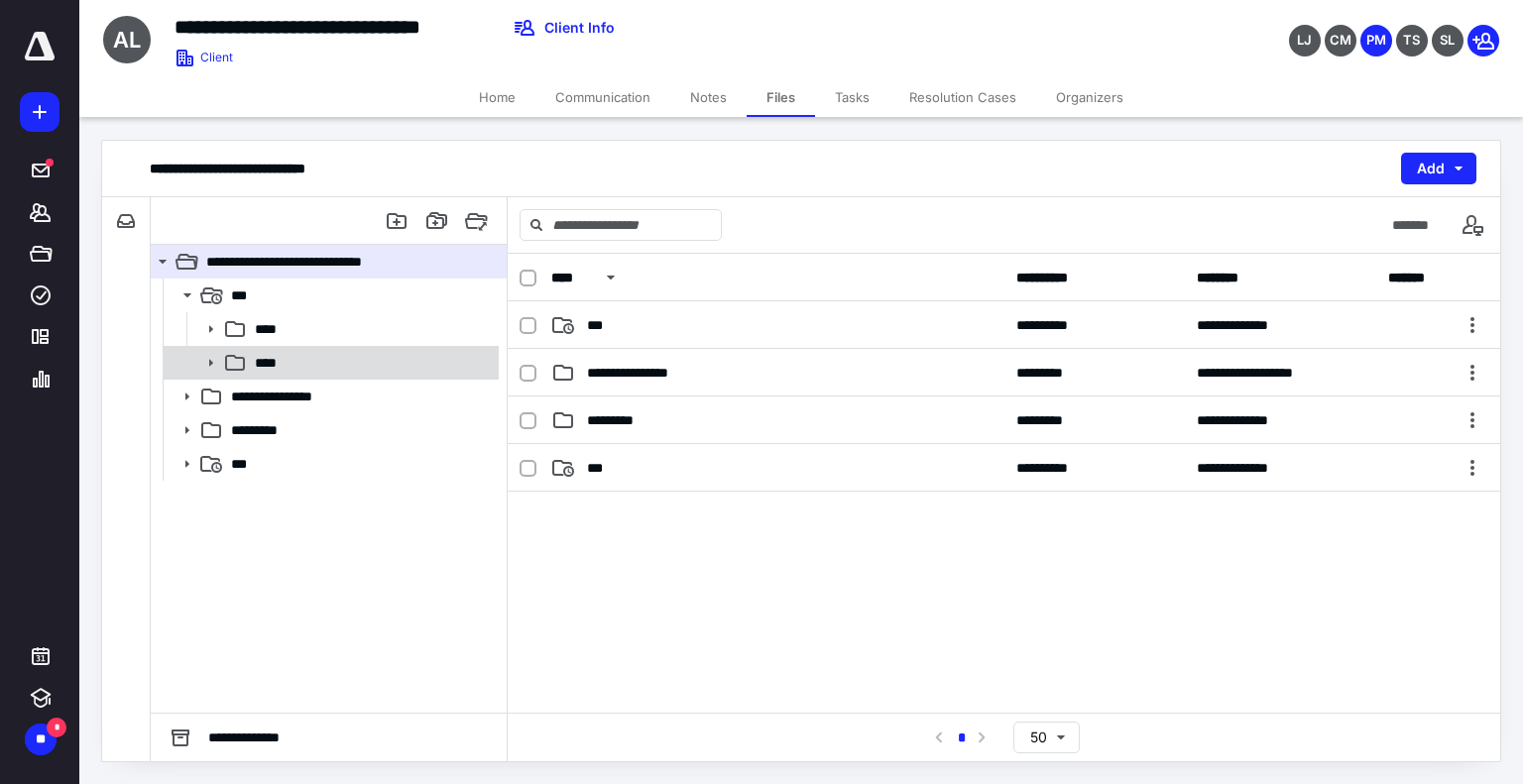 click 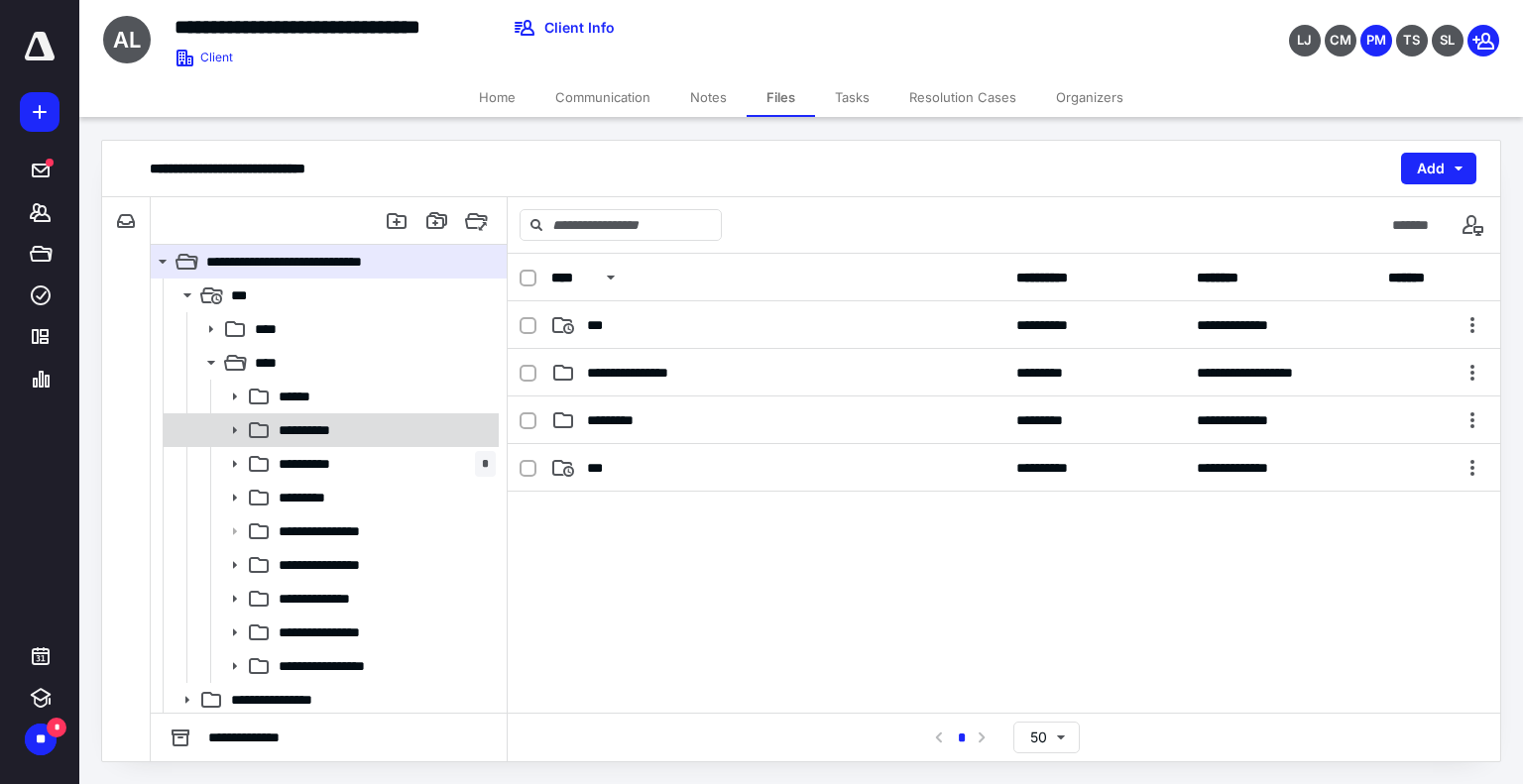 click 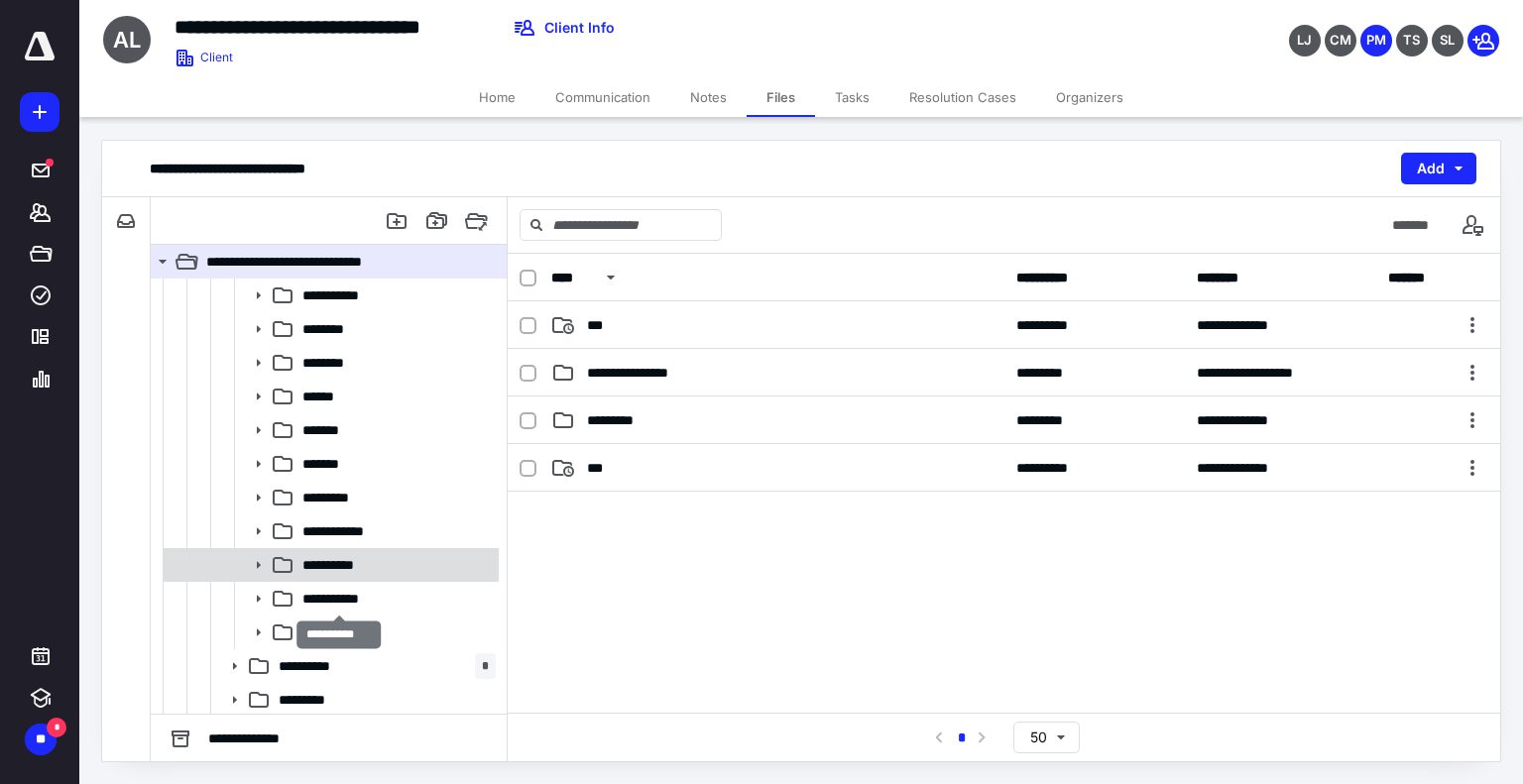 scroll, scrollTop: 165, scrollLeft: 0, axis: vertical 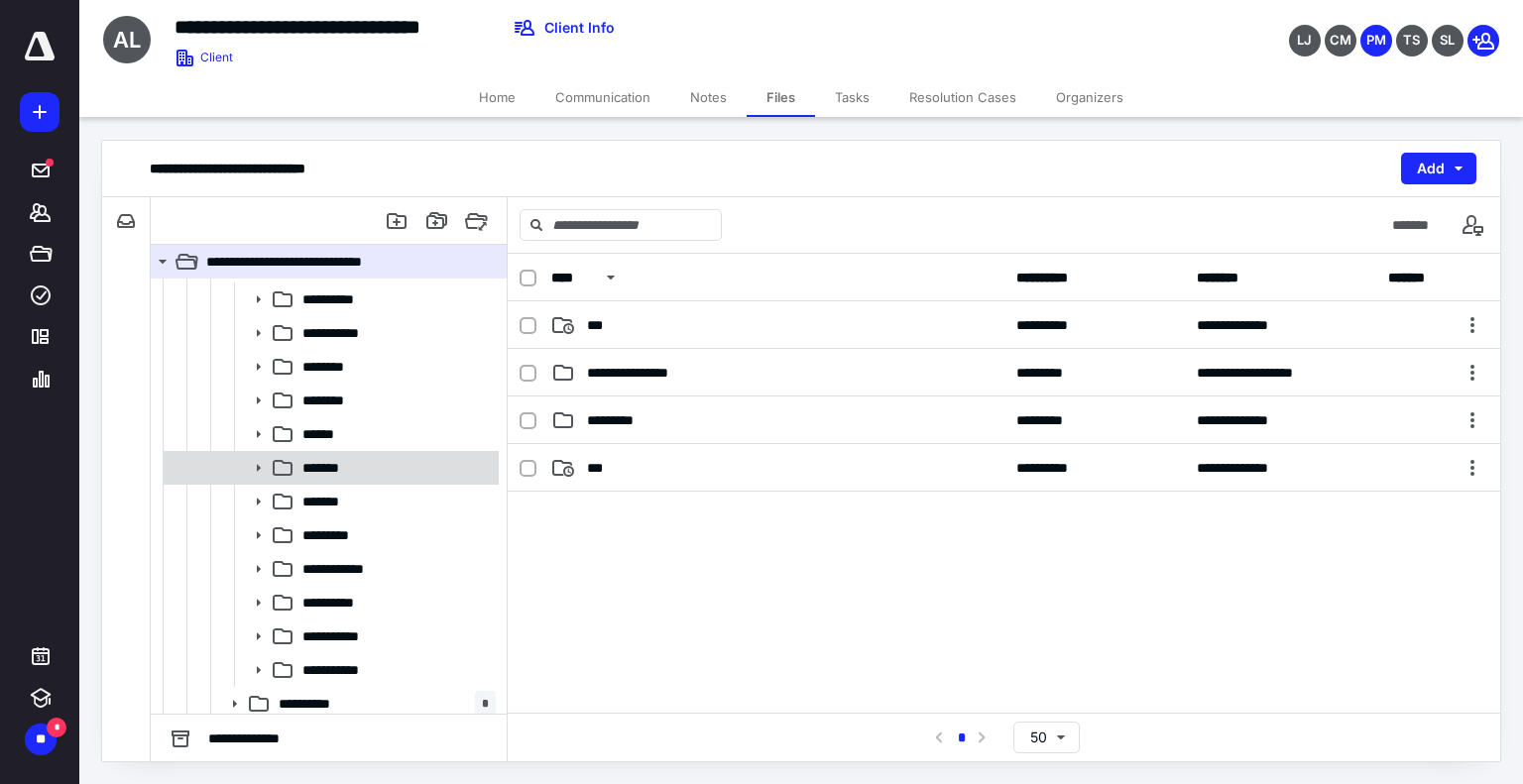 click 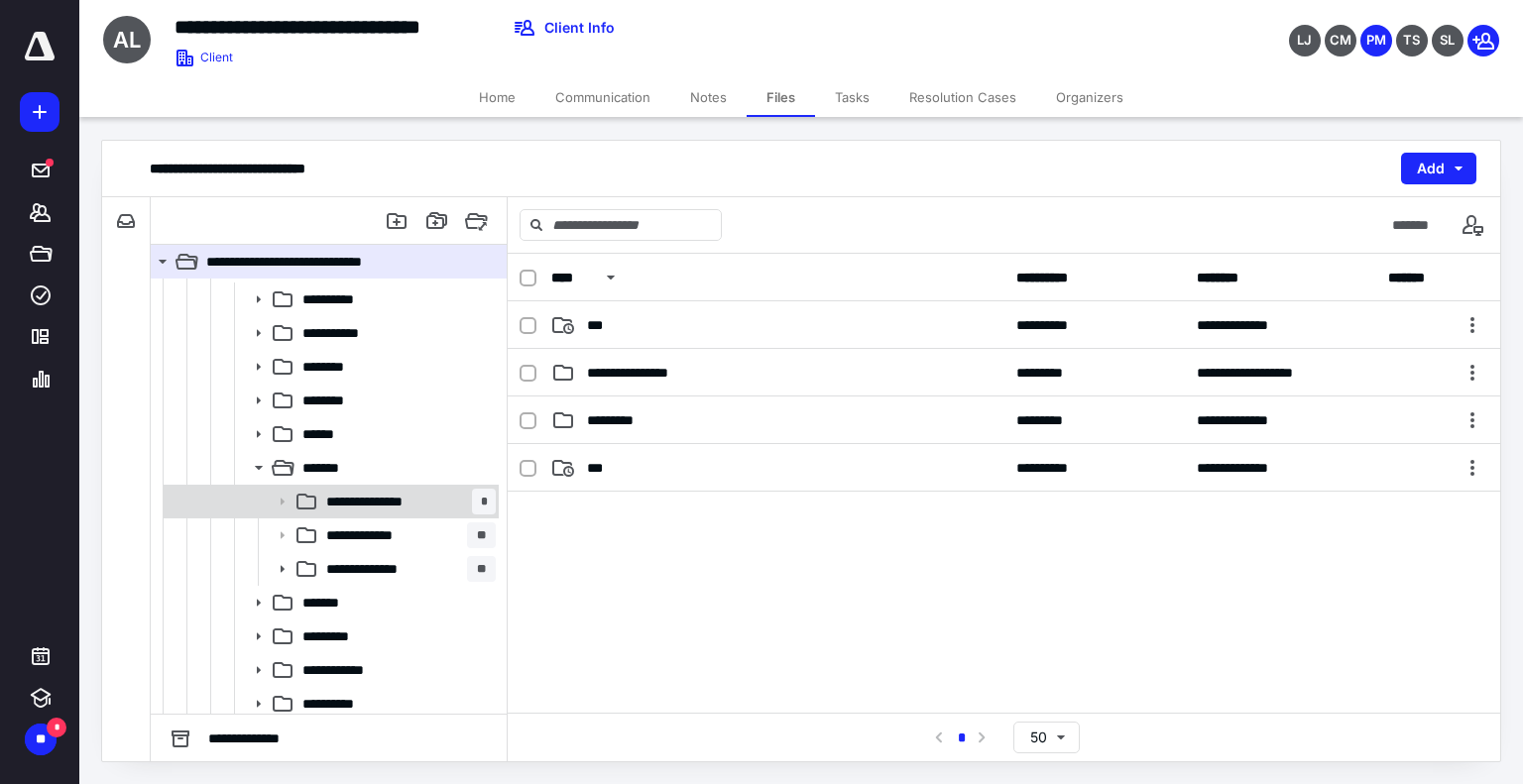 click on "**********" at bounding box center [377, 502] 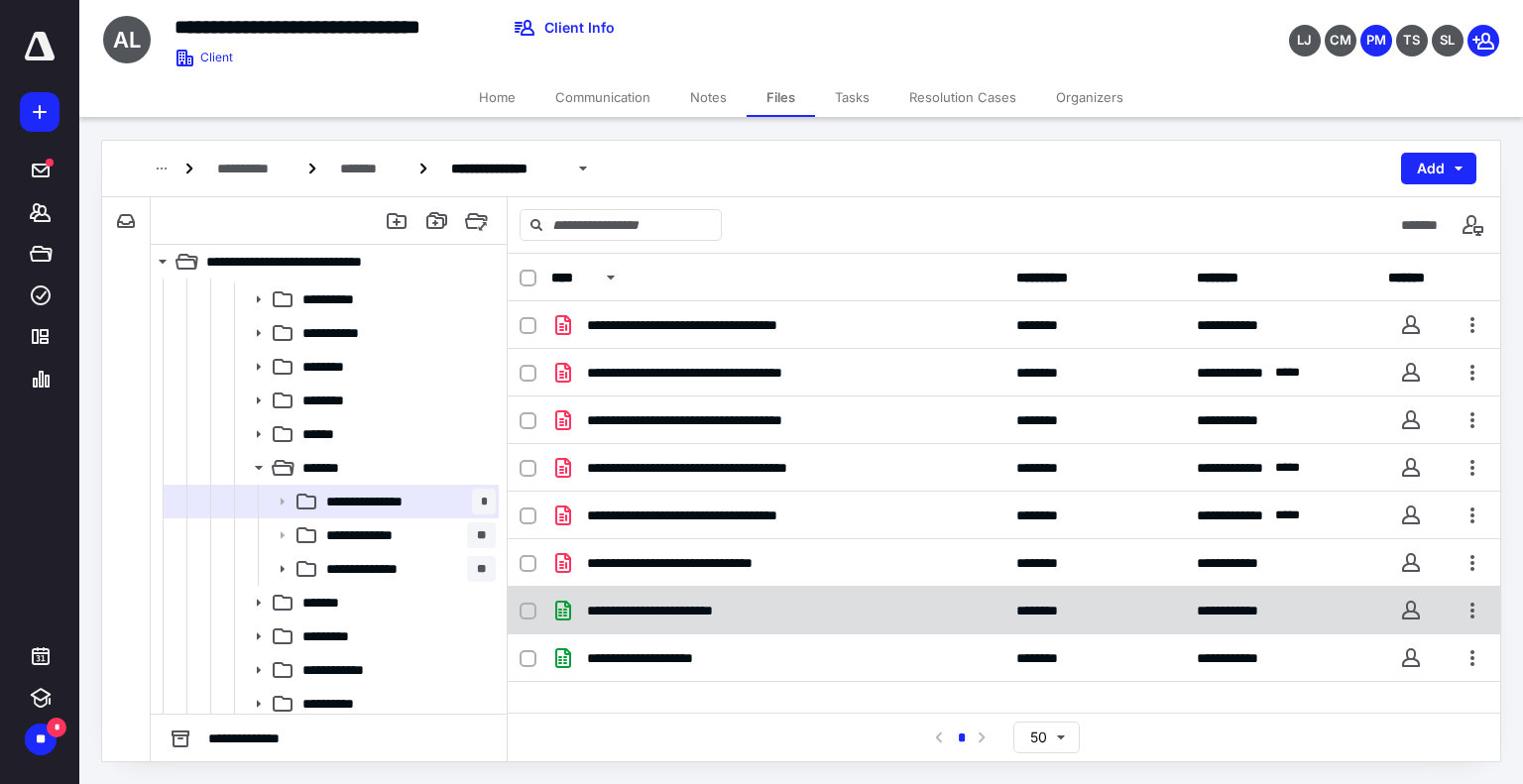 click on "**********" at bounding box center [777, 611] 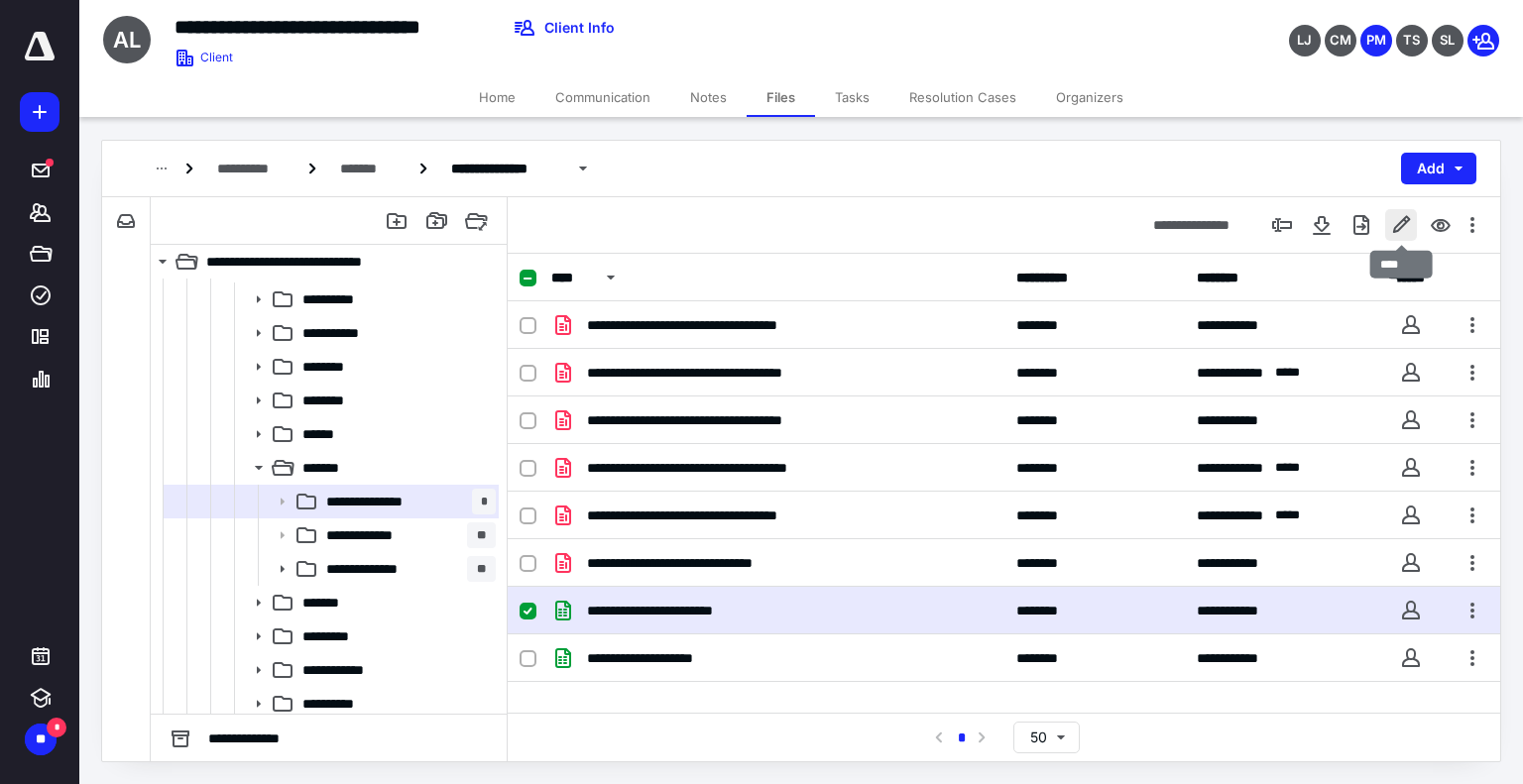 click at bounding box center (1401, 225) 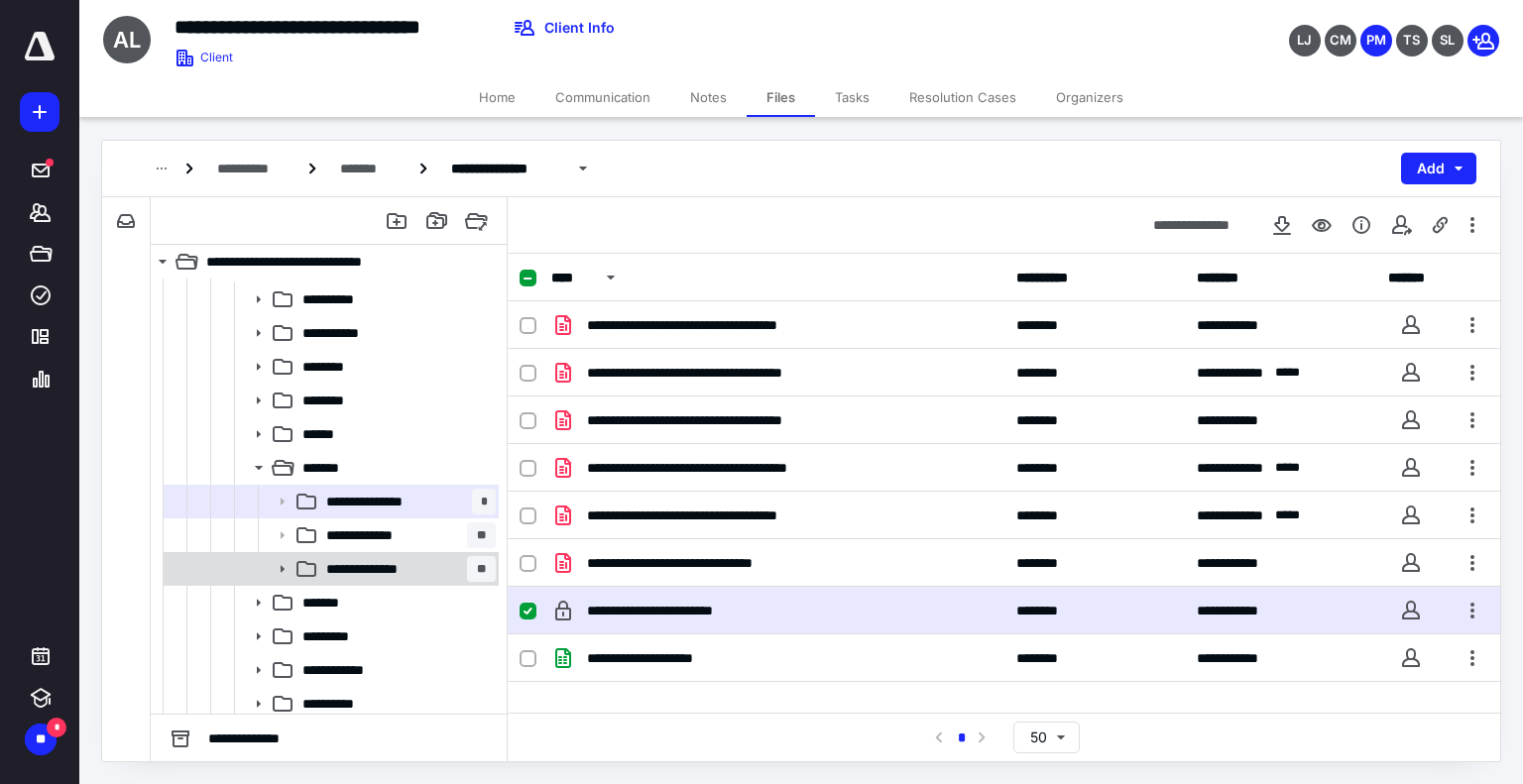 click on "**********" at bounding box center (380, 569) 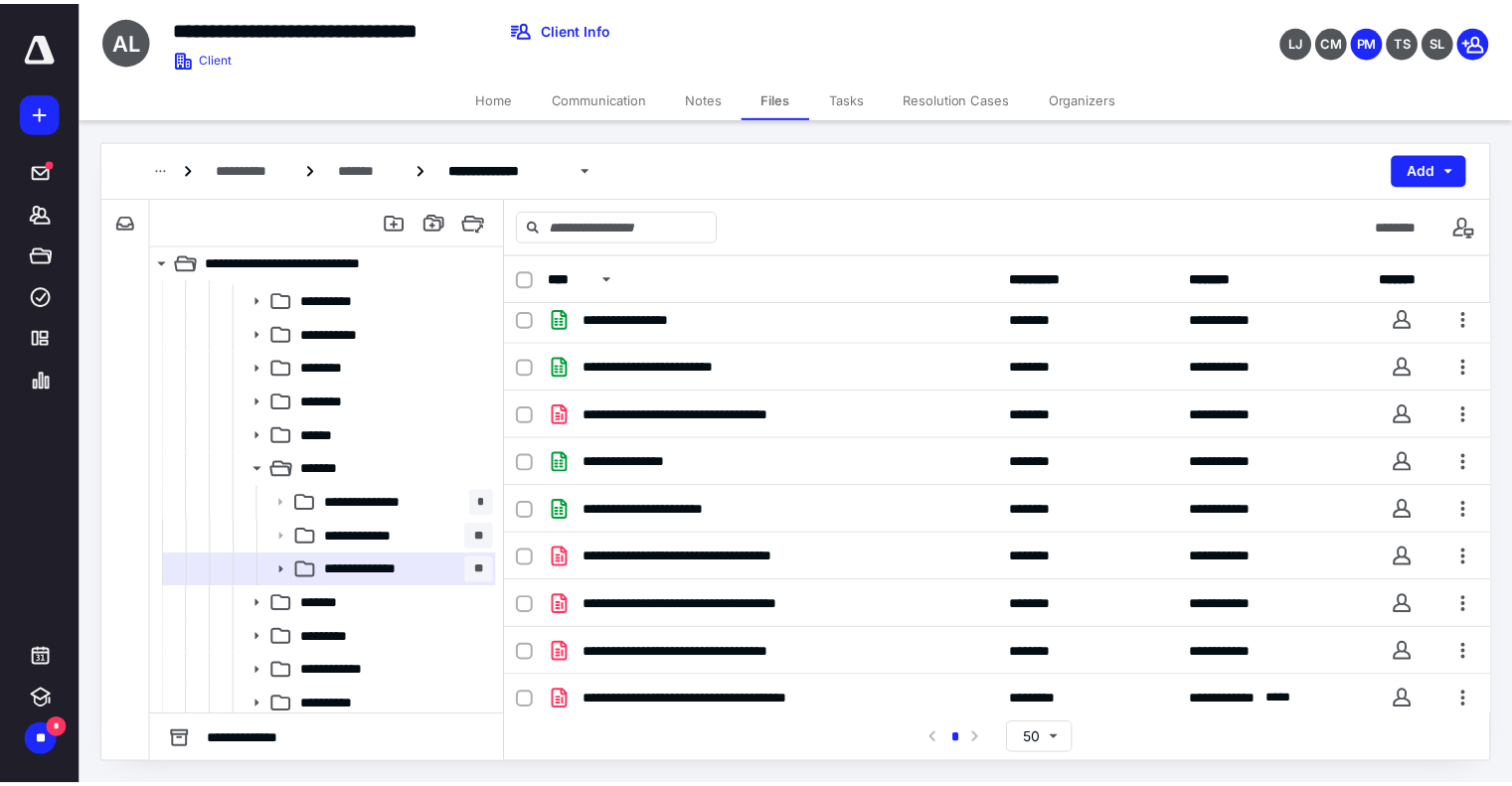 scroll, scrollTop: 91, scrollLeft: 0, axis: vertical 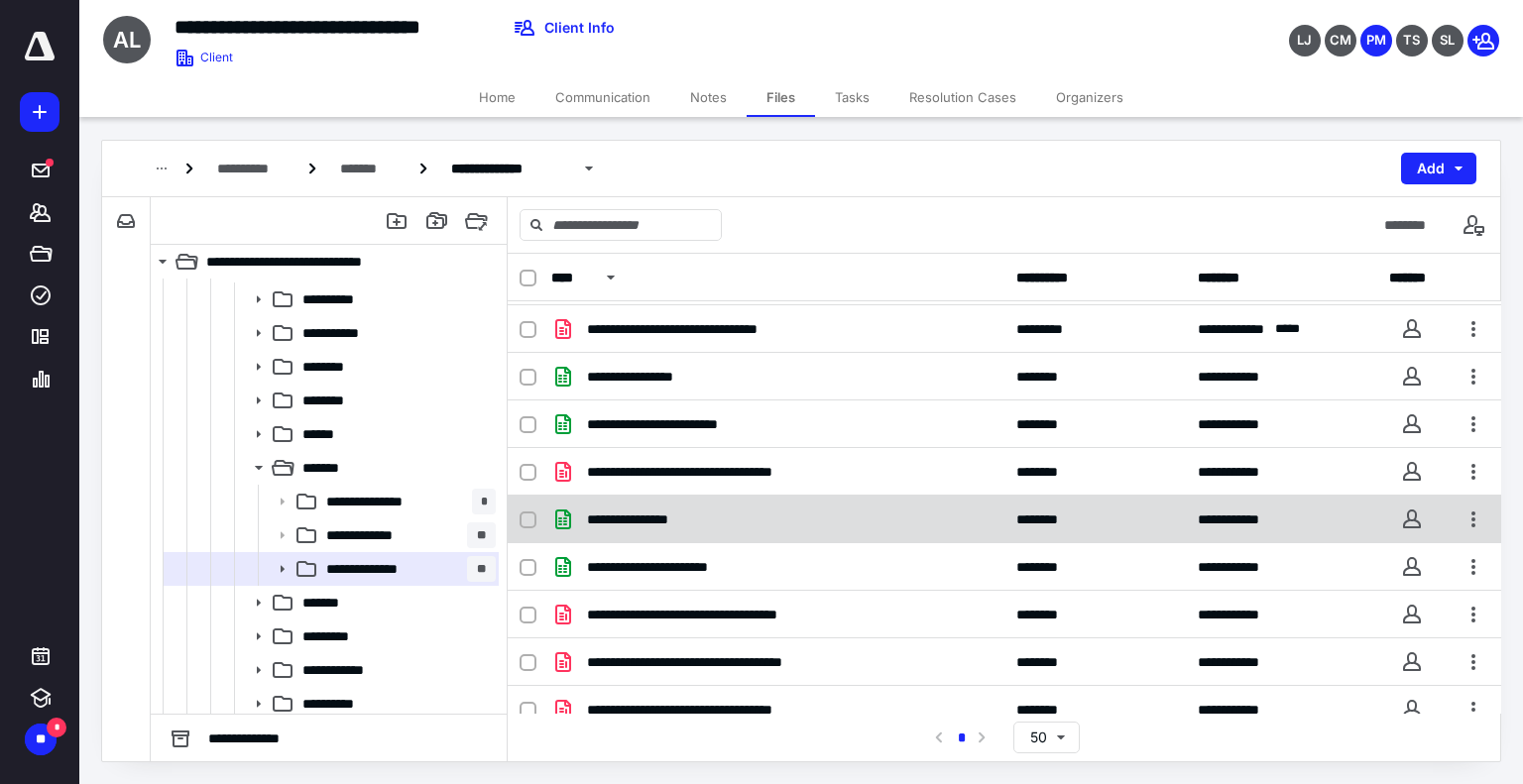 click on "**********" at bounding box center [777, 519] 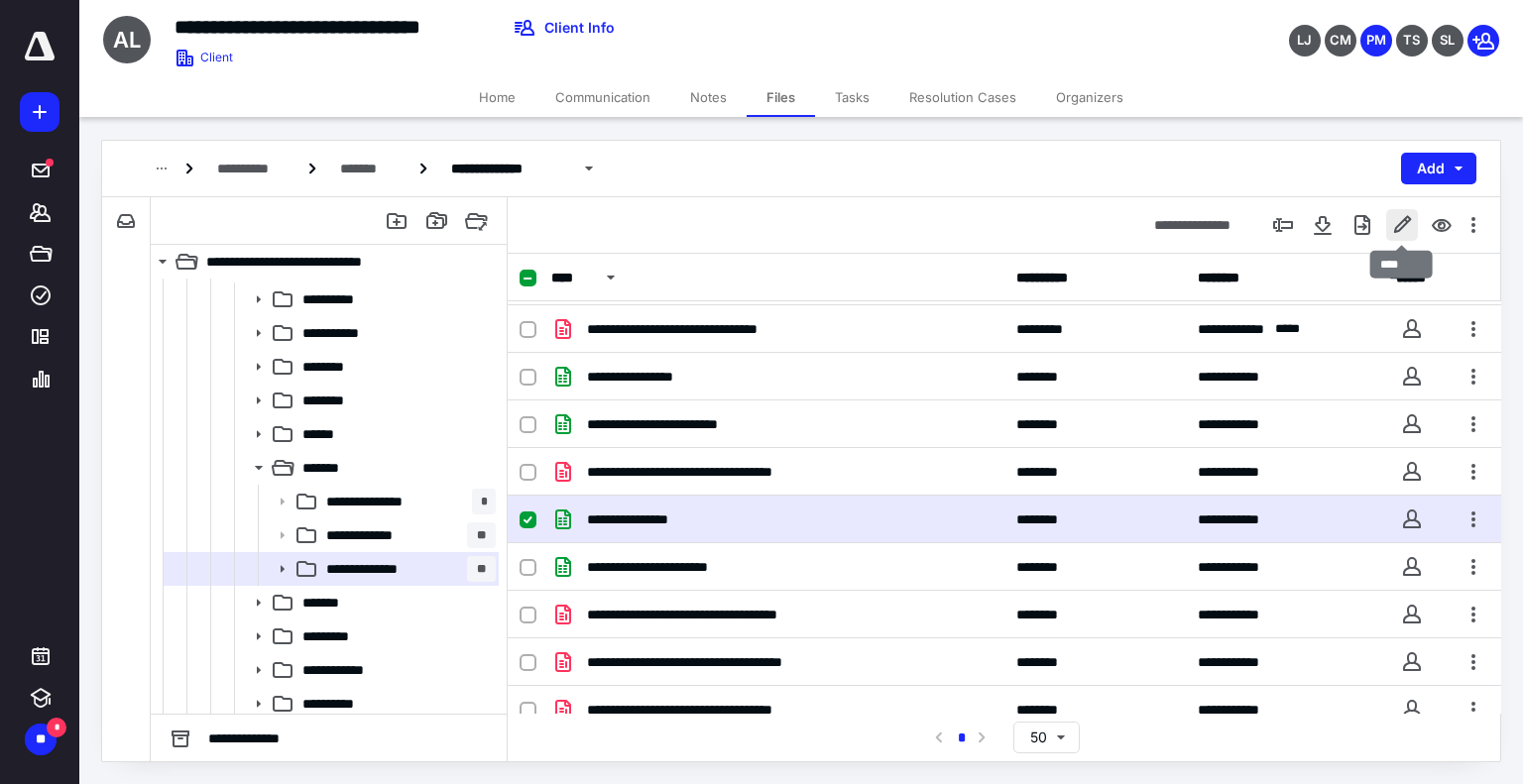 click at bounding box center (1402, 225) 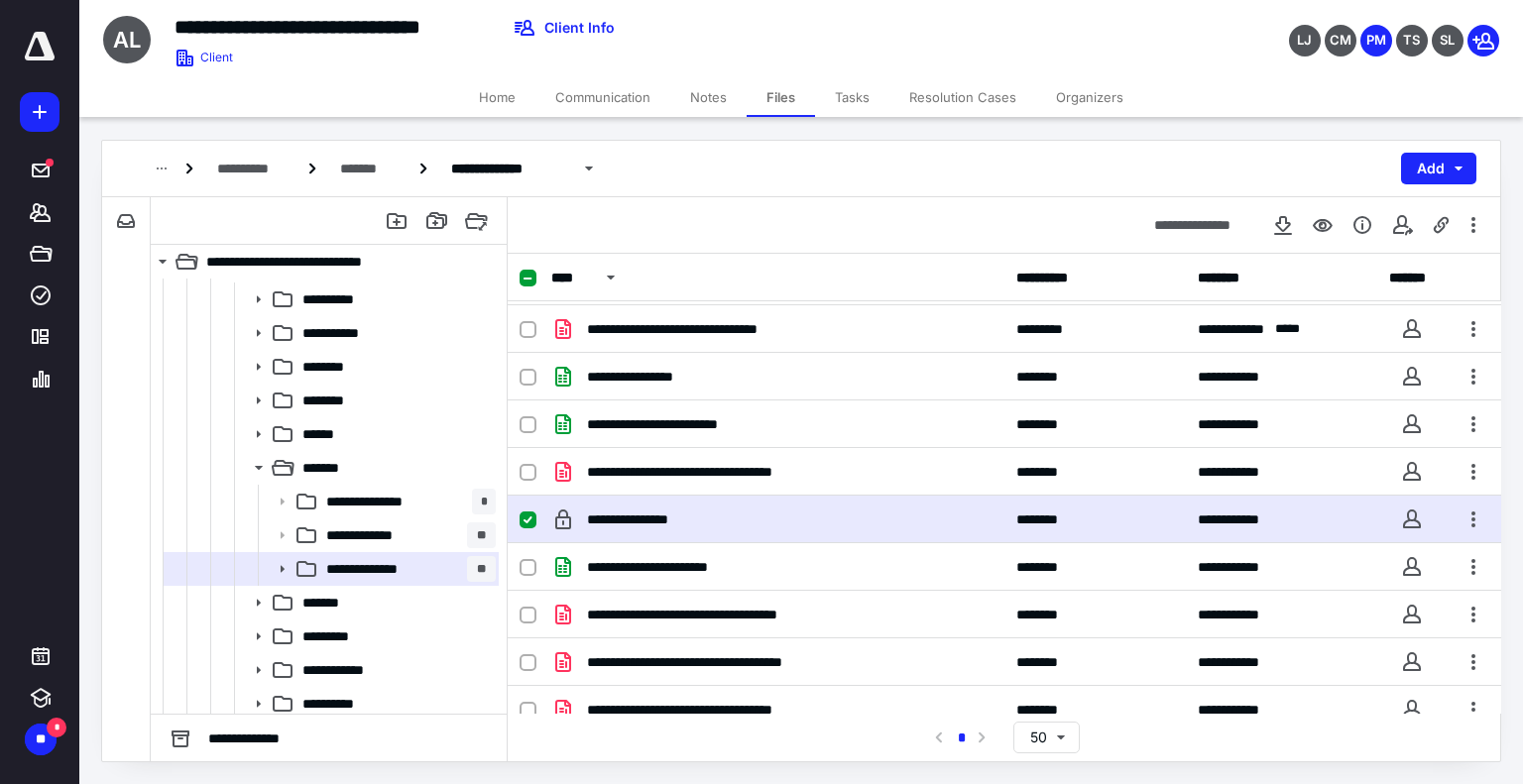 click on "Home" at bounding box center [497, 97] 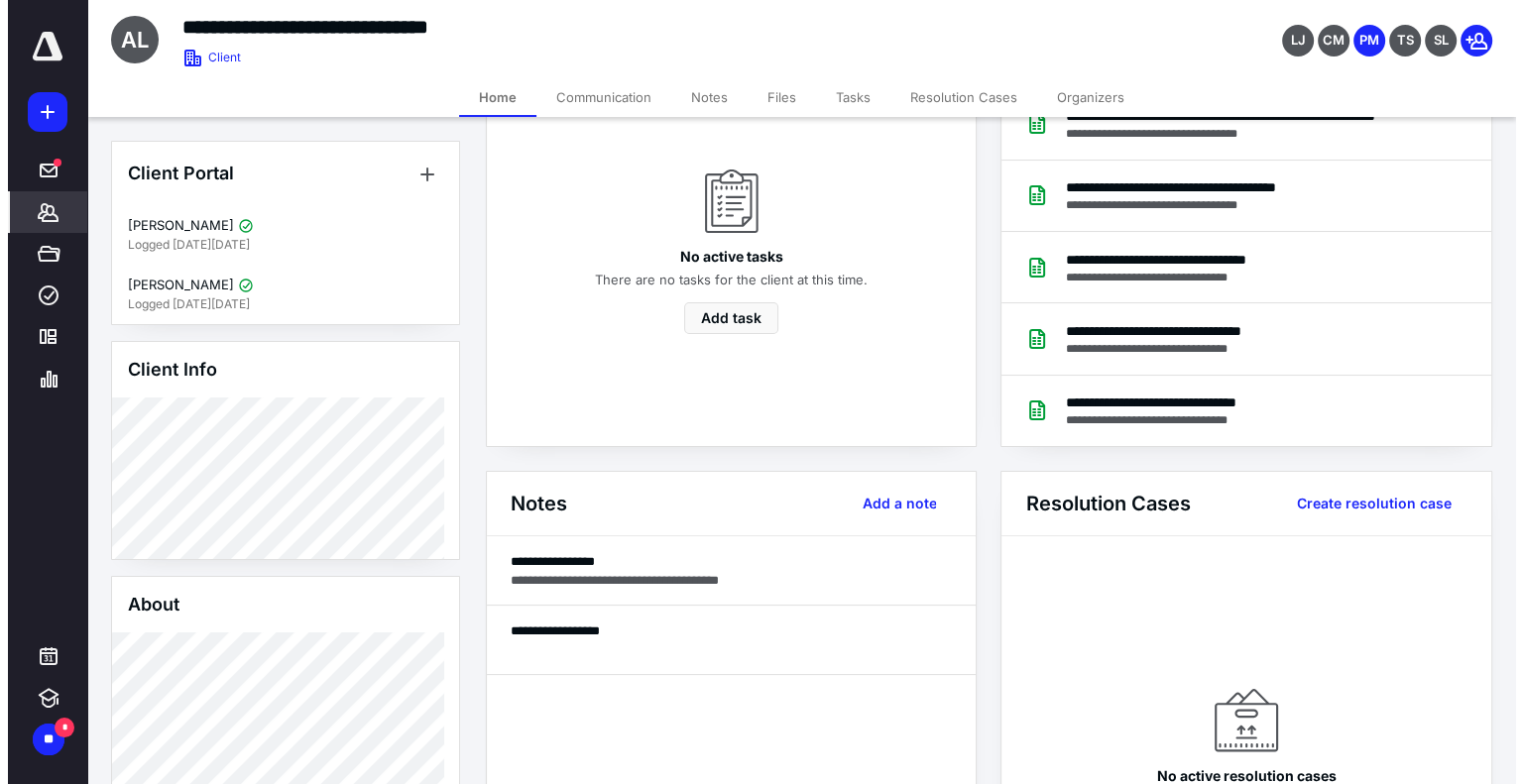 scroll, scrollTop: 0, scrollLeft: 0, axis: both 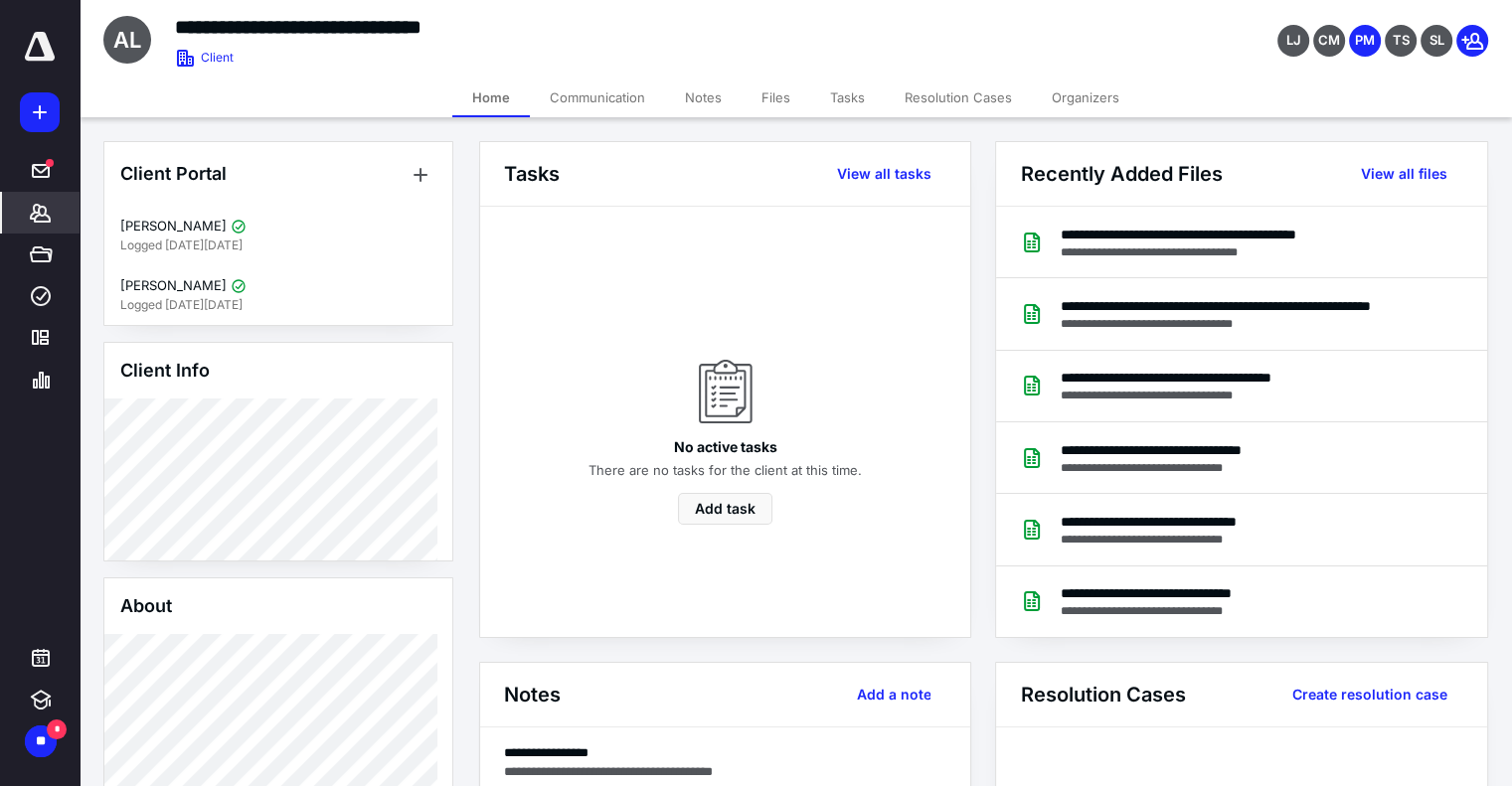 click on "Communication" at bounding box center [597, 97] 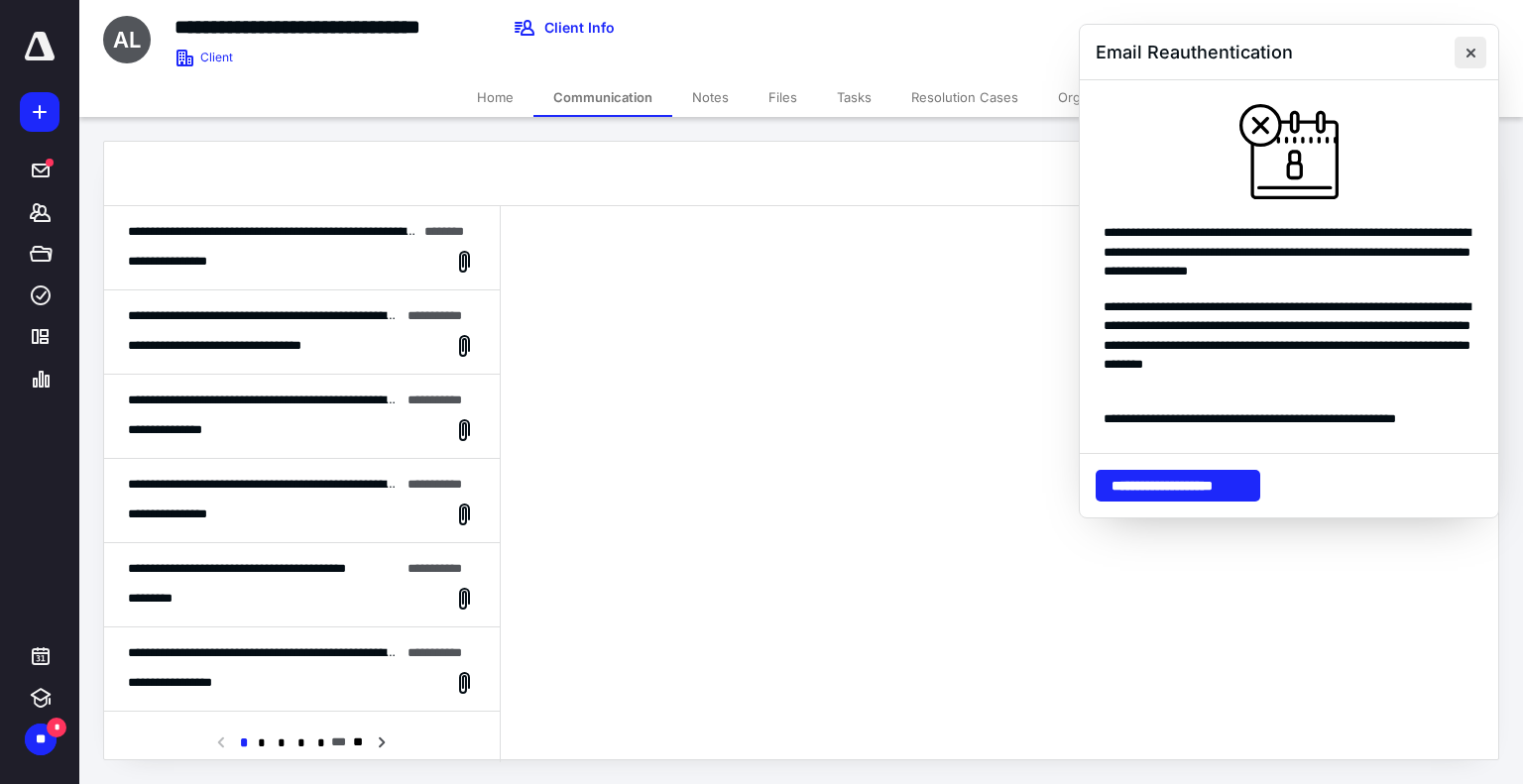 click at bounding box center (1470, 53) 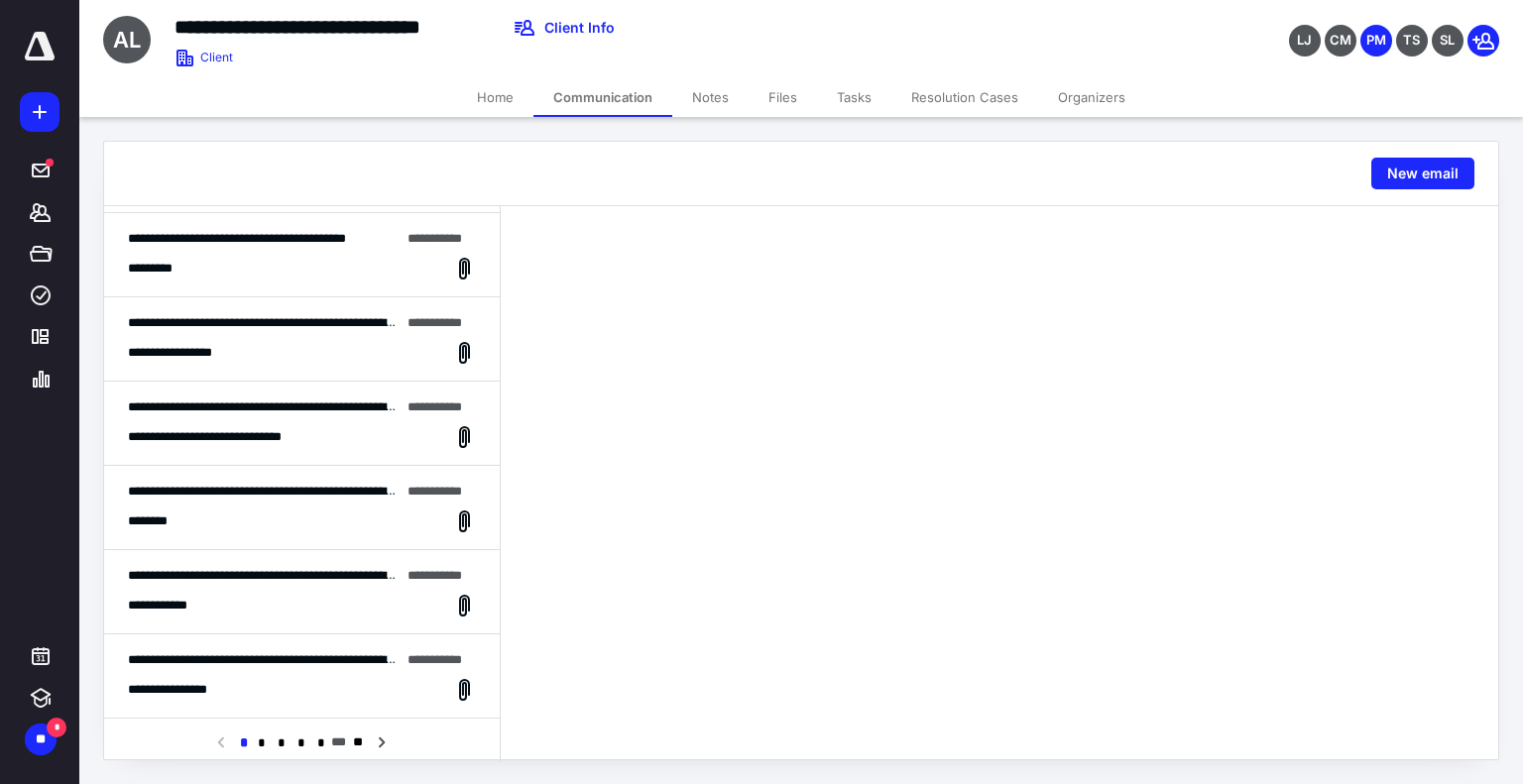 scroll, scrollTop: 0, scrollLeft: 0, axis: both 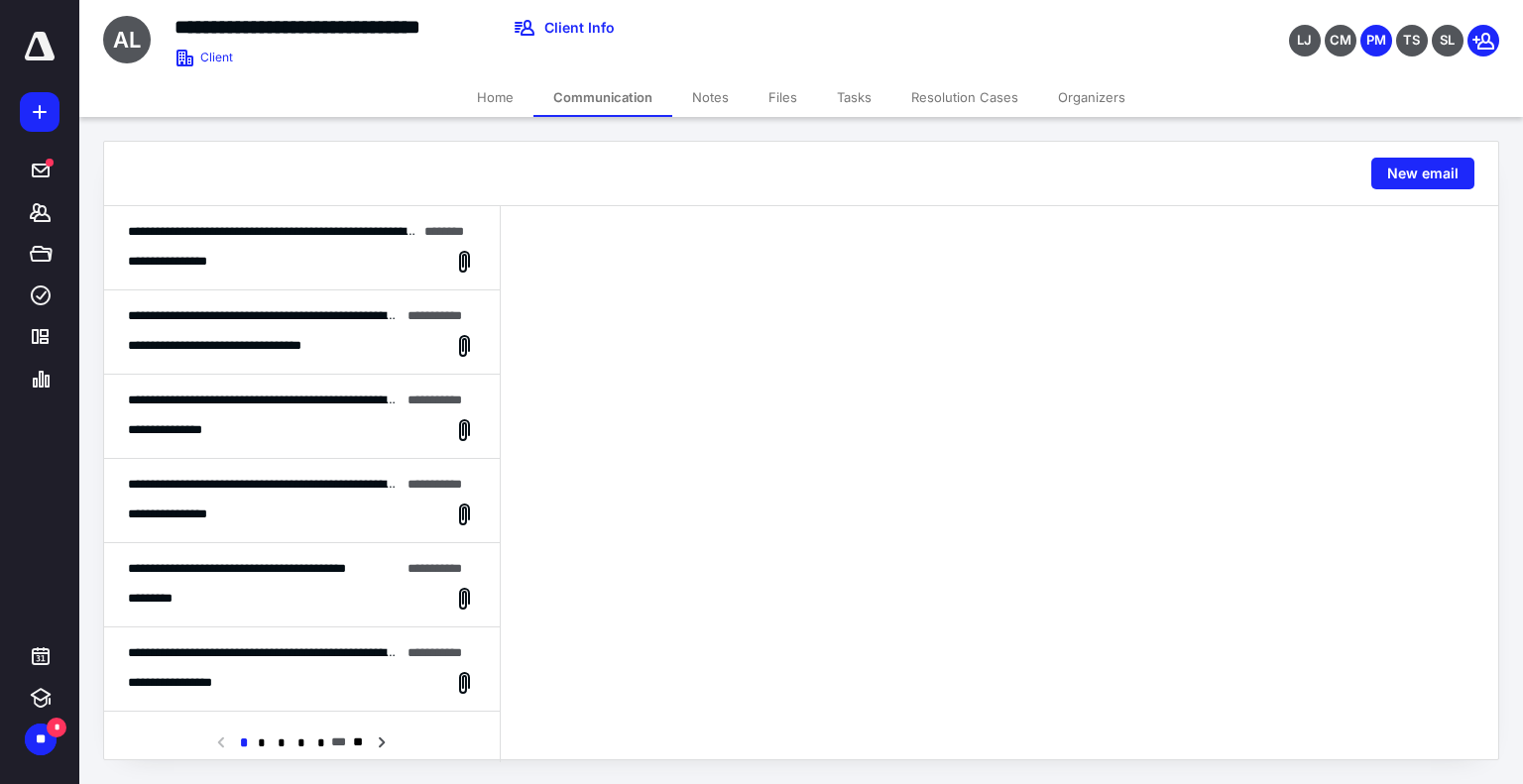click on "**********" at bounding box center [301, 262] 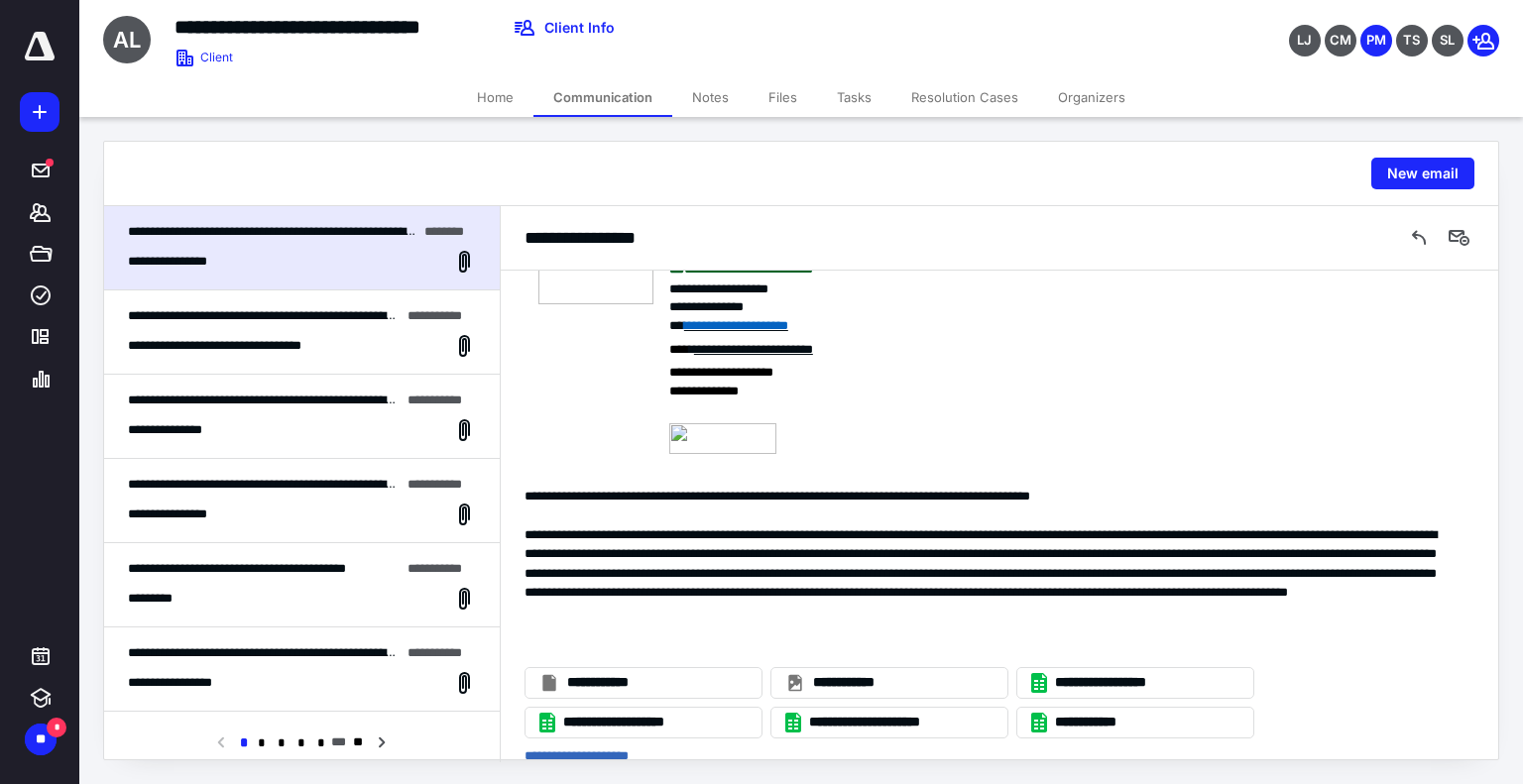 scroll, scrollTop: 0, scrollLeft: 0, axis: both 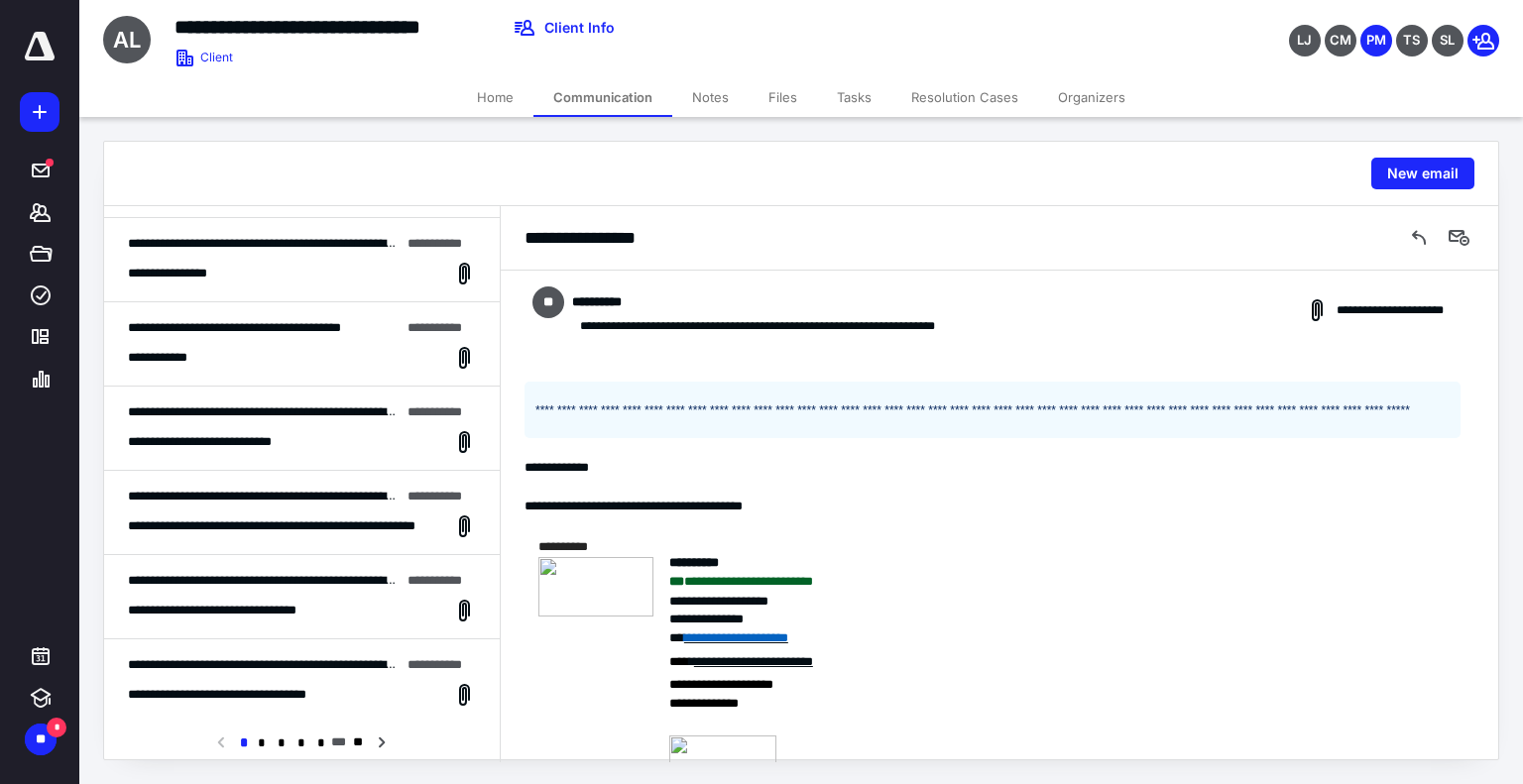 click on "Files" at bounding box center (782, 97) 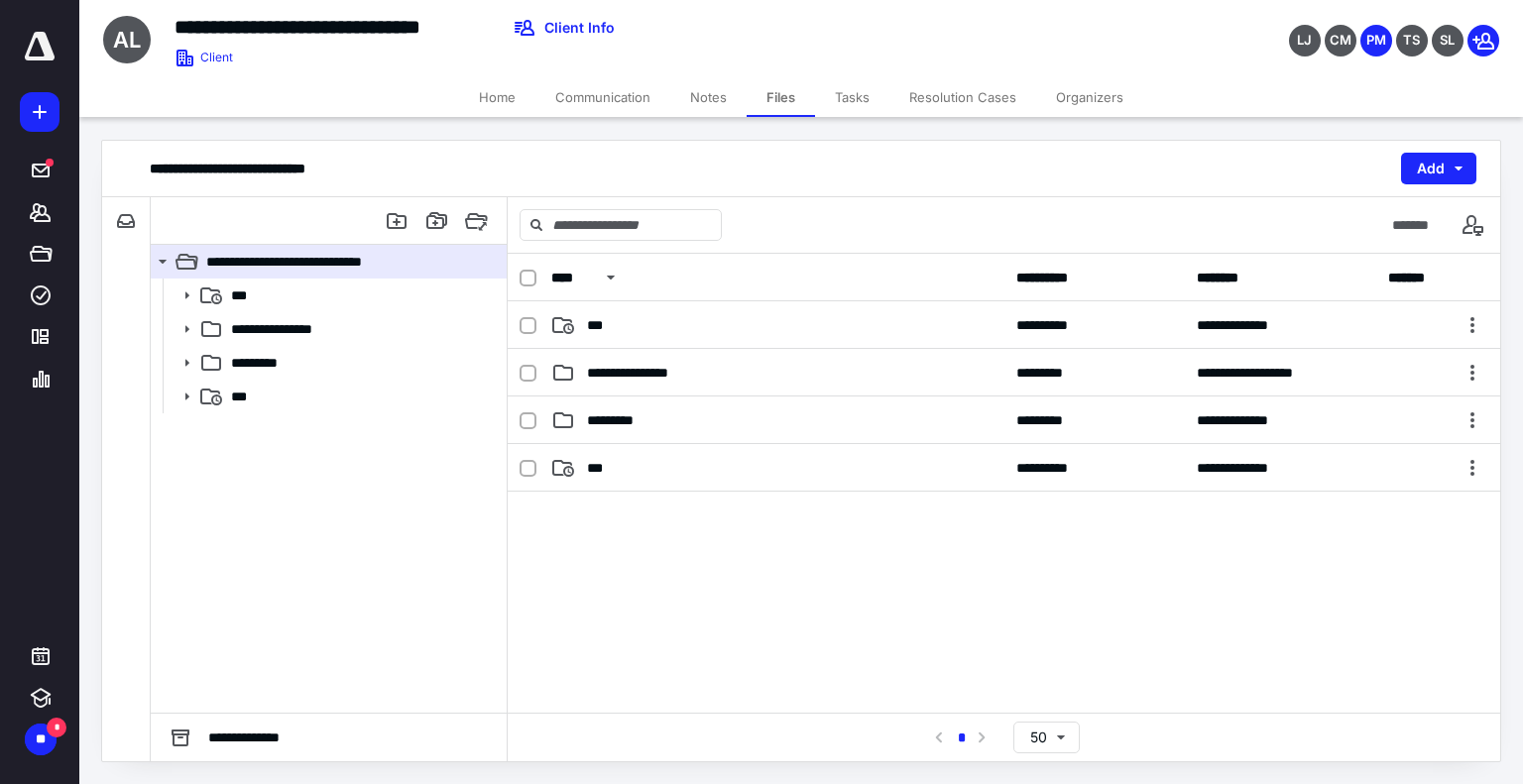 click on "Home" at bounding box center [497, 97] 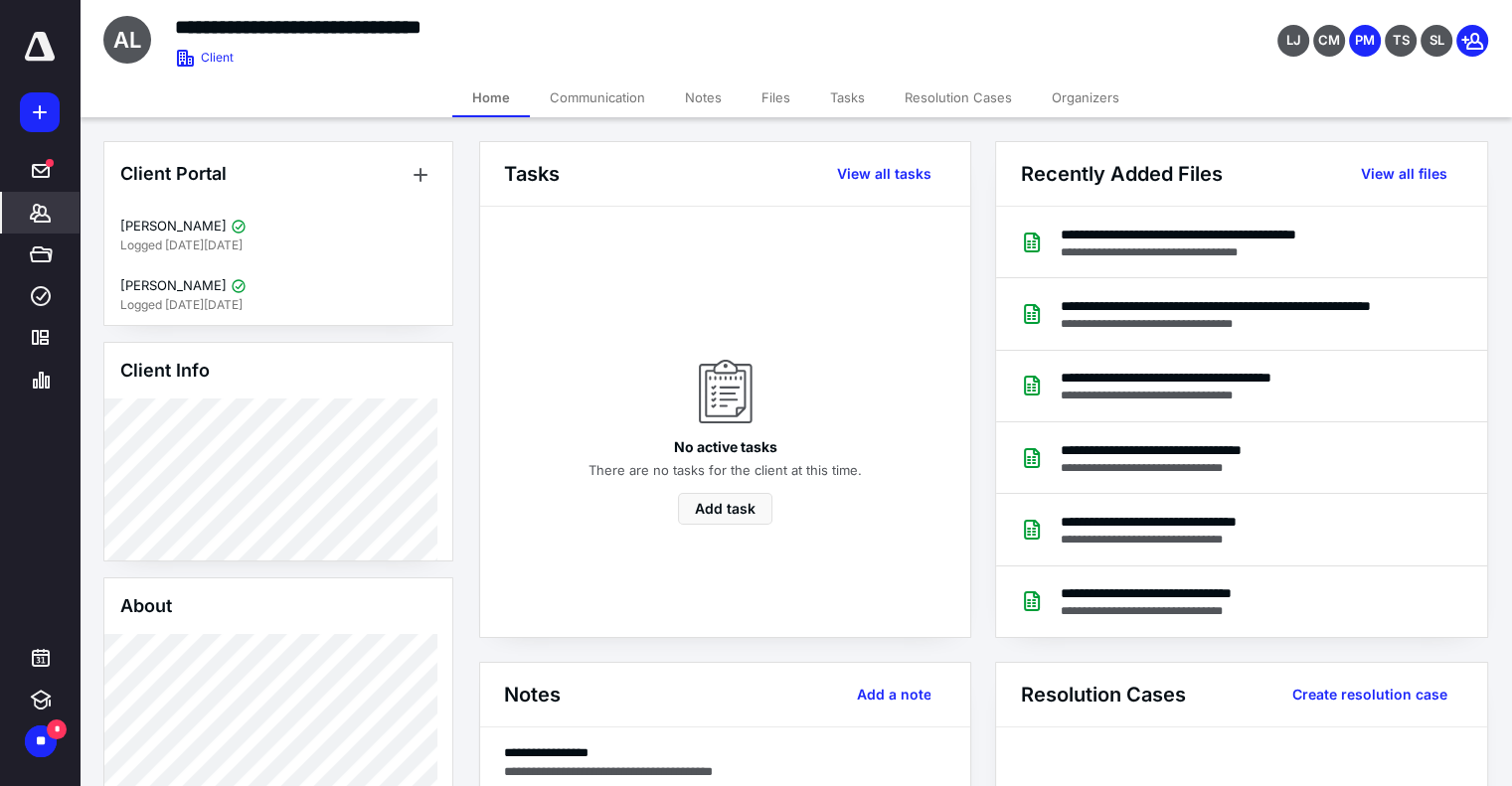 click on "Files" at bounding box center (775, 97) 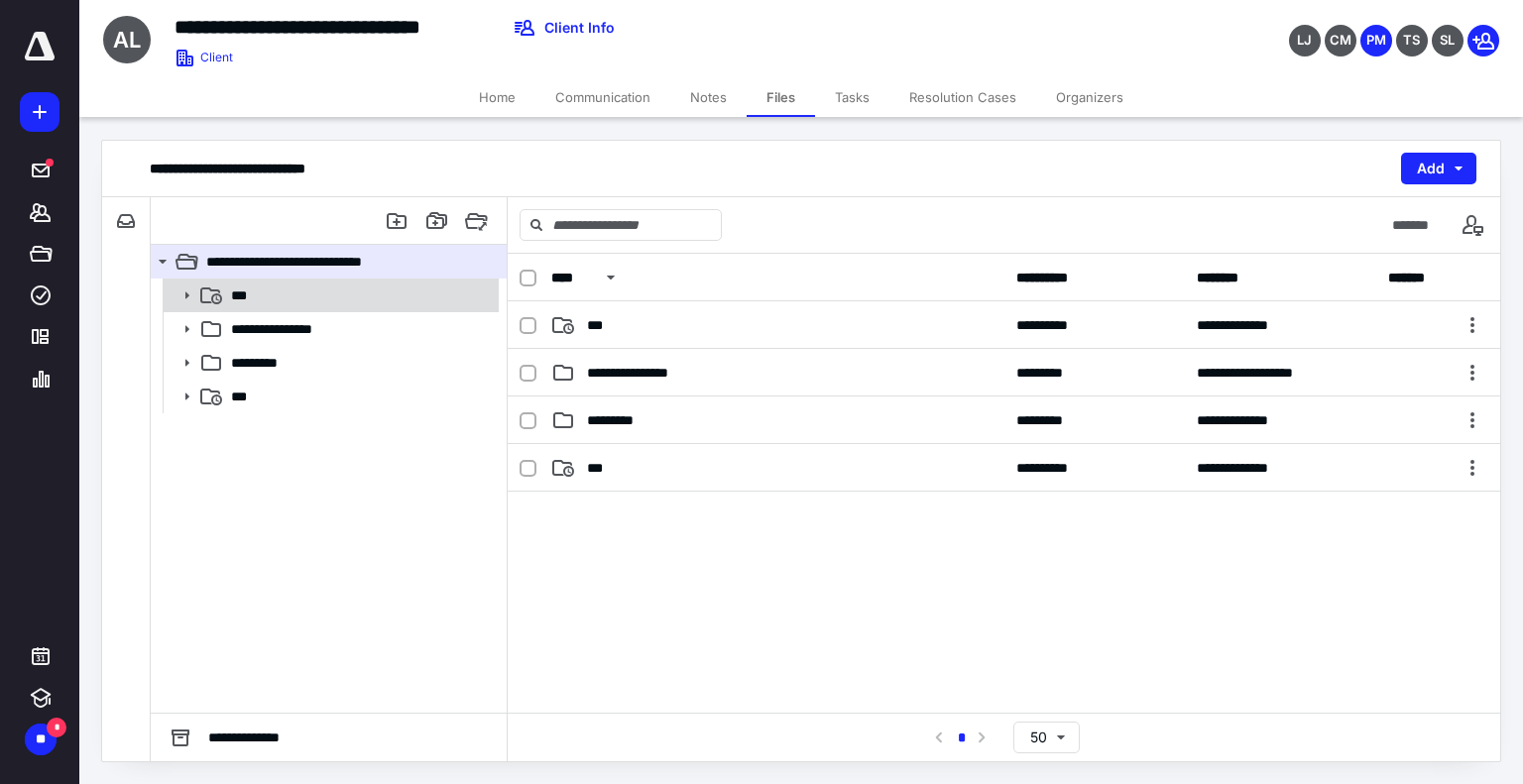 click 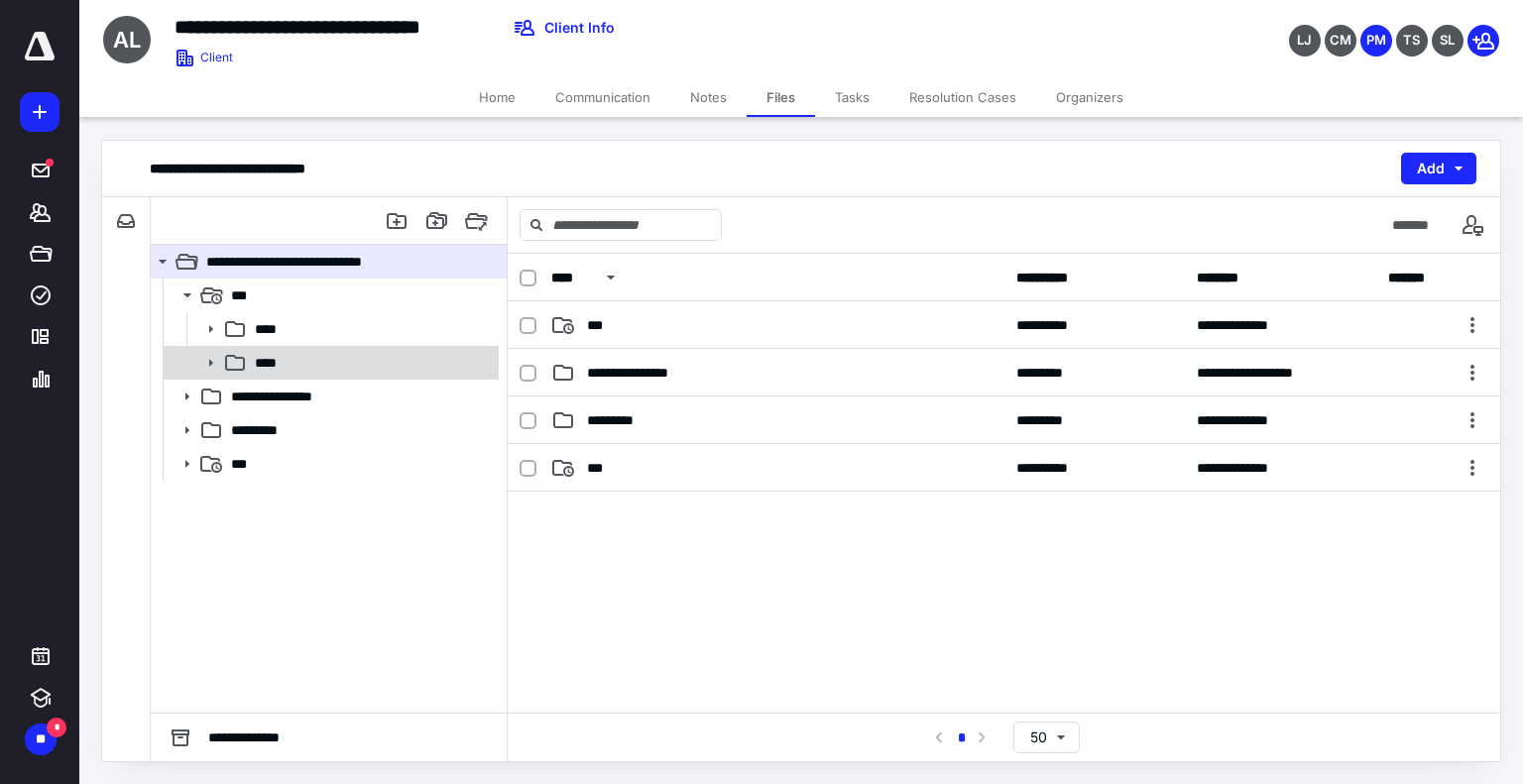 click 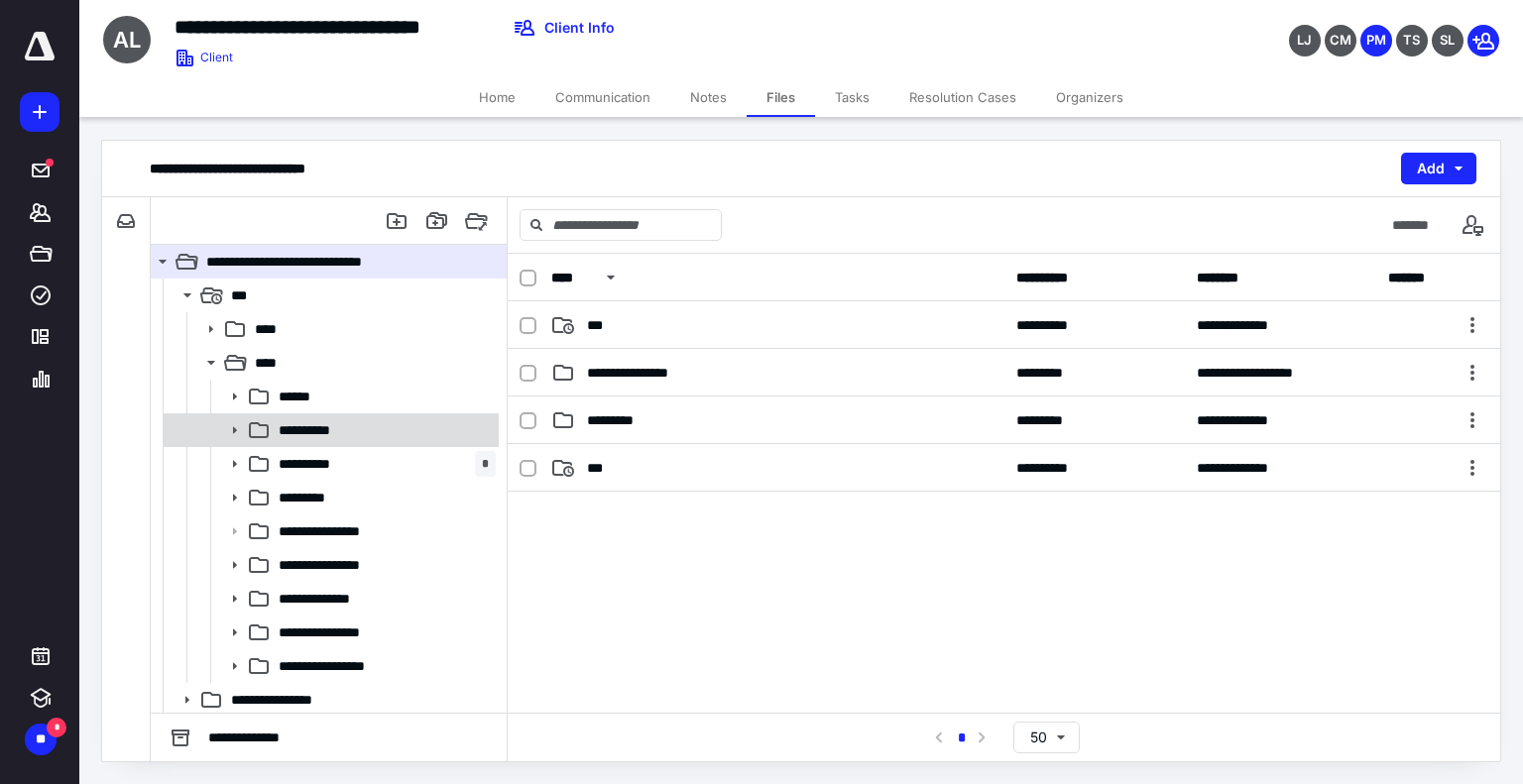 click 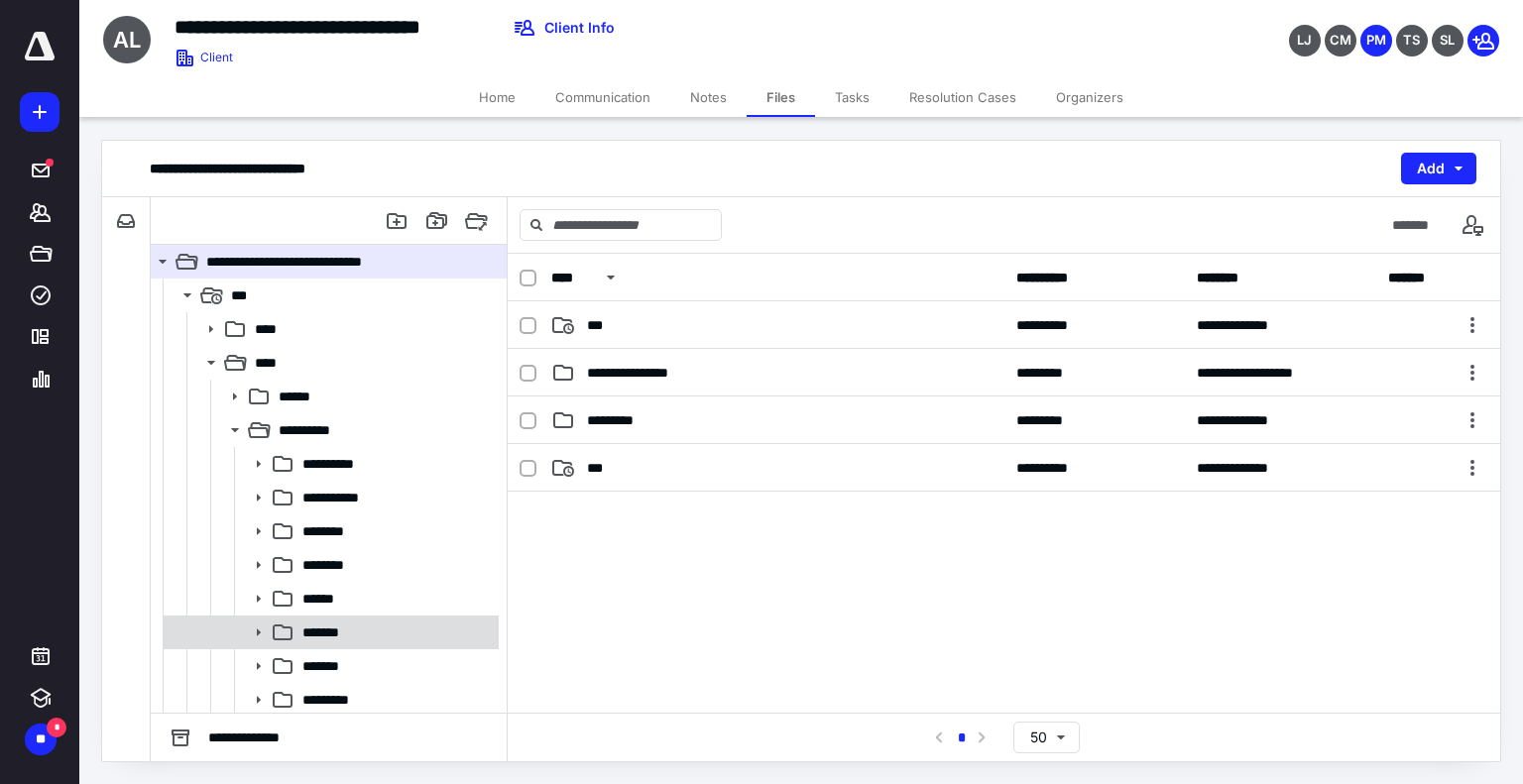 click 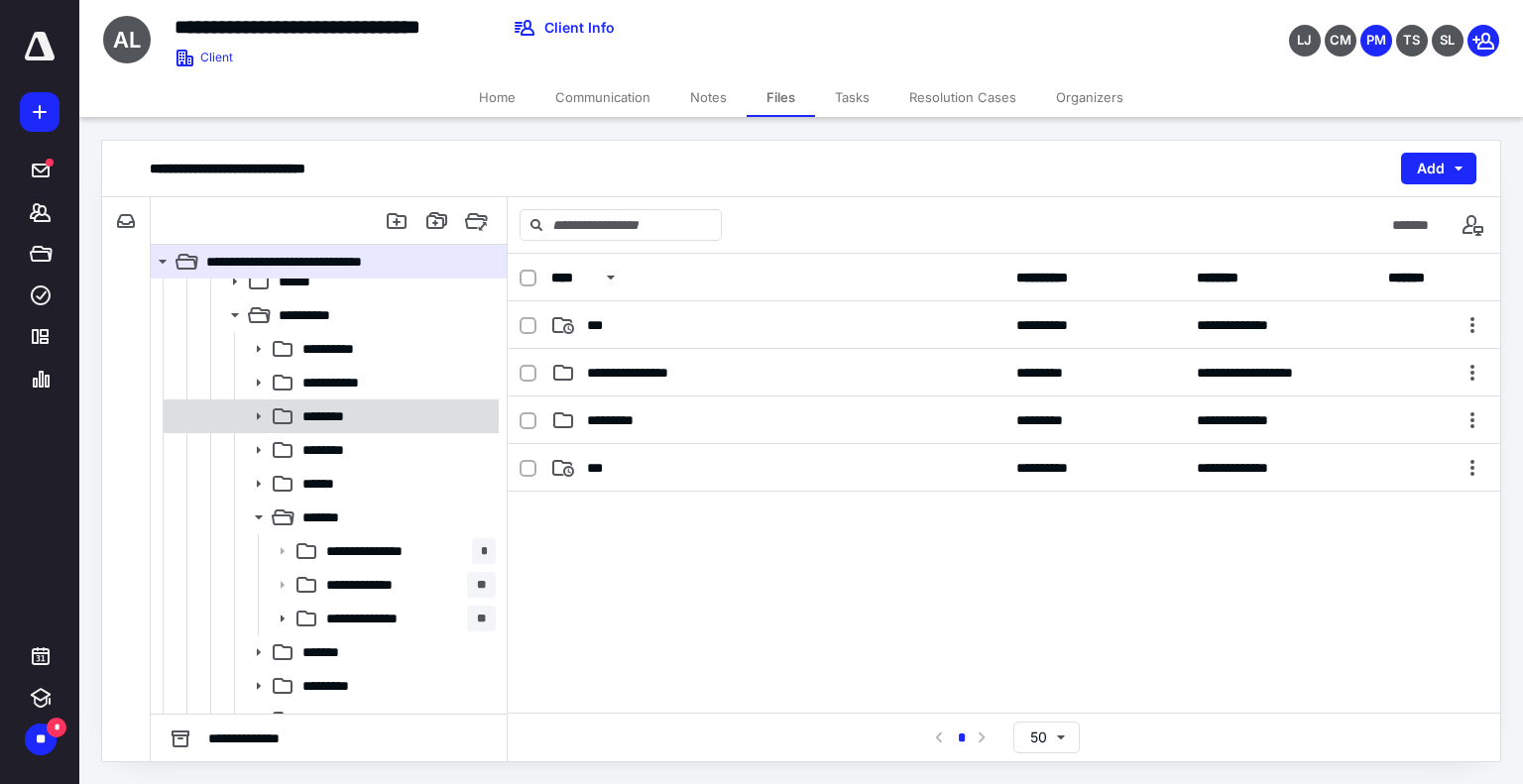 scroll, scrollTop: 165, scrollLeft: 0, axis: vertical 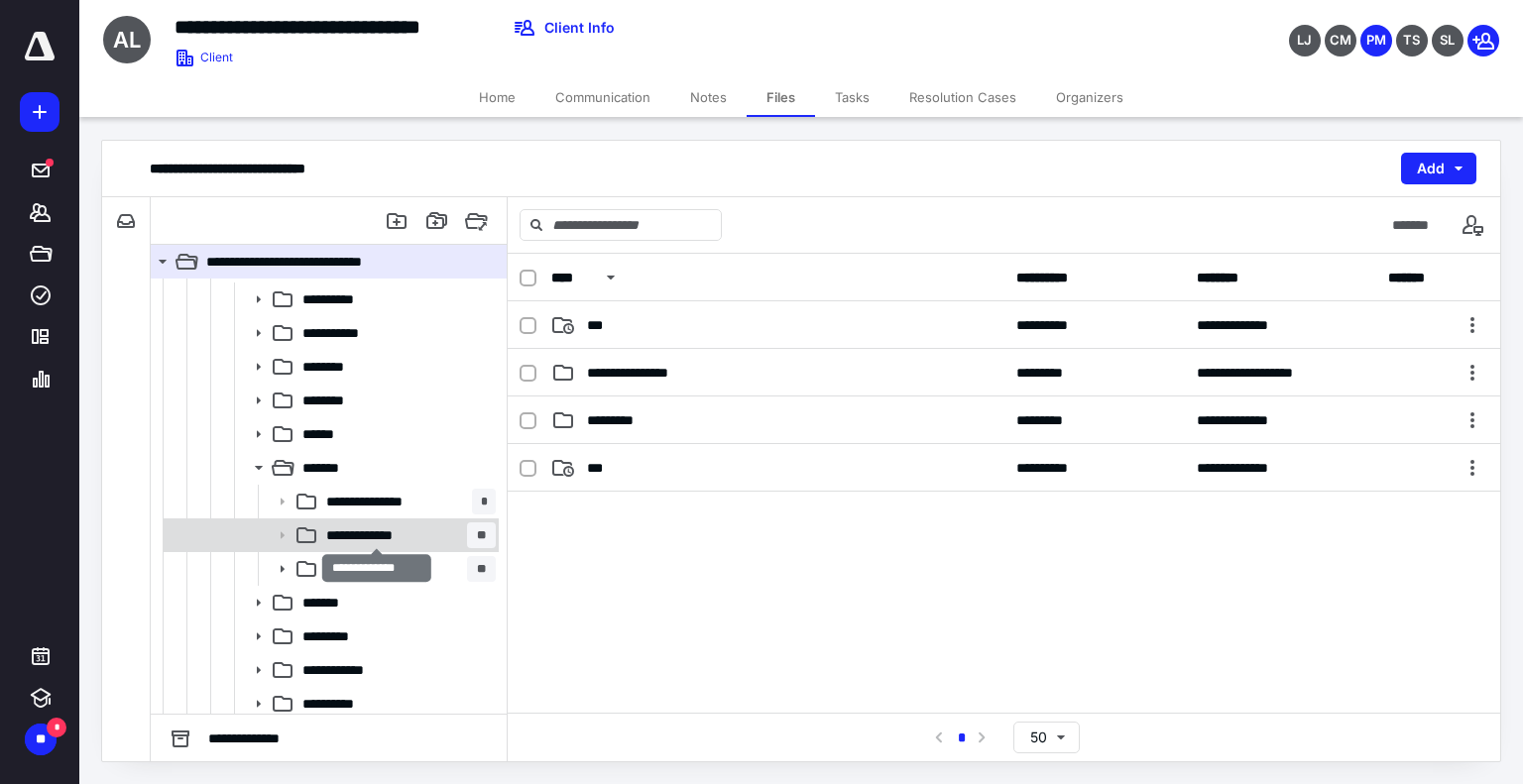 click on "**********" at bounding box center [378, 535] 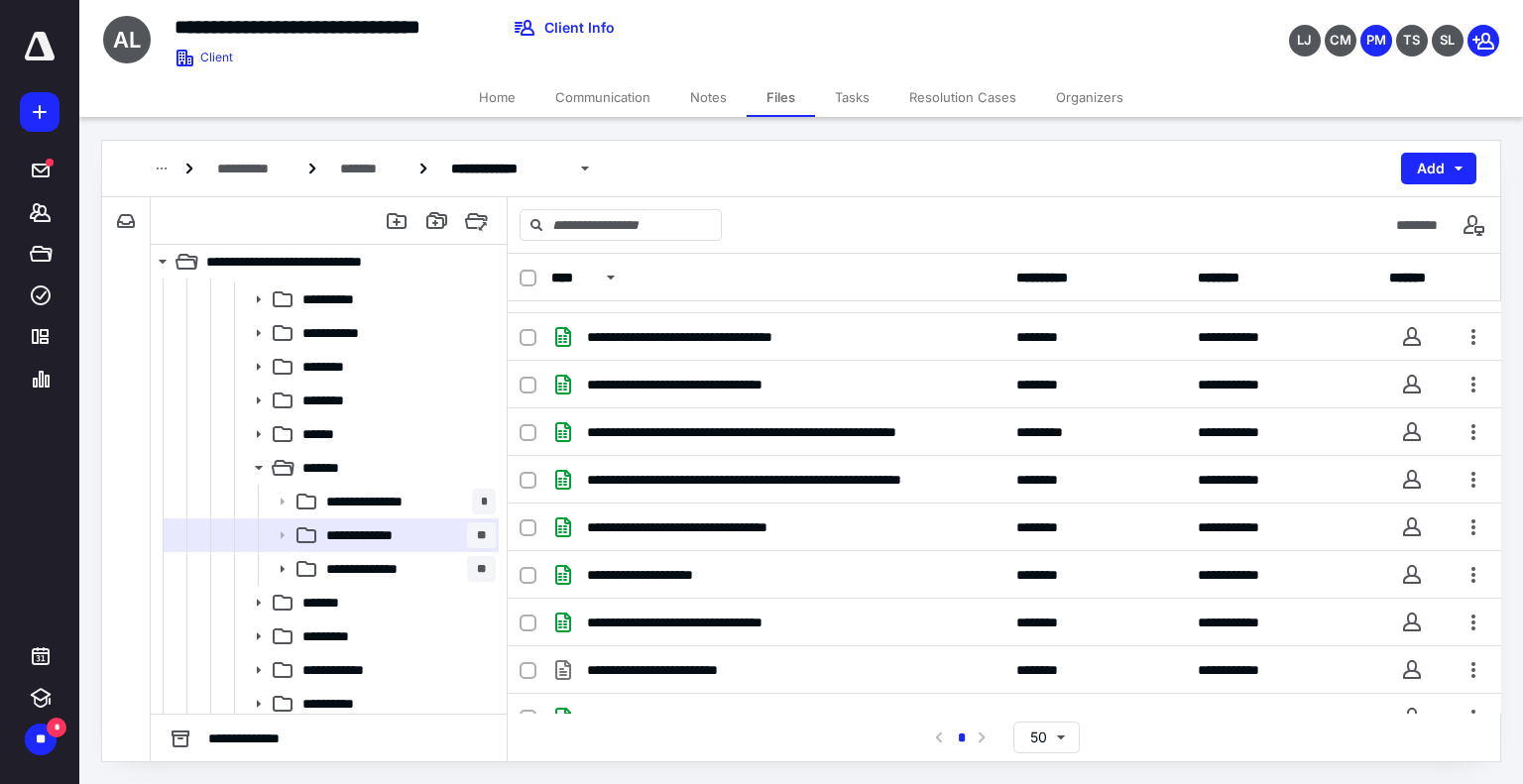 scroll, scrollTop: 0, scrollLeft: 0, axis: both 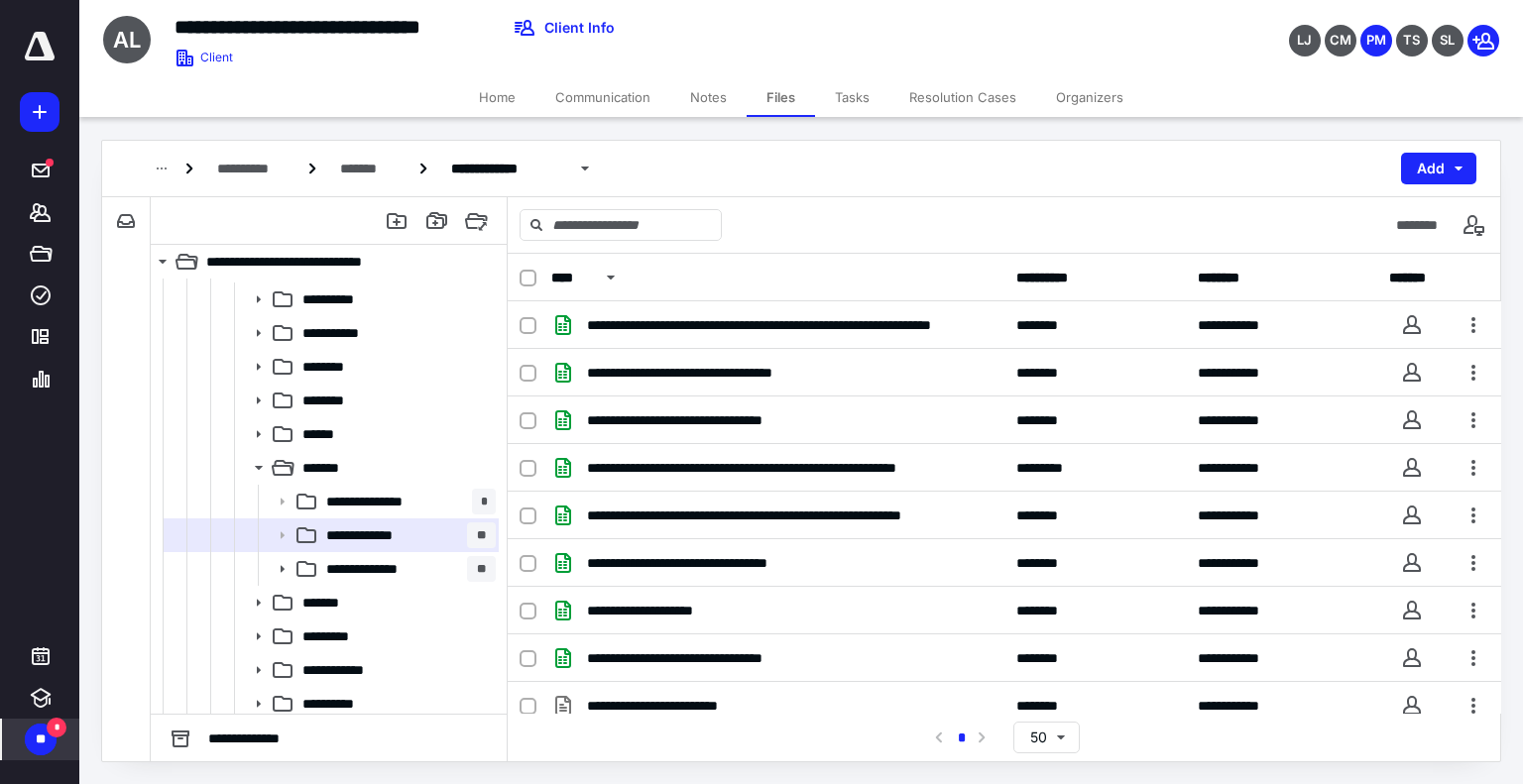 click on "*" at bounding box center [57, 728] 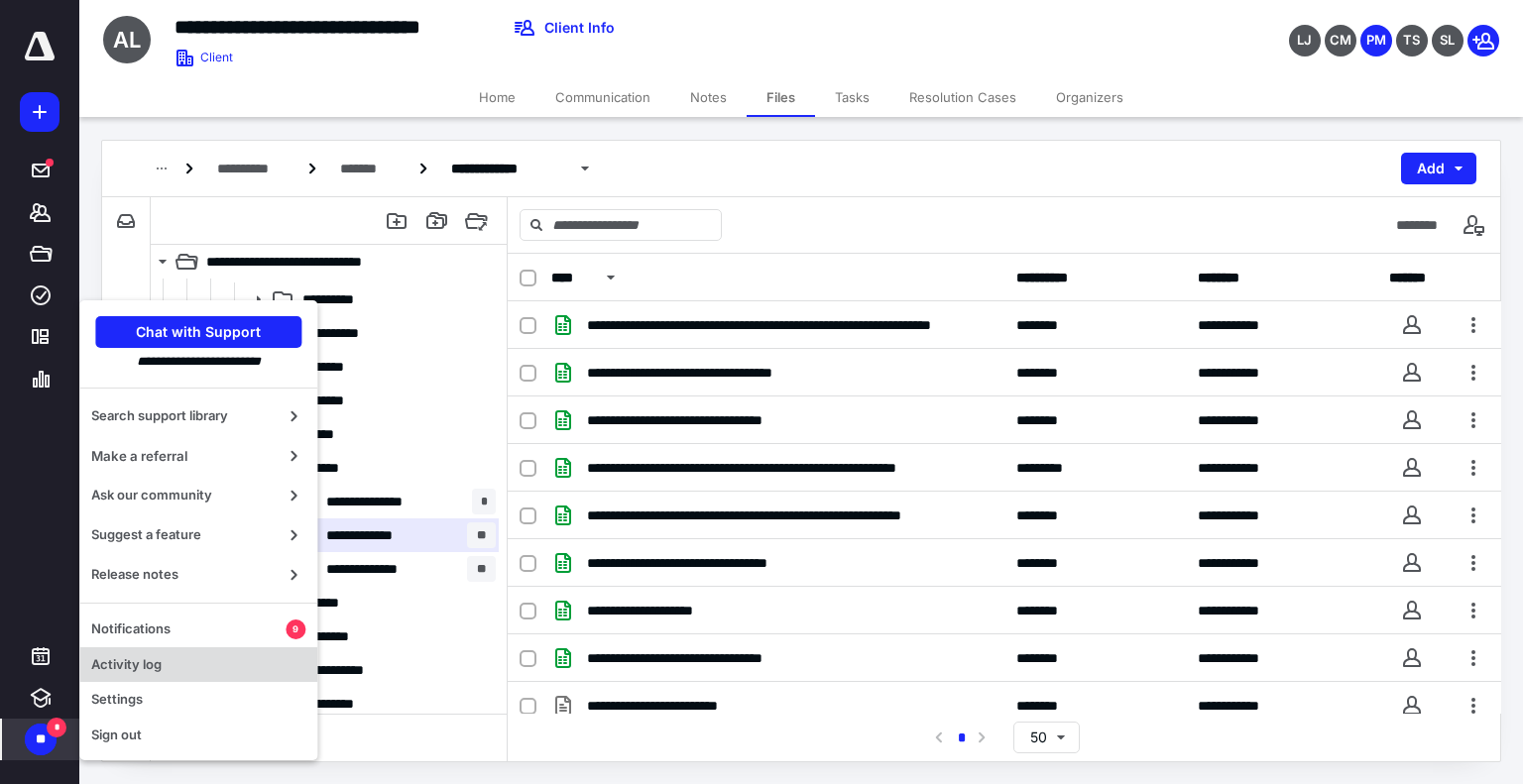 click on "Activity log" at bounding box center [198, 665] 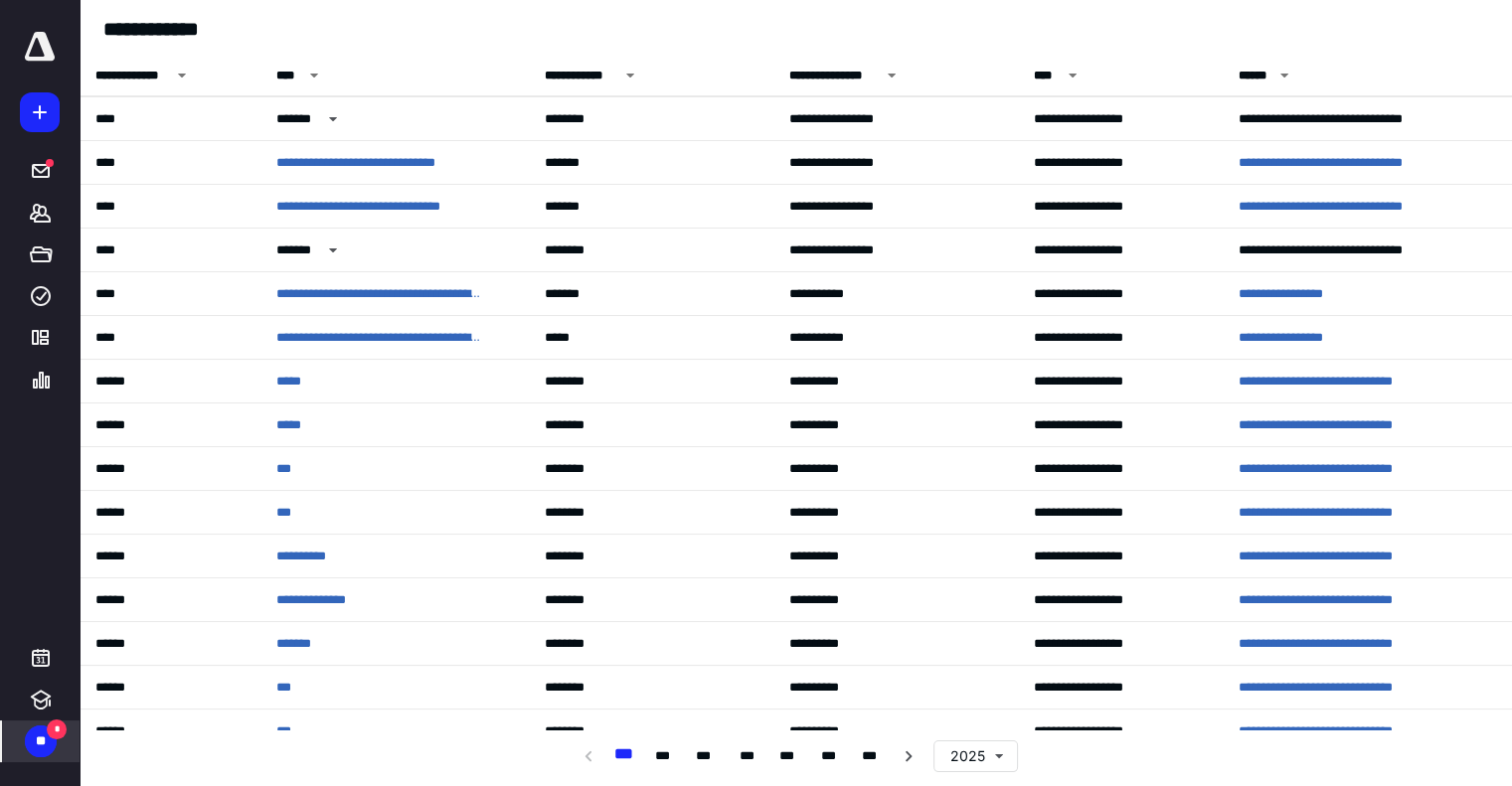 scroll, scrollTop: 1087, scrollLeft: 0, axis: vertical 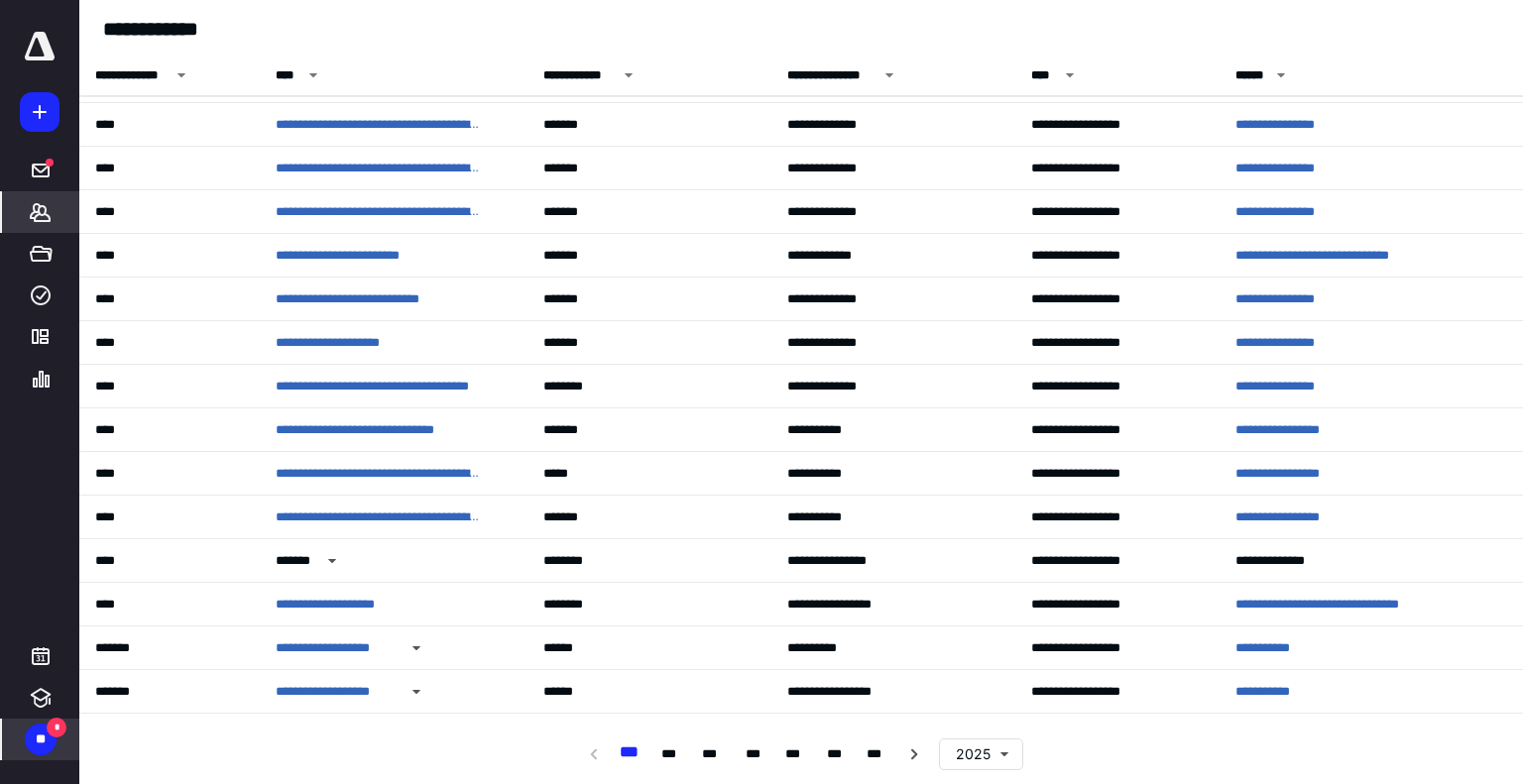 click on "*******" at bounding box center [41, 212] 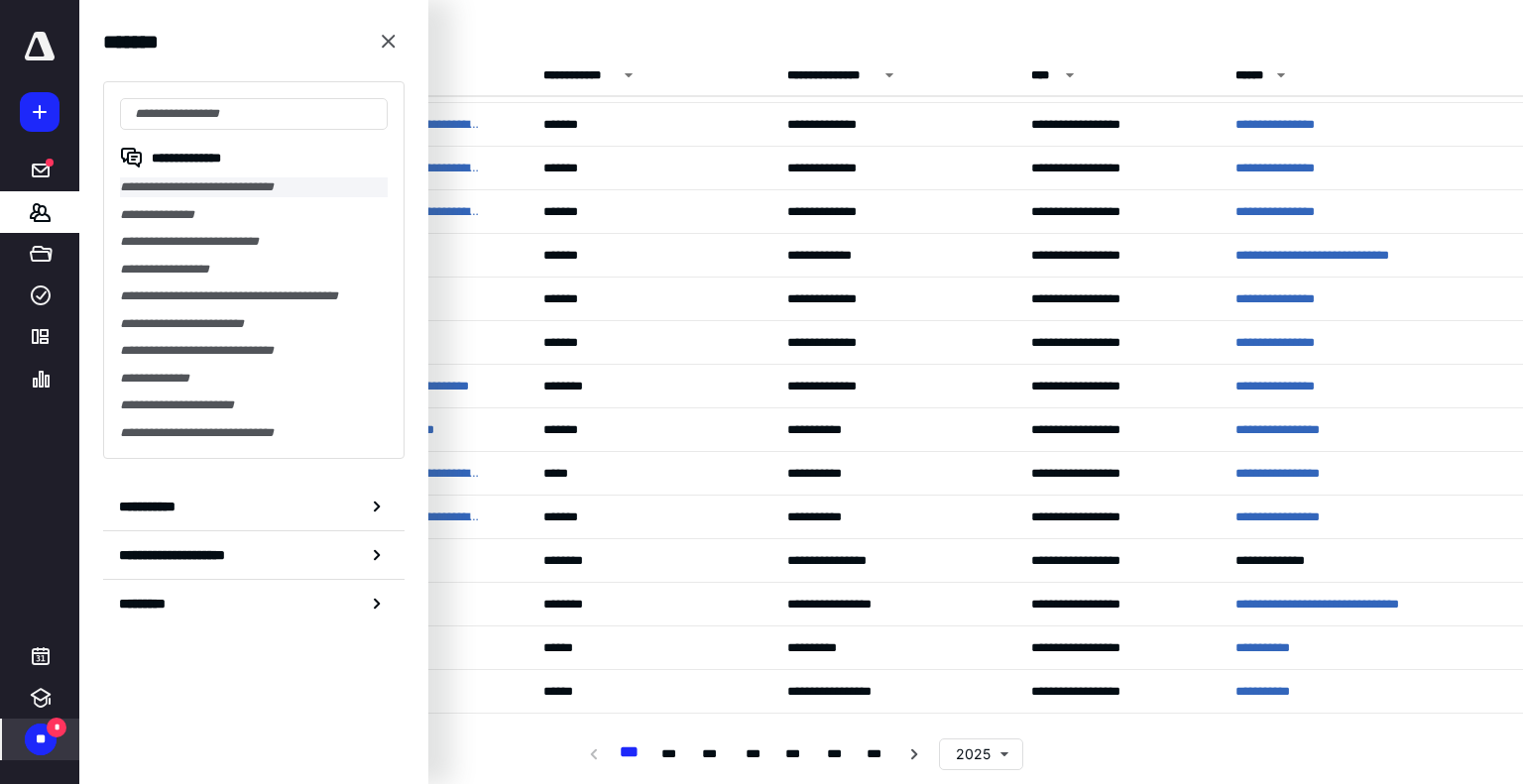 click on "**********" at bounding box center [254, 187] 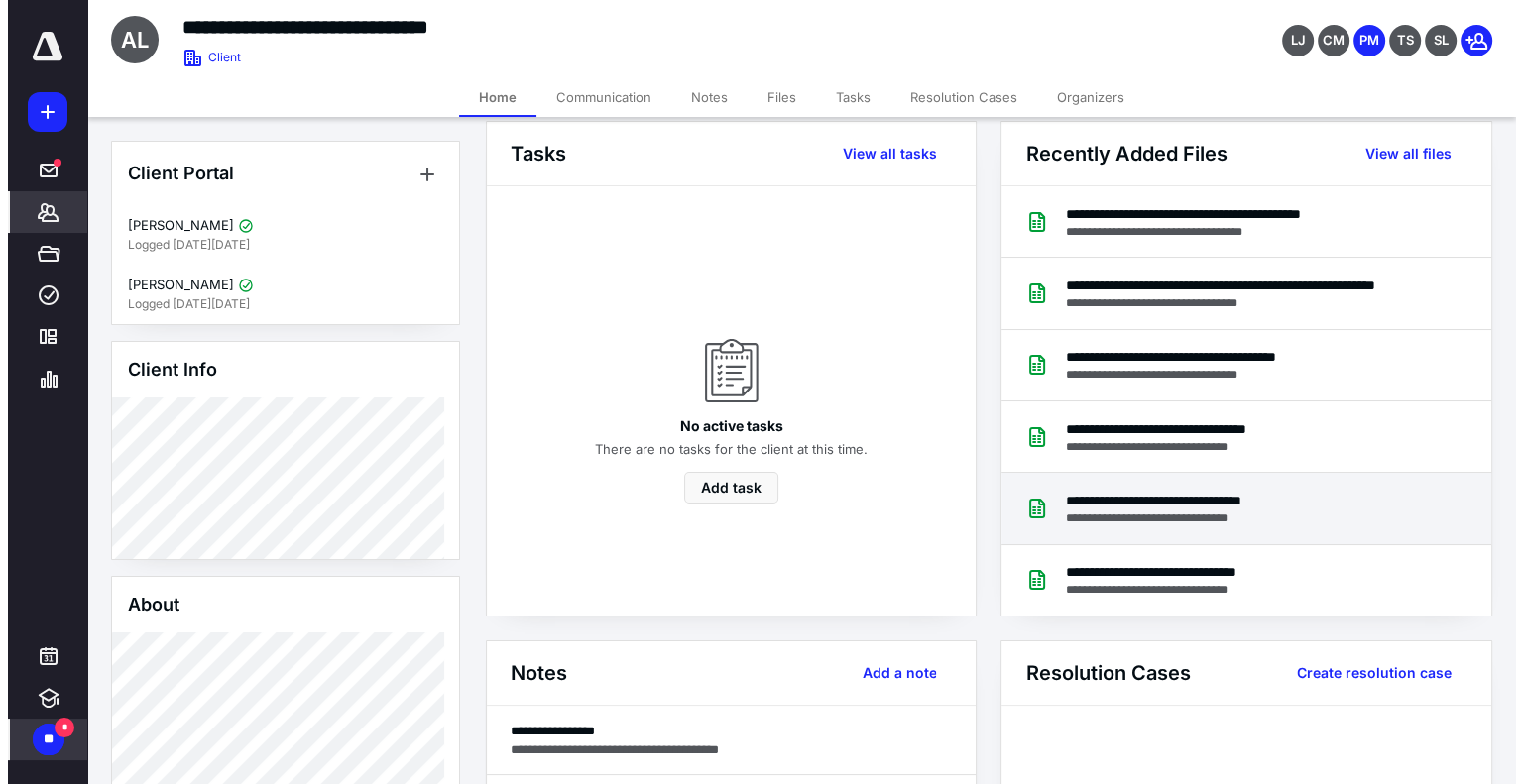 scroll, scrollTop: 0, scrollLeft: 0, axis: both 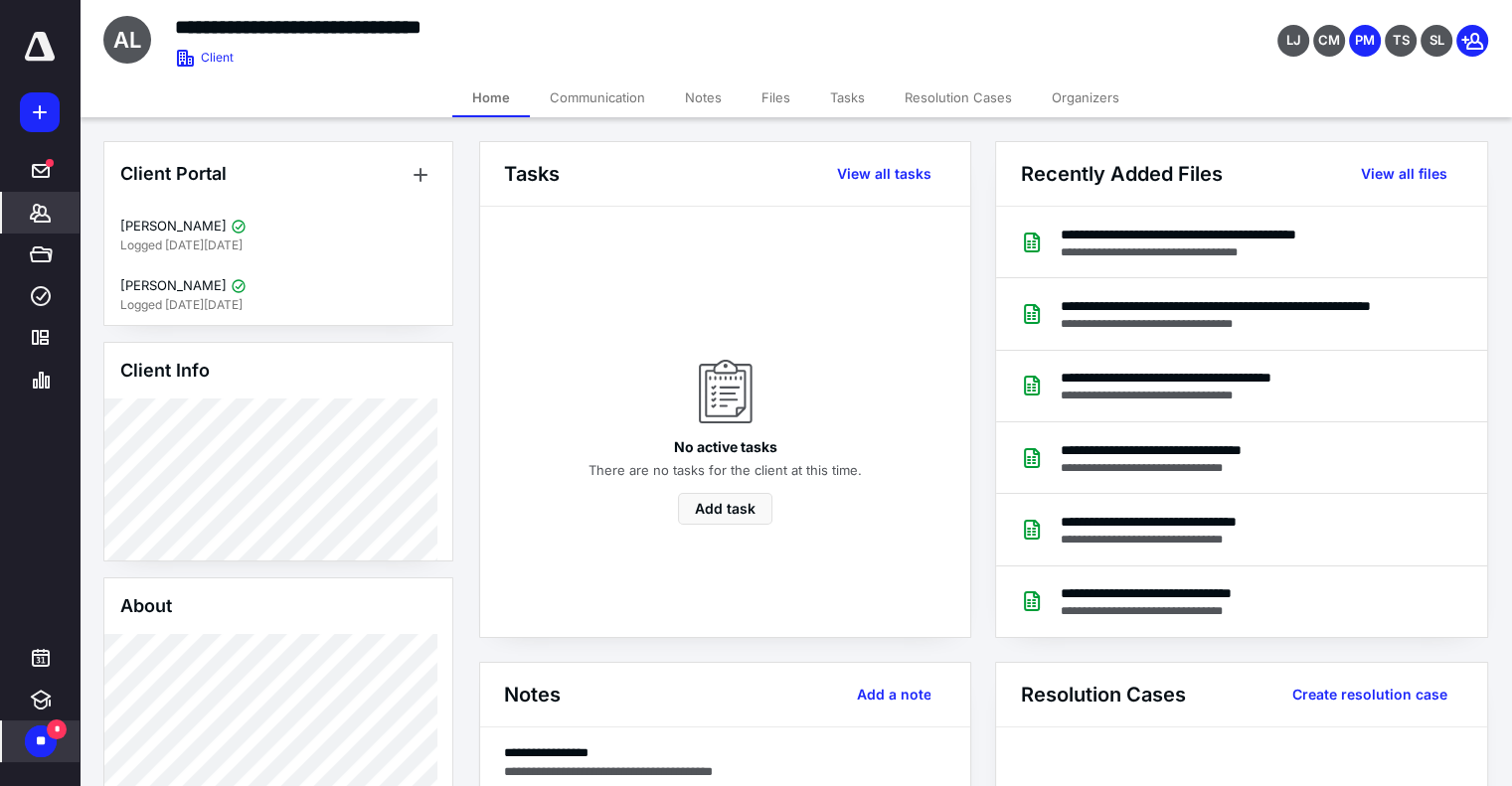 click on "Communication" at bounding box center (597, 97) 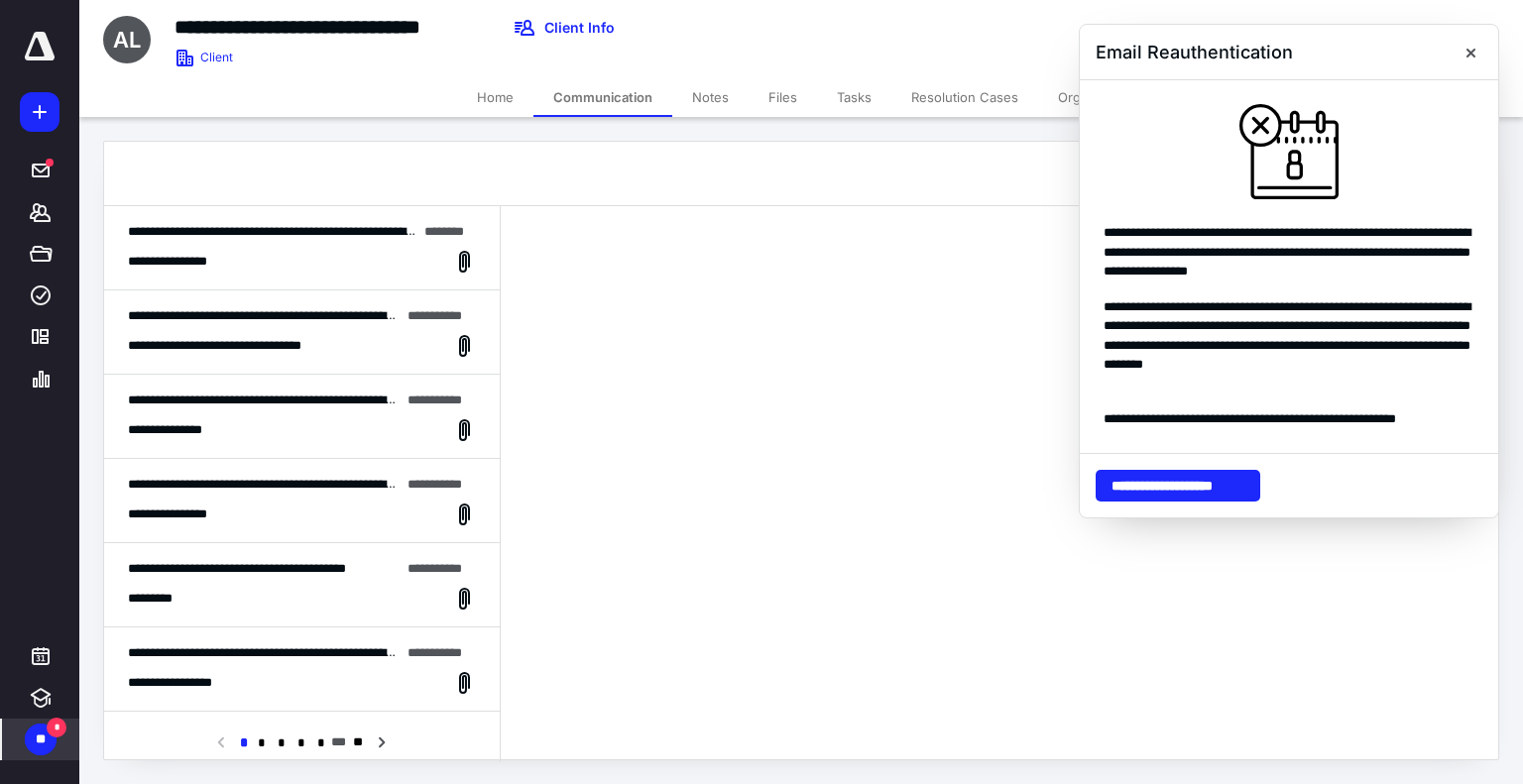 click on "Home" at bounding box center (495, 97) 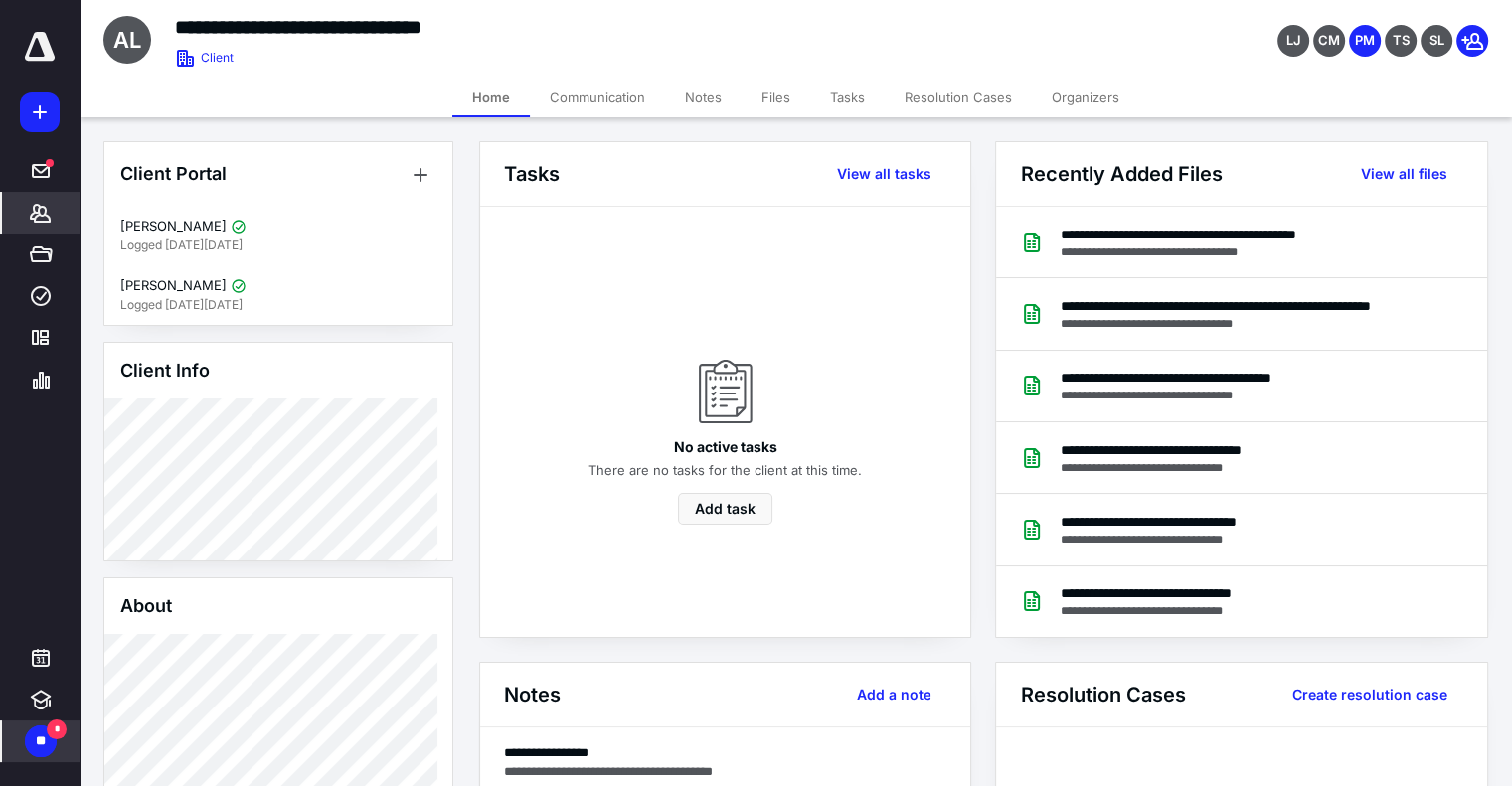 click on "Files" at bounding box center (775, 97) 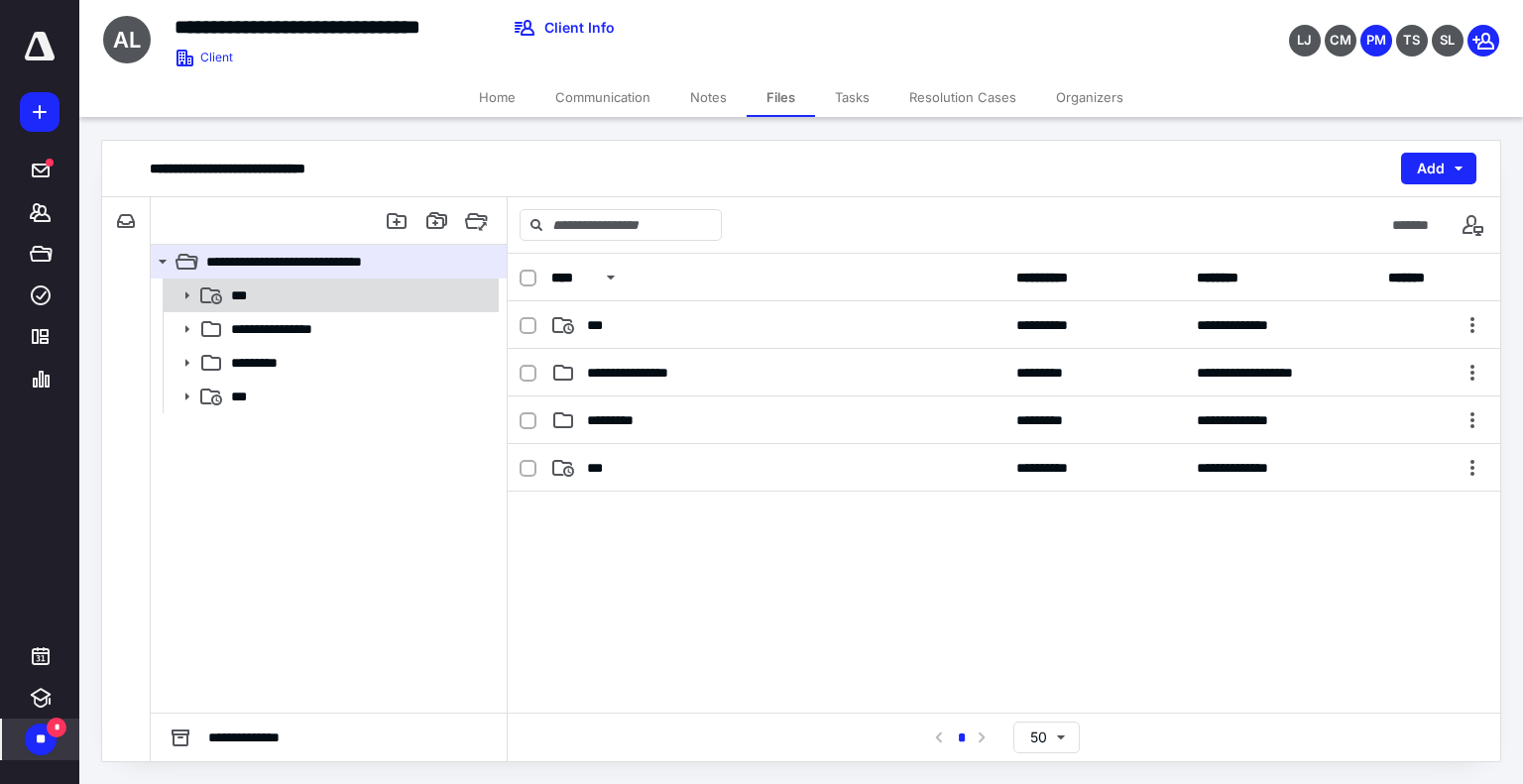 click 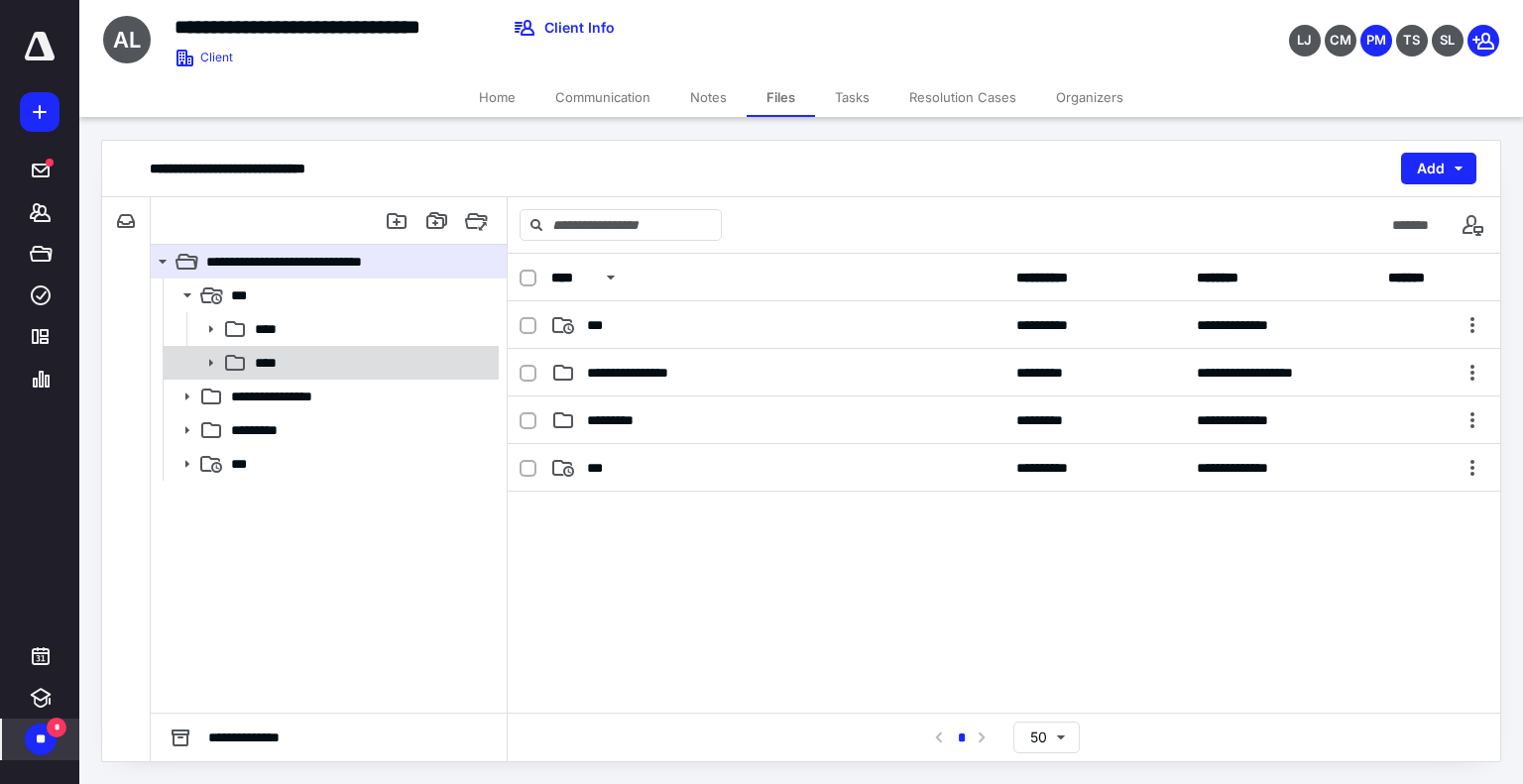 click 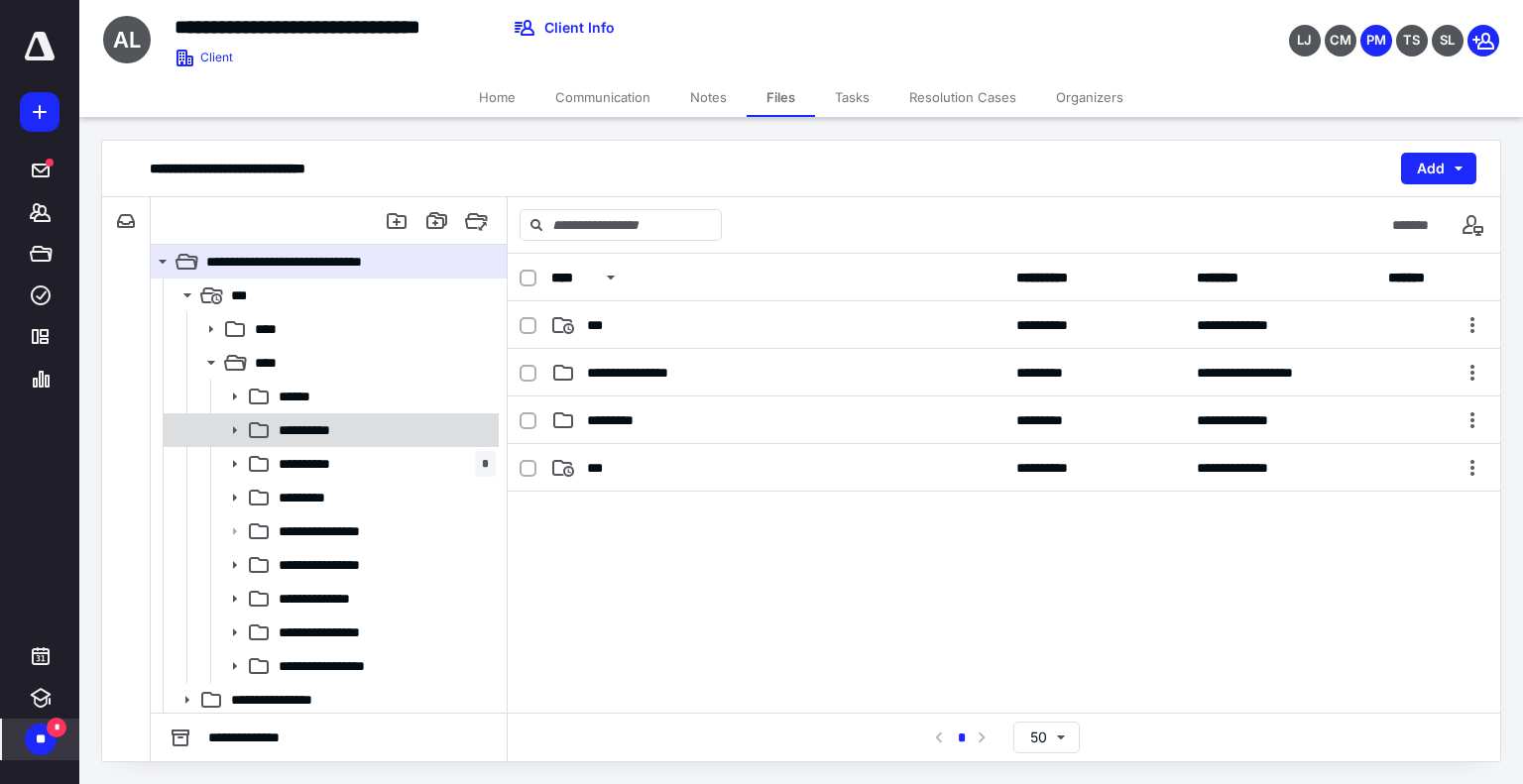 click 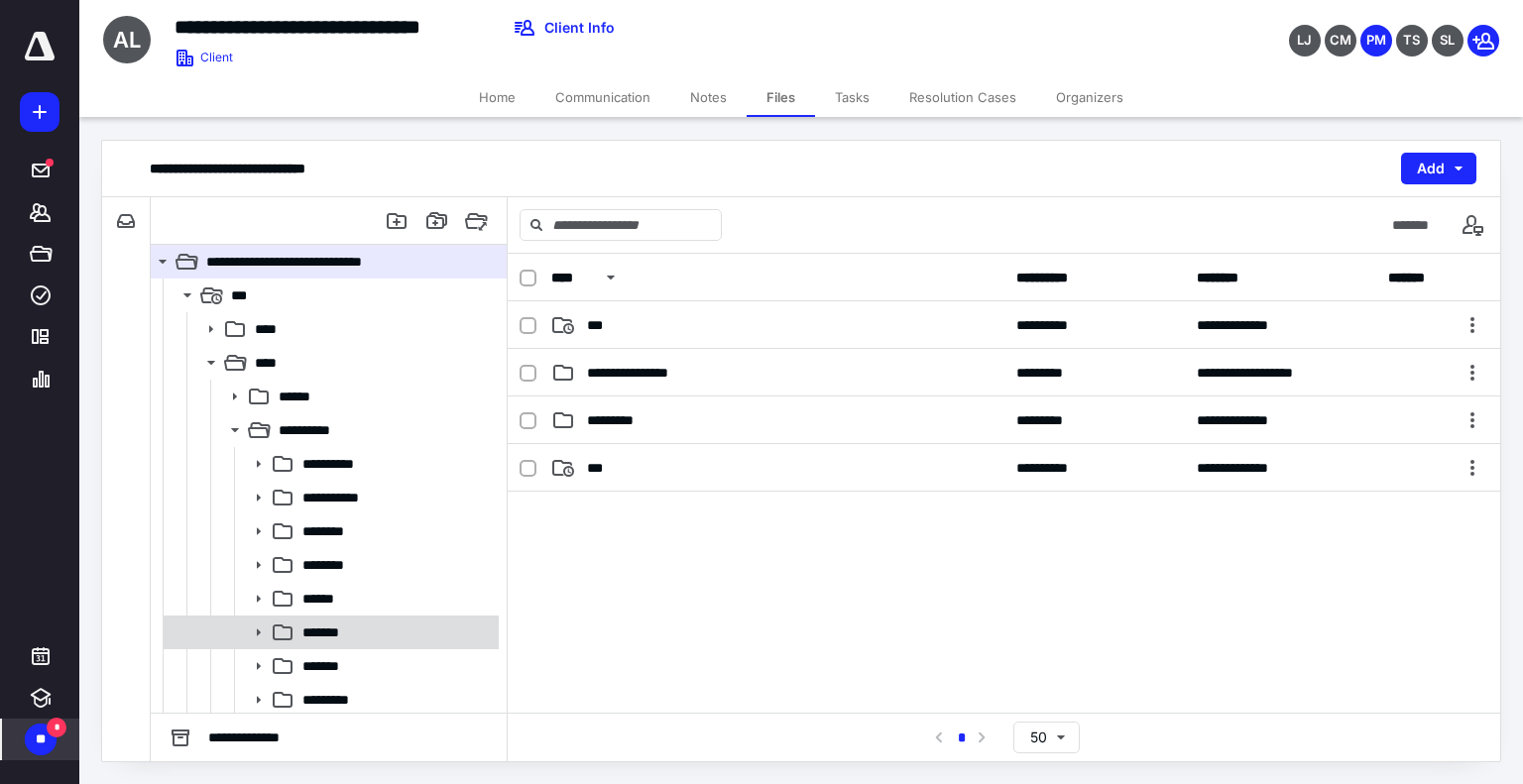 click 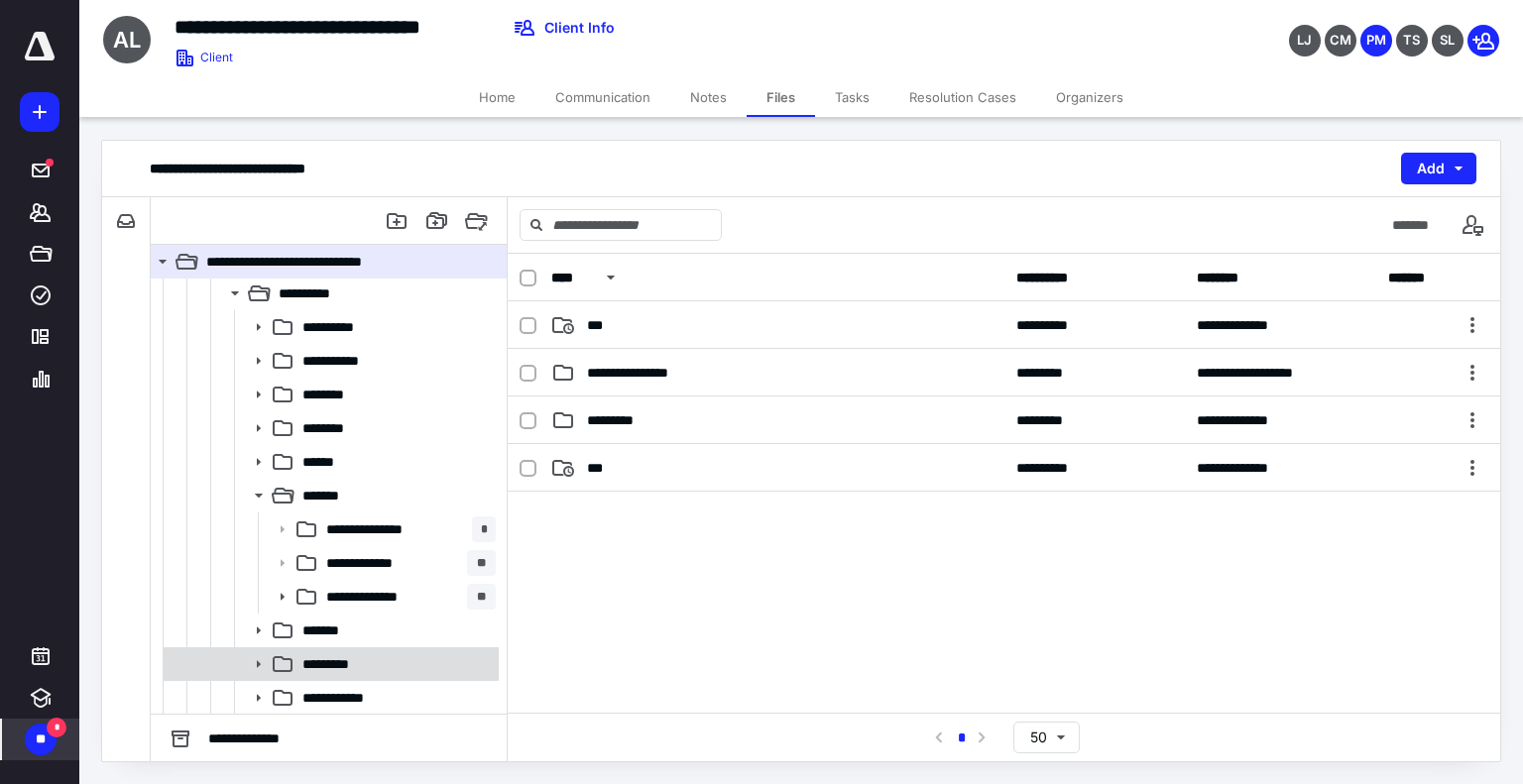 scroll, scrollTop: 165, scrollLeft: 0, axis: vertical 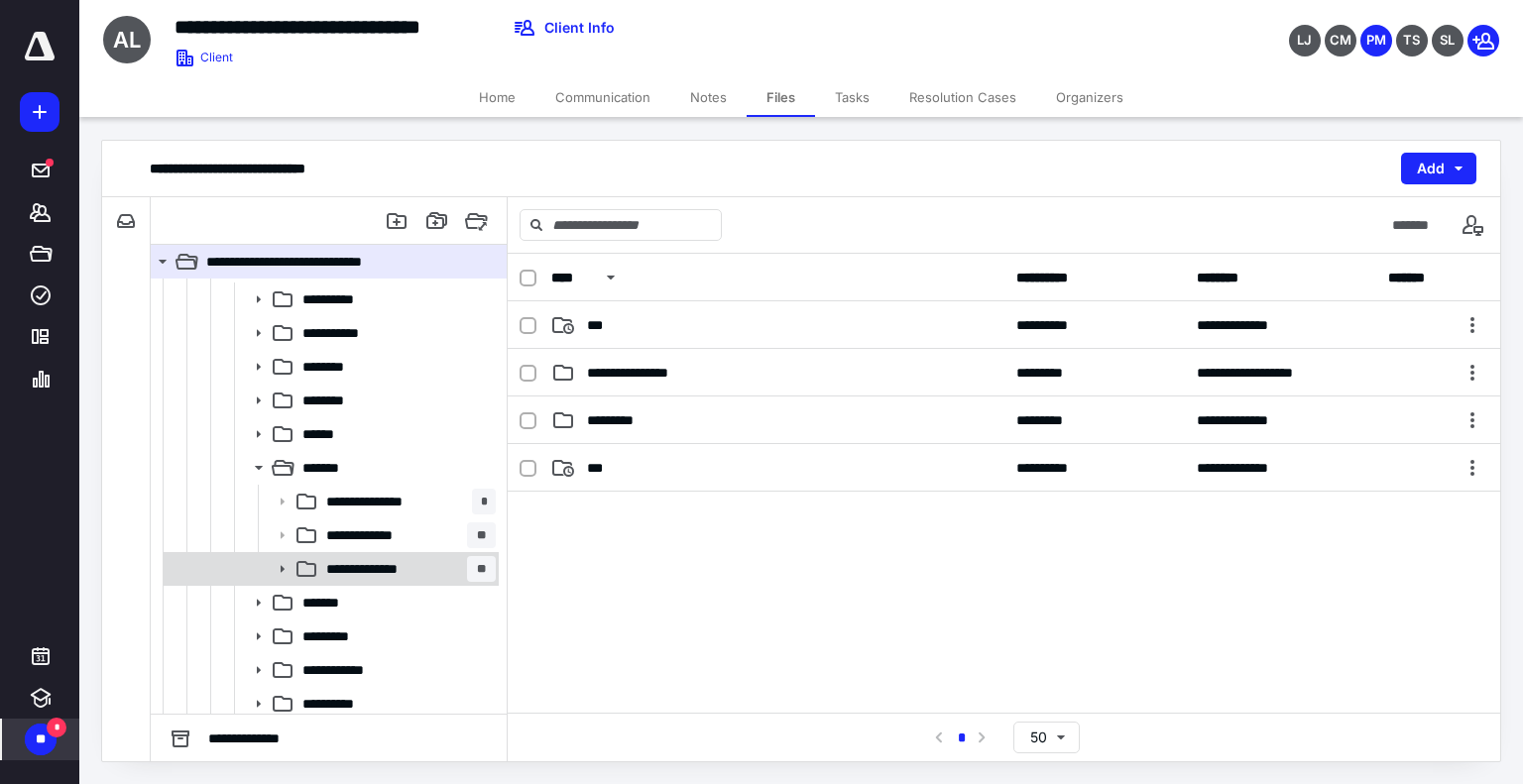click on "**********" at bounding box center (380, 569) 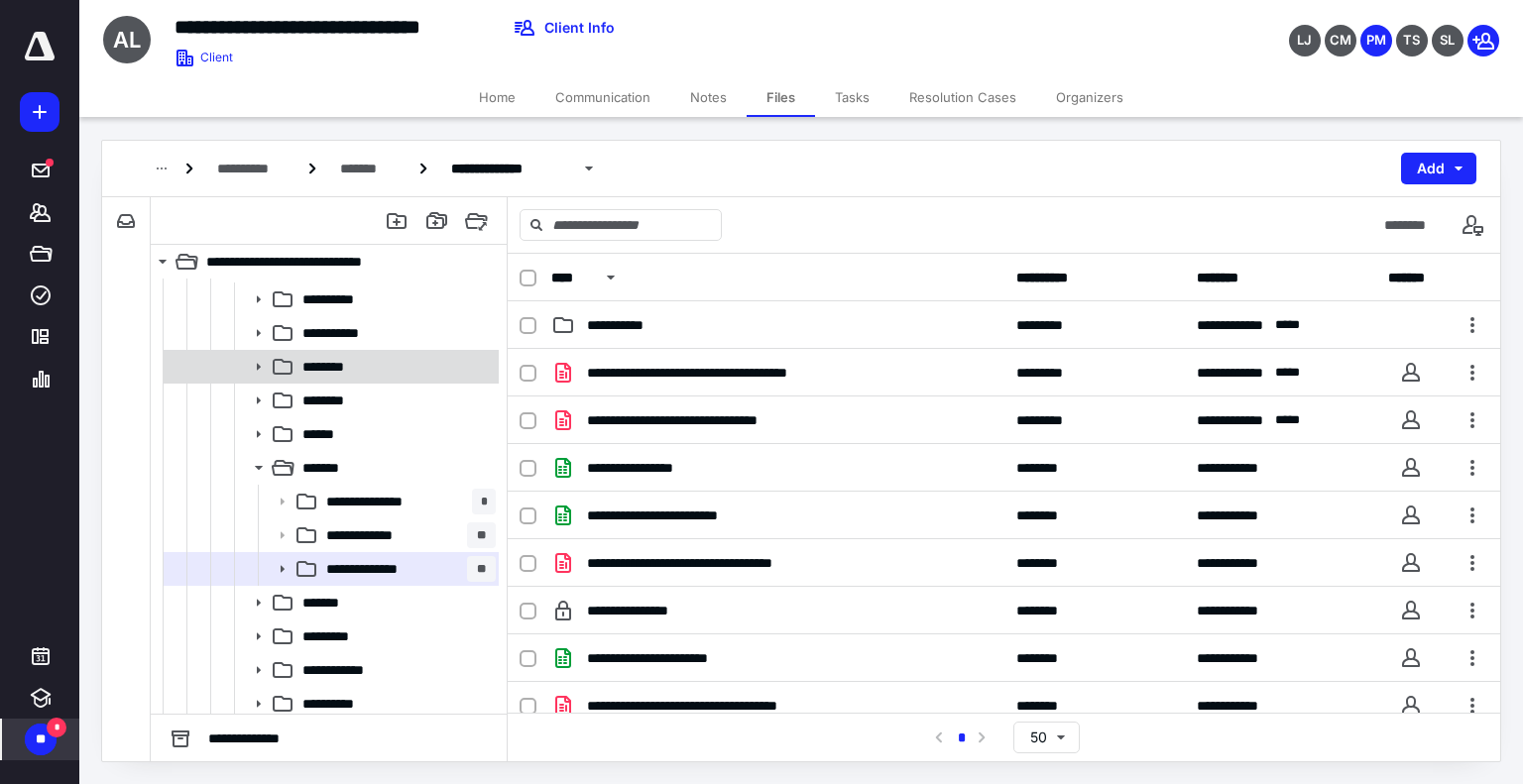 click 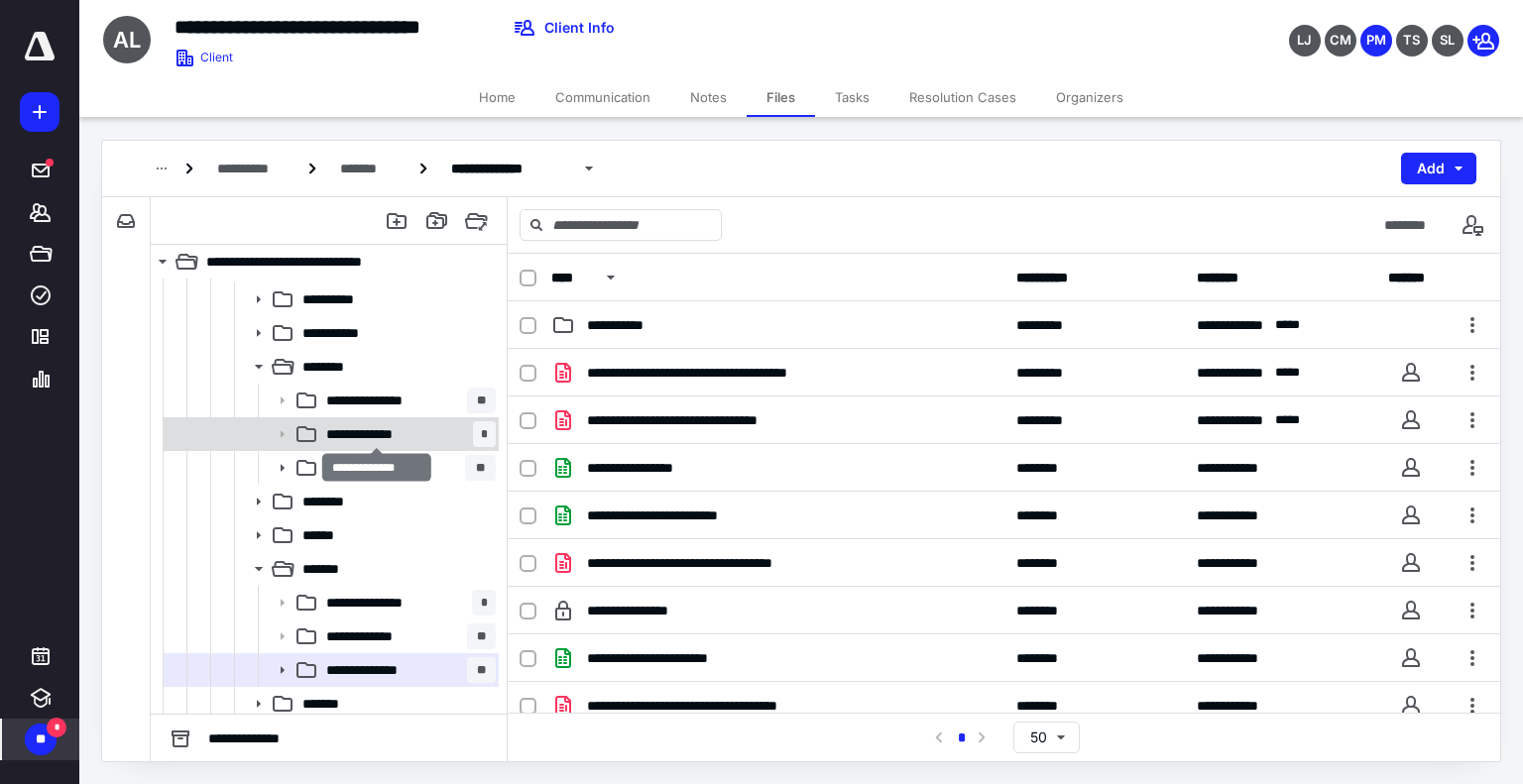 click on "**********" at bounding box center [378, 434] 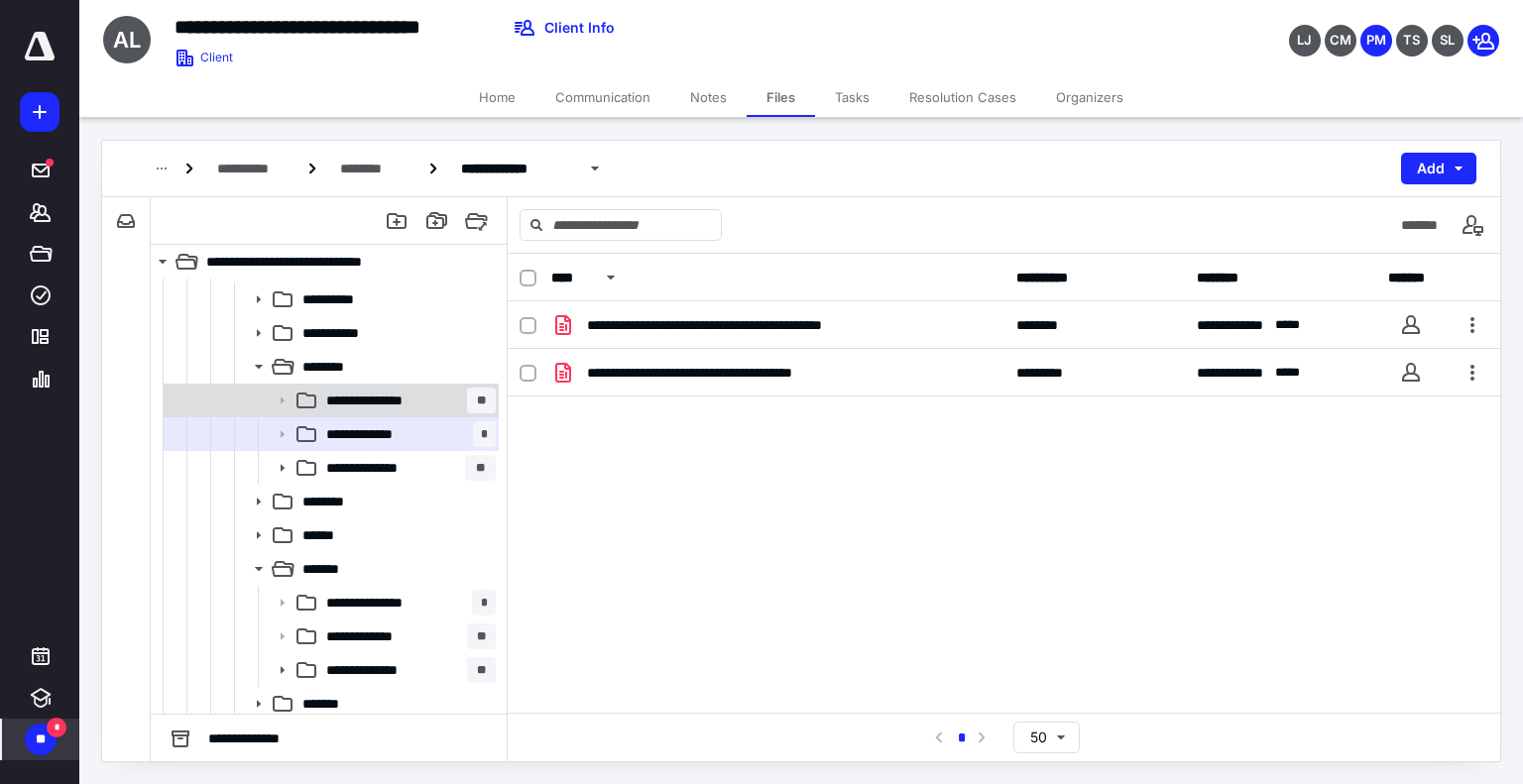 click on "**********" at bounding box center [377, 400] 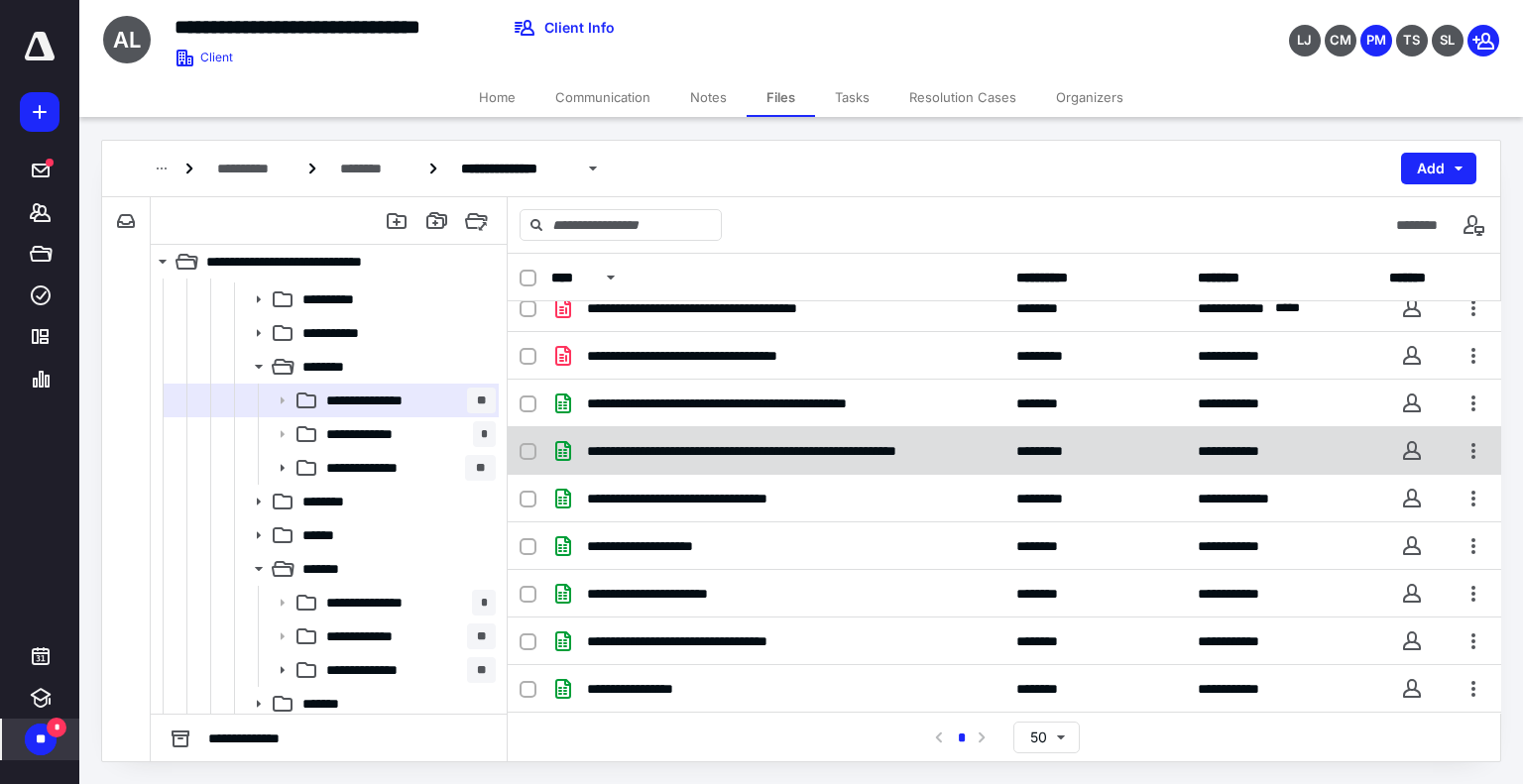 scroll, scrollTop: 345, scrollLeft: 0, axis: vertical 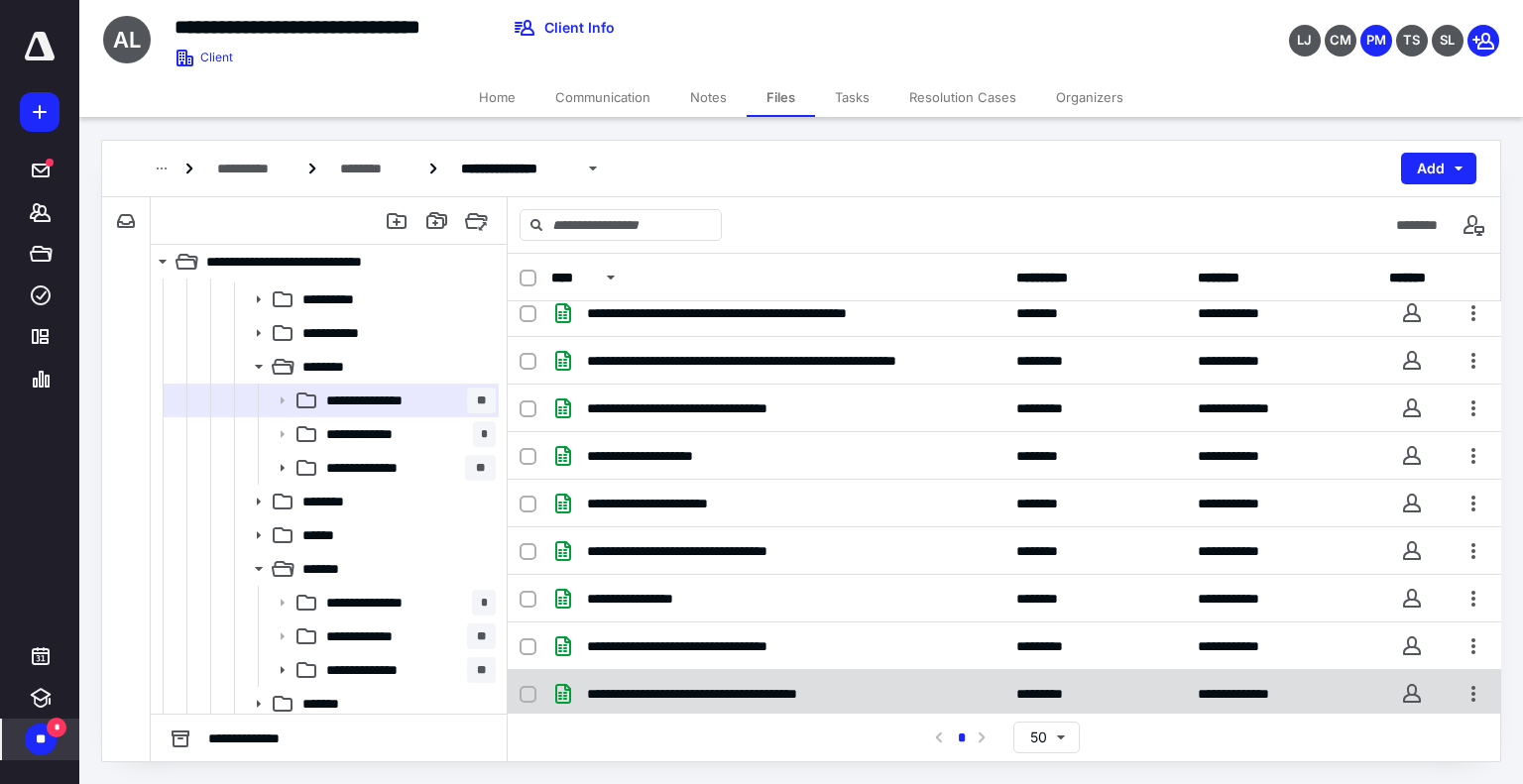 click on "**********" at bounding box center (777, 694) 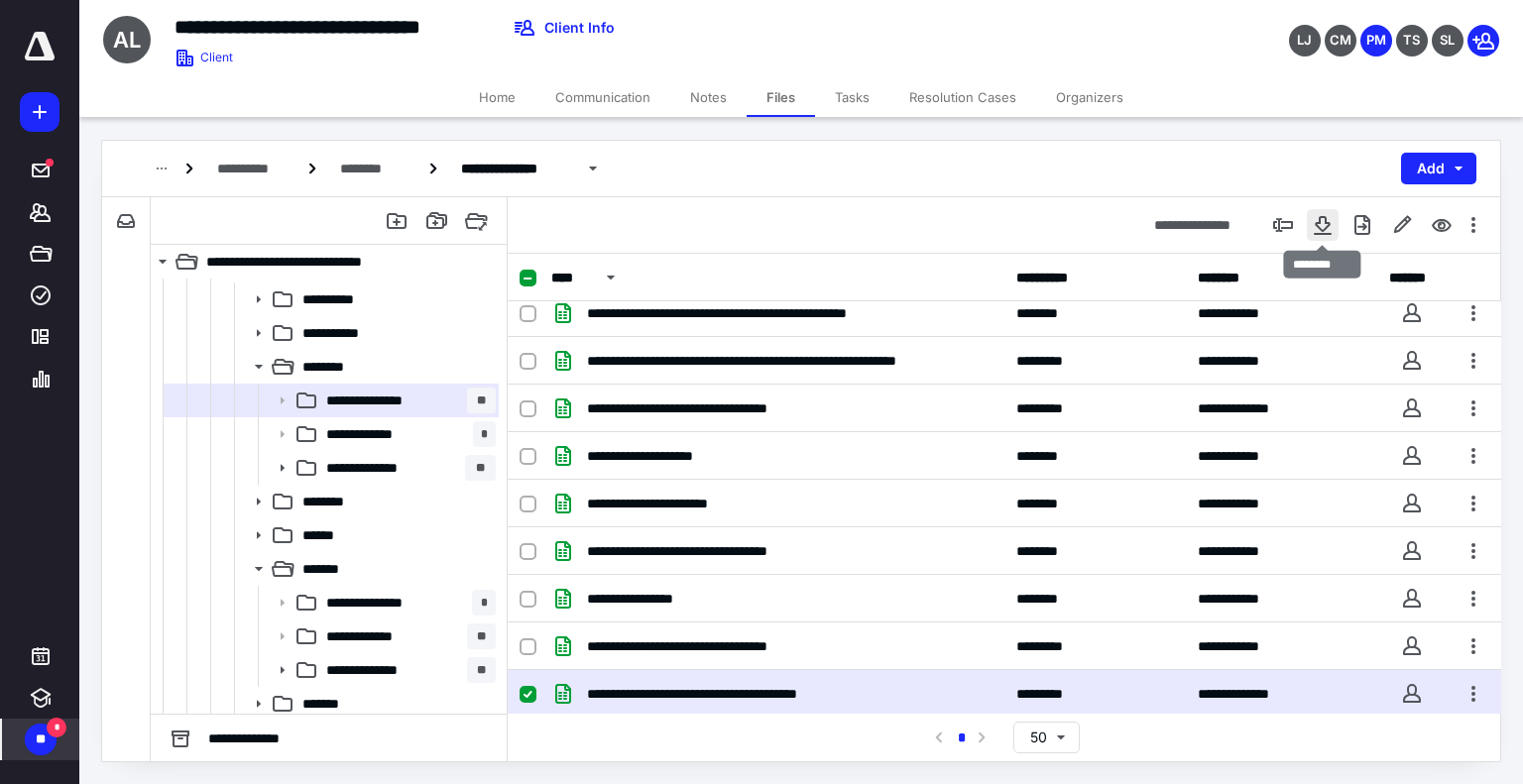 click at bounding box center (1323, 225) 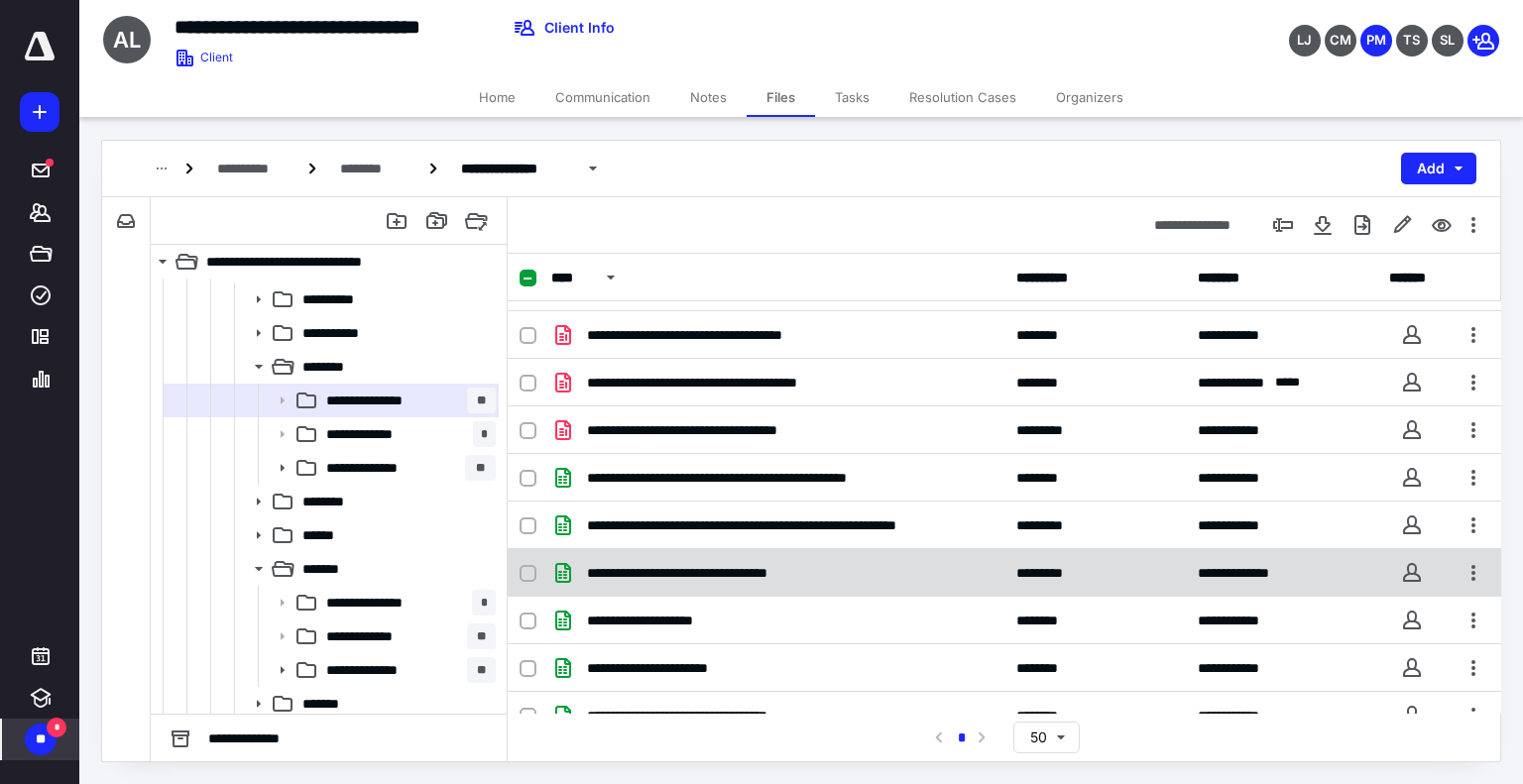 scroll, scrollTop: 345, scrollLeft: 0, axis: vertical 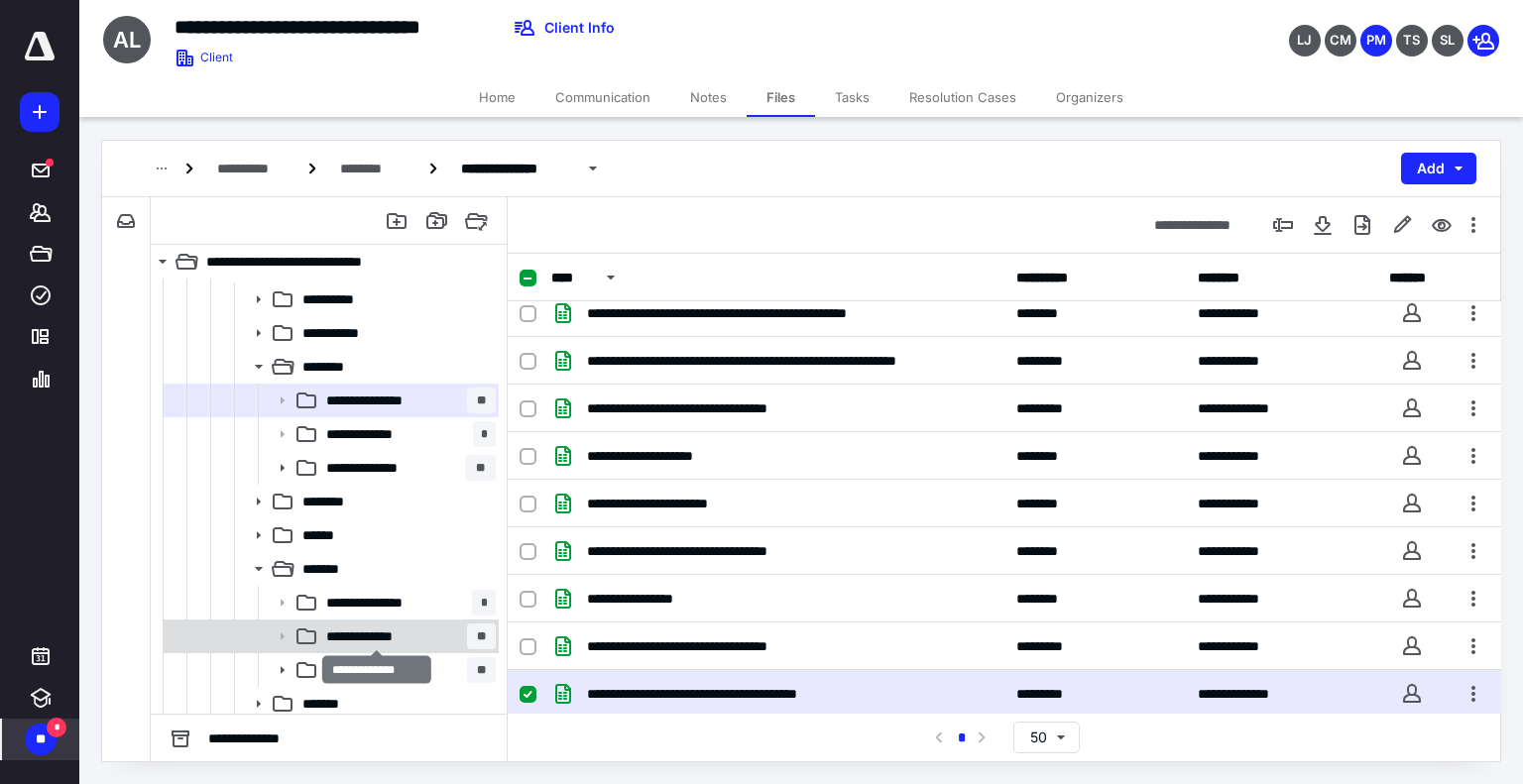 click on "**********" at bounding box center [378, 636] 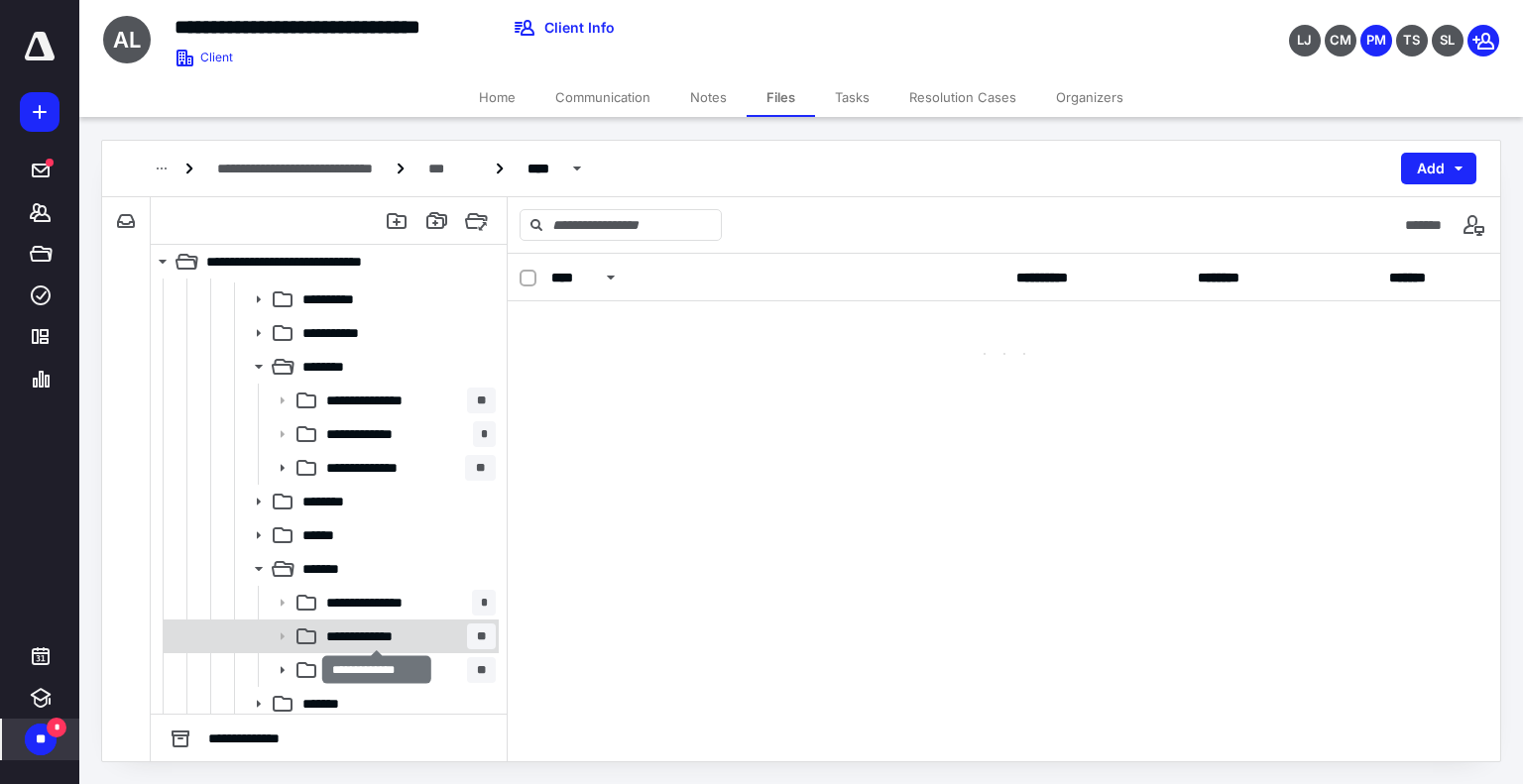 scroll, scrollTop: 0, scrollLeft: 0, axis: both 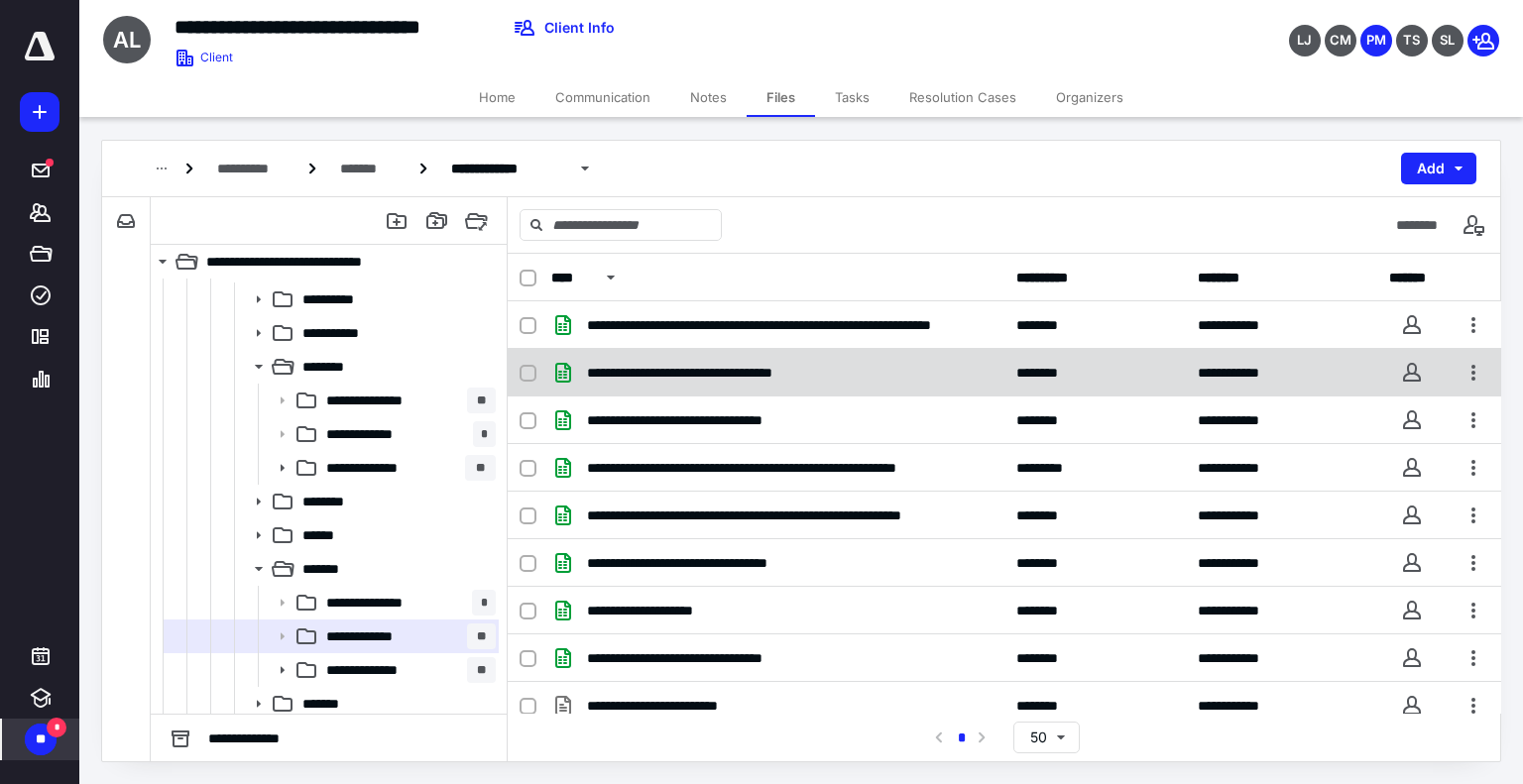 click on "**********" at bounding box center [777, 373] 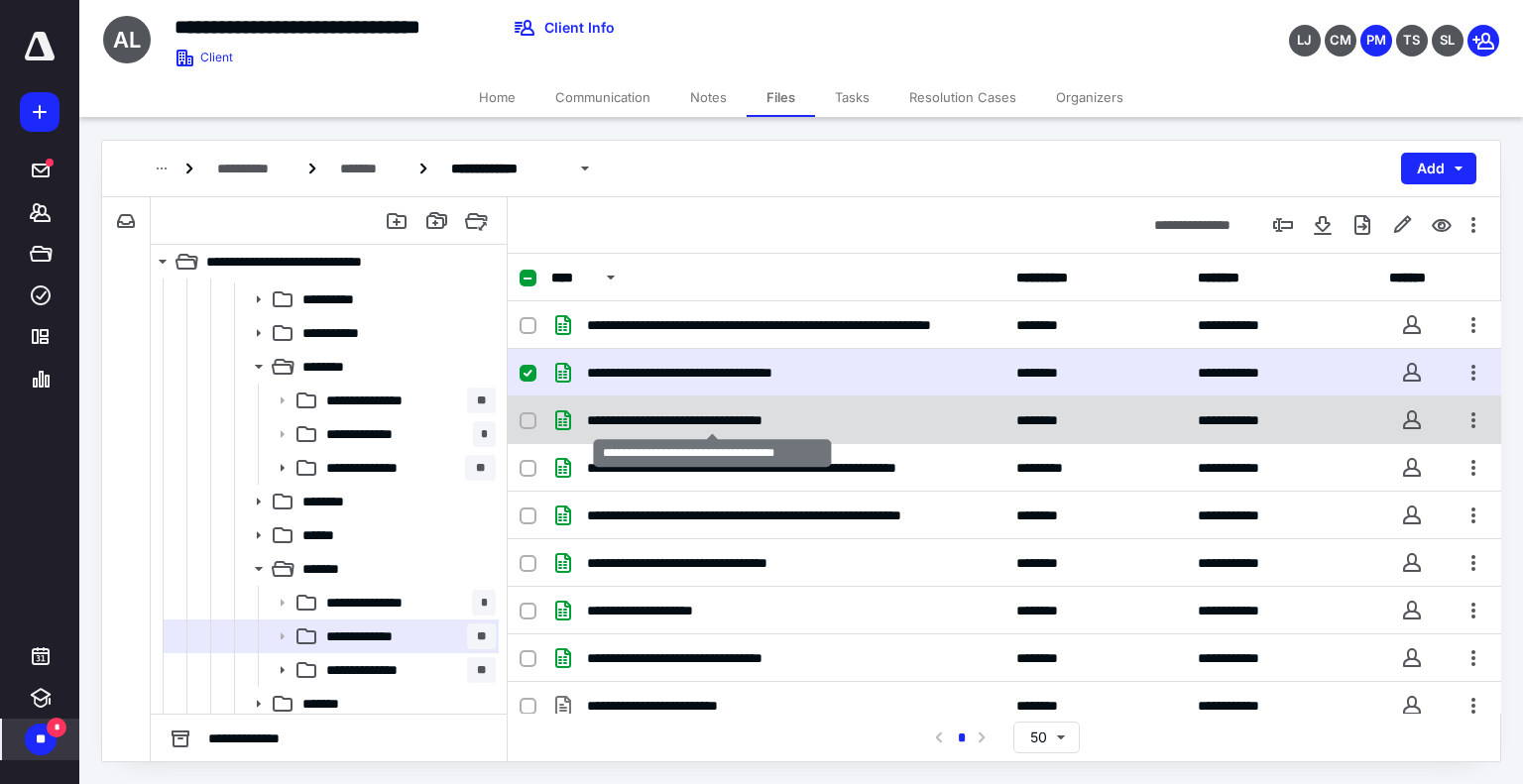 click on "**********" at bounding box center (713, 420) 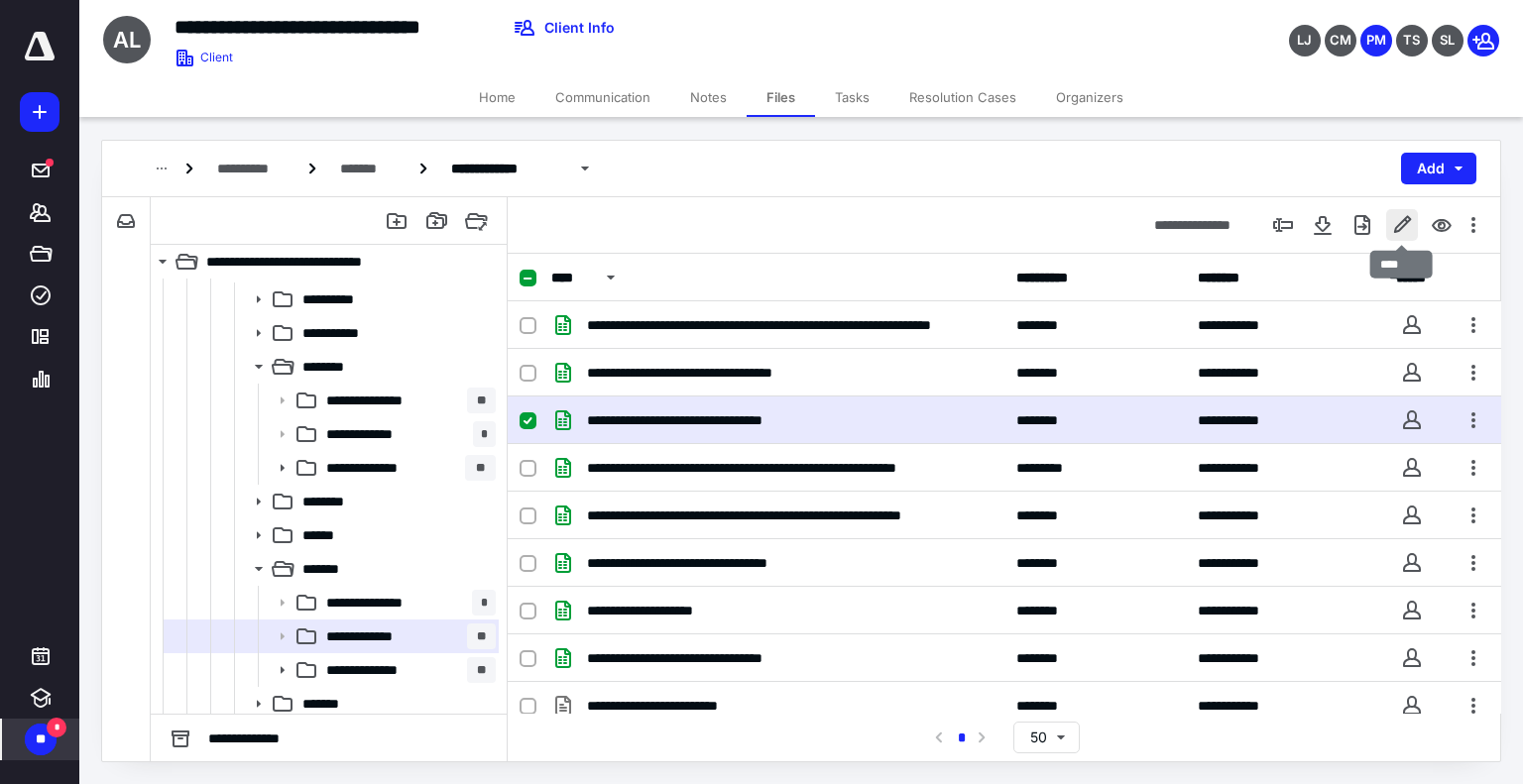 click at bounding box center [1402, 225] 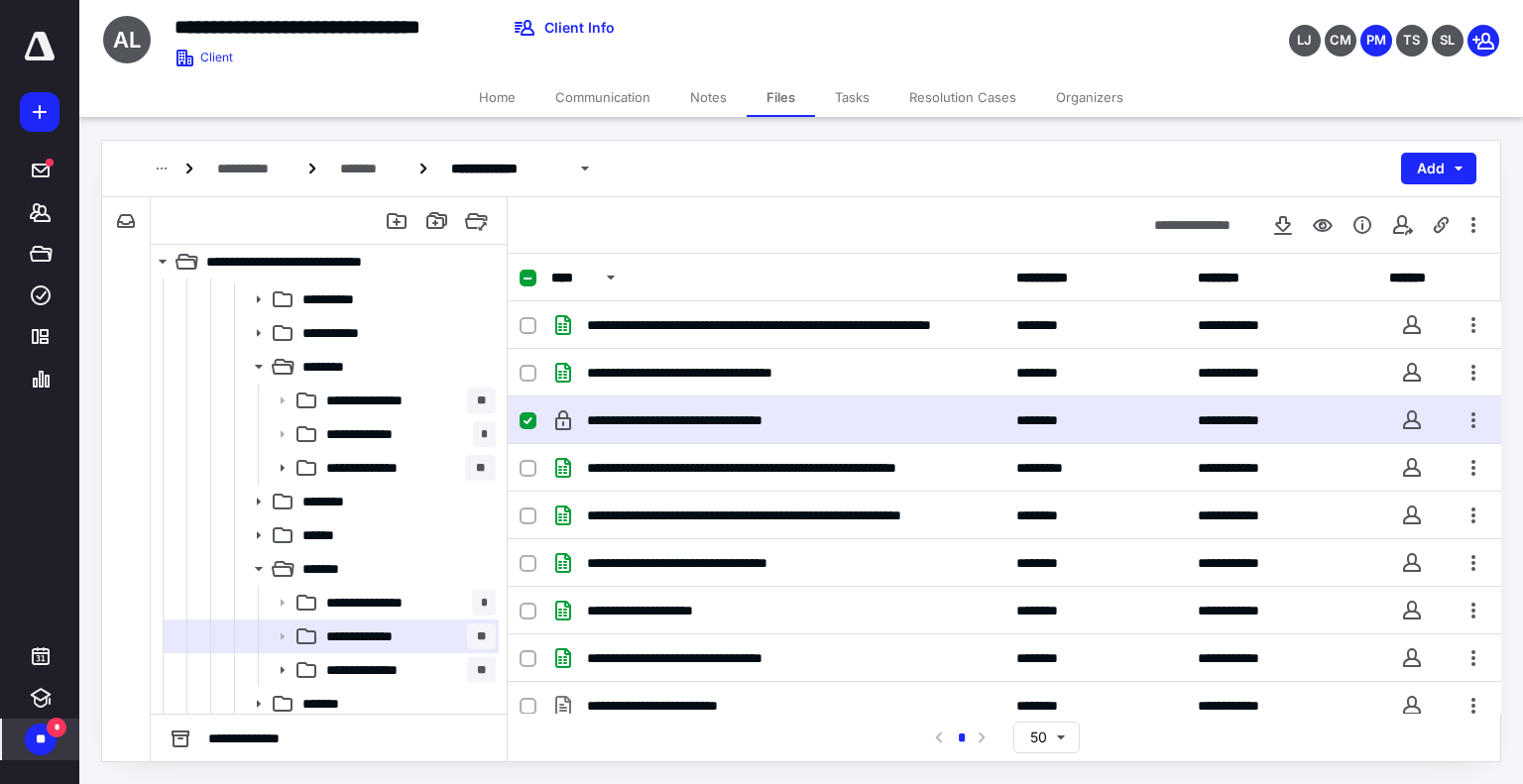 click on "Home Communication Notes Files Tasks Resolution Cases Organizers" at bounding box center [801, 97] 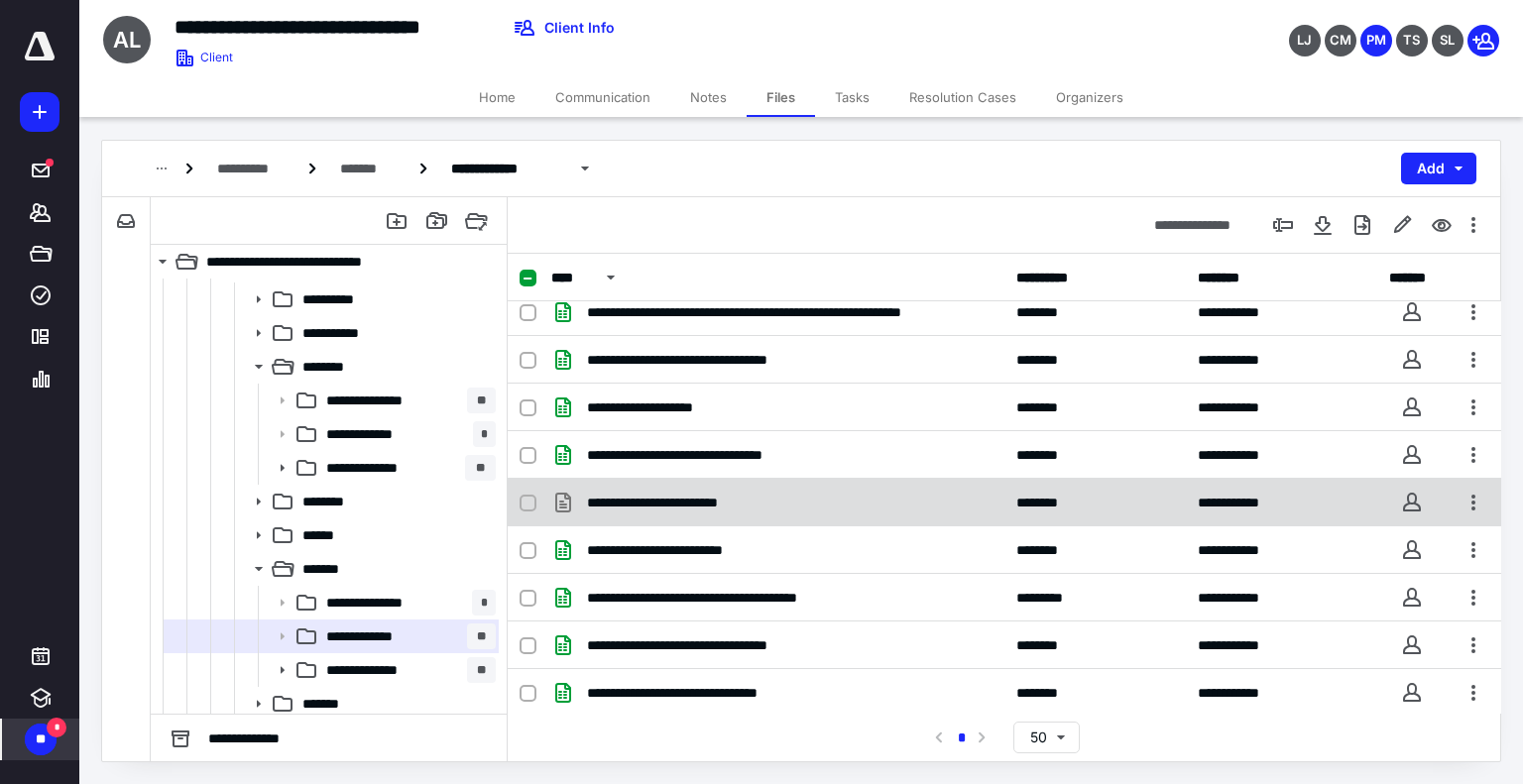 scroll, scrollTop: 0, scrollLeft: 0, axis: both 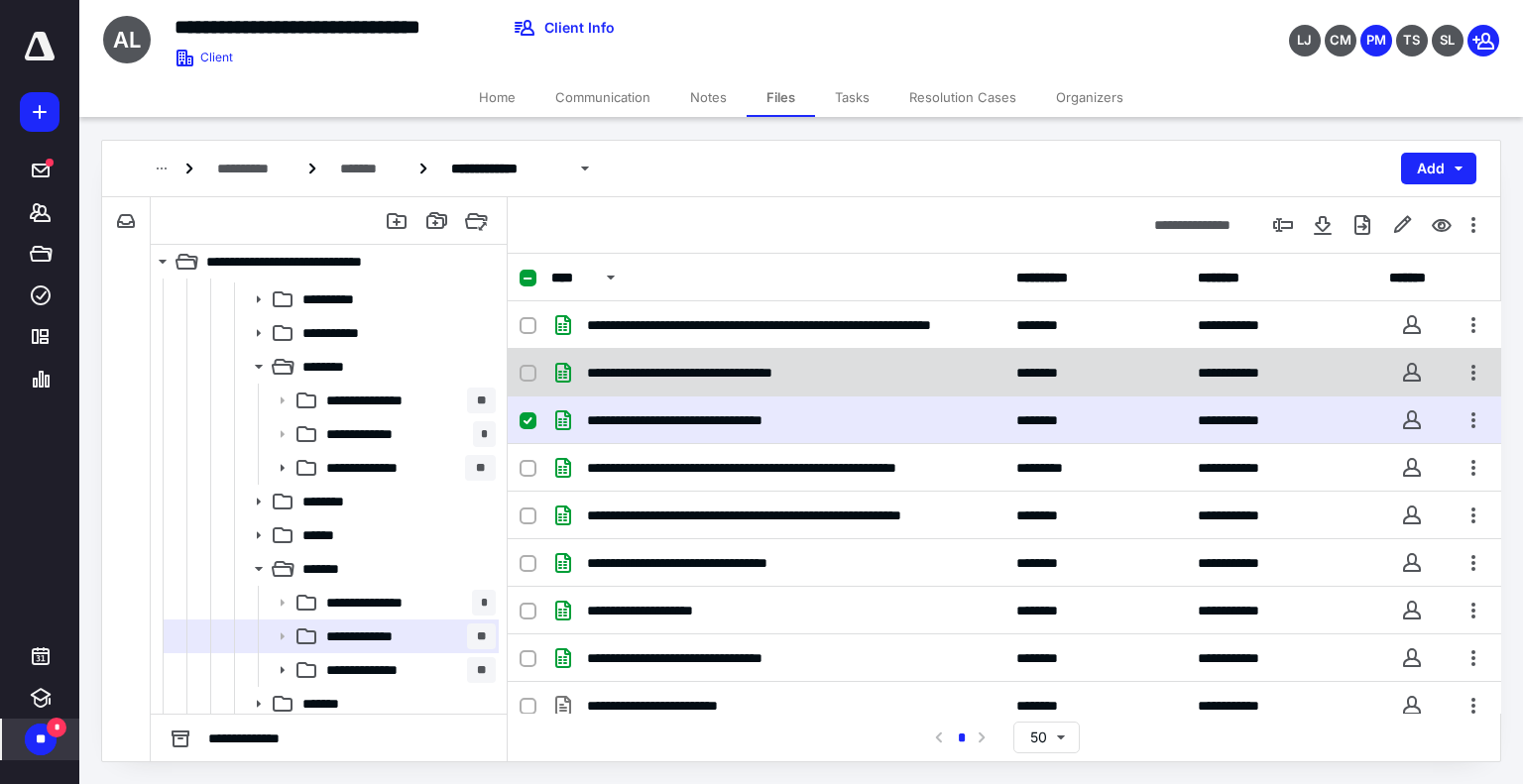 click on "**********" at bounding box center [1004, 373] 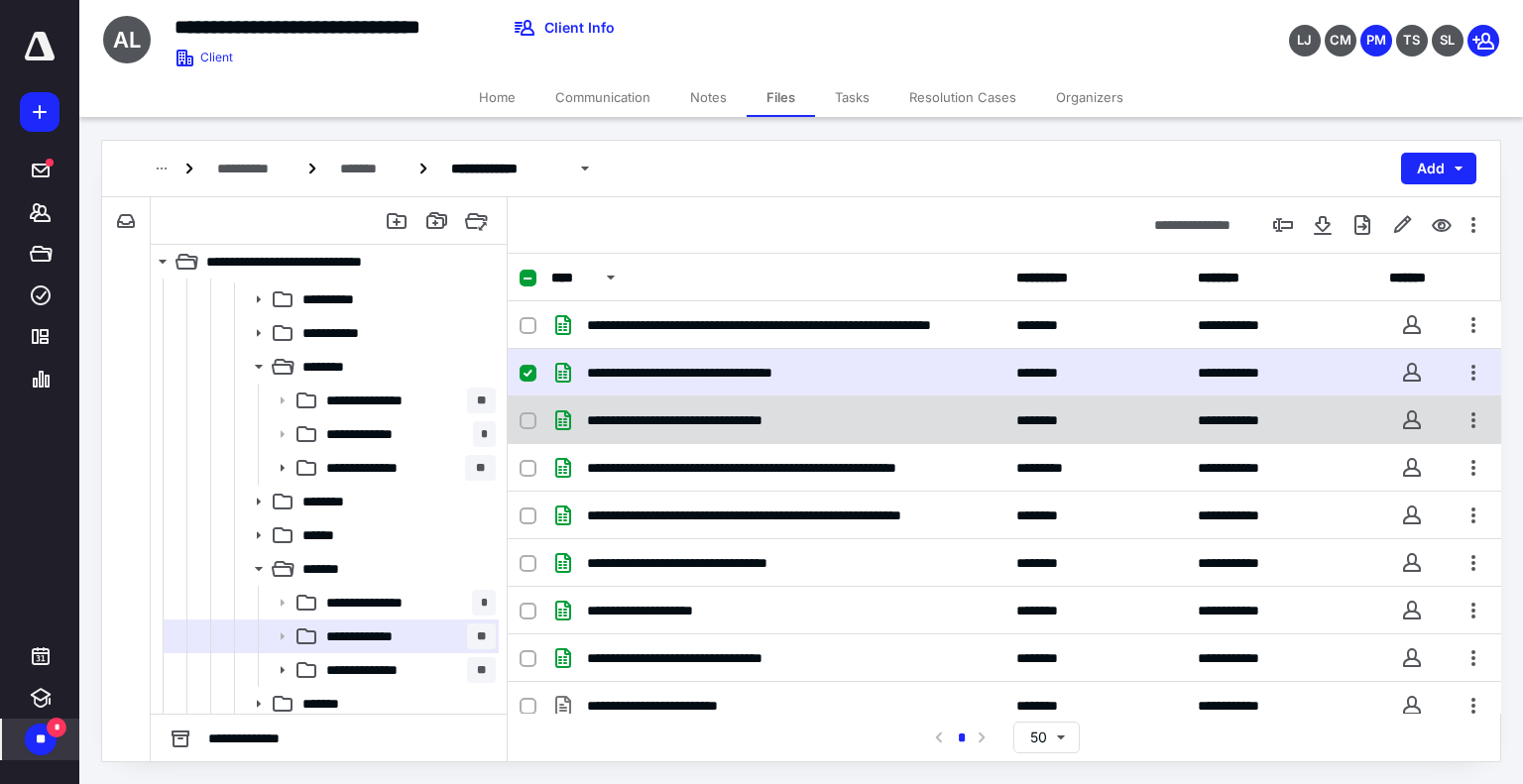 click on "**********" at bounding box center [777, 420] 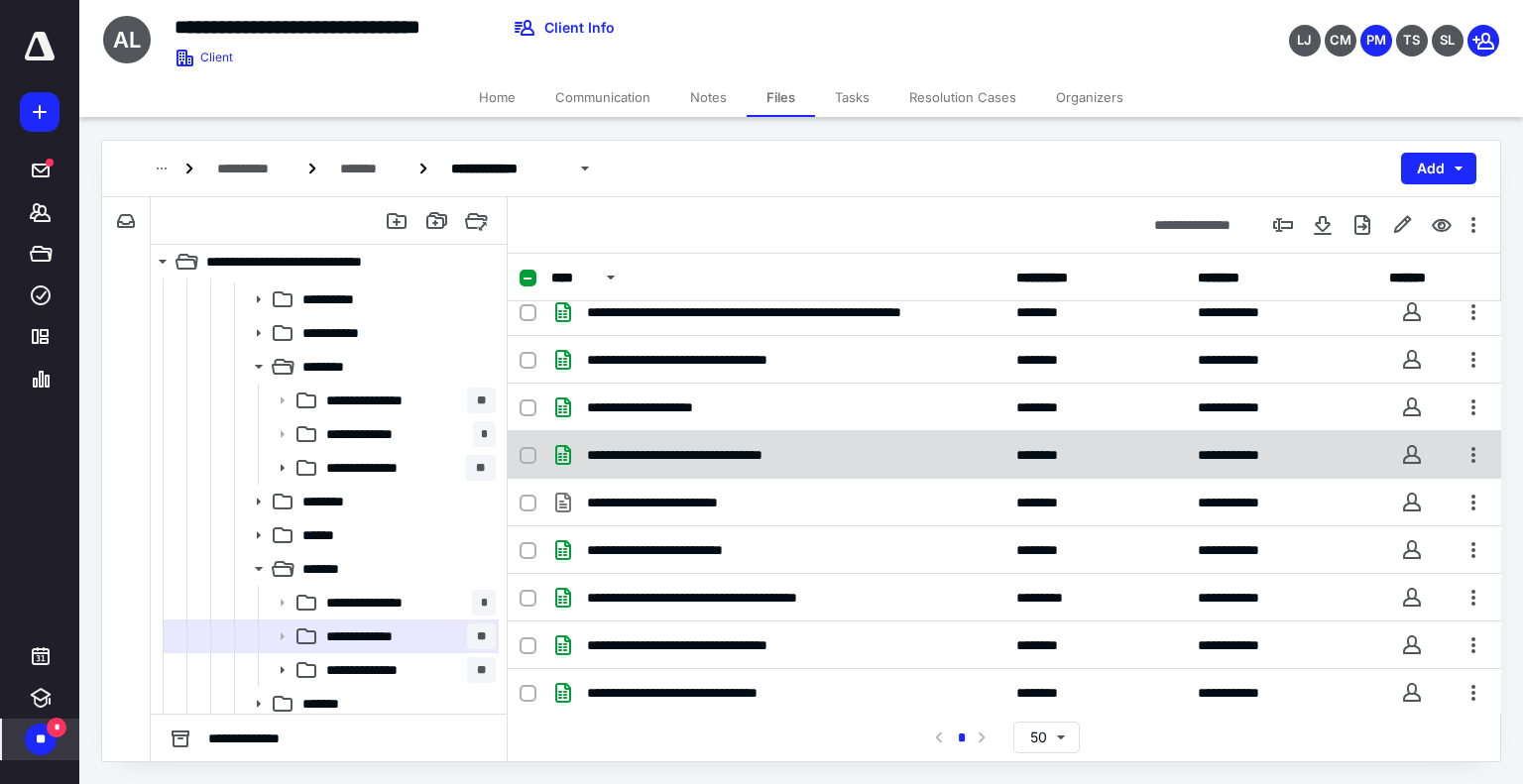 scroll, scrollTop: 0, scrollLeft: 0, axis: both 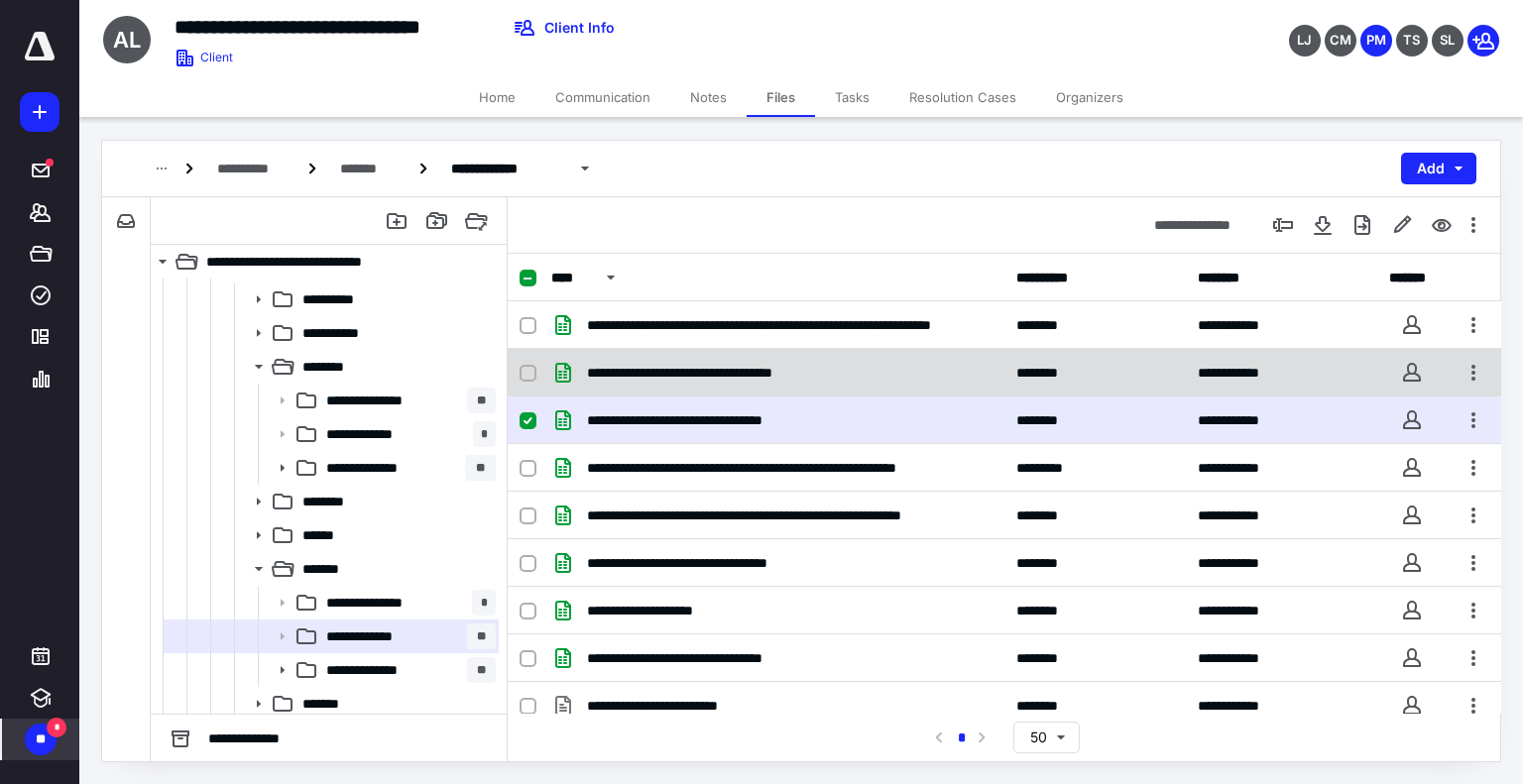 click on "**********" at bounding box center [719, 373] 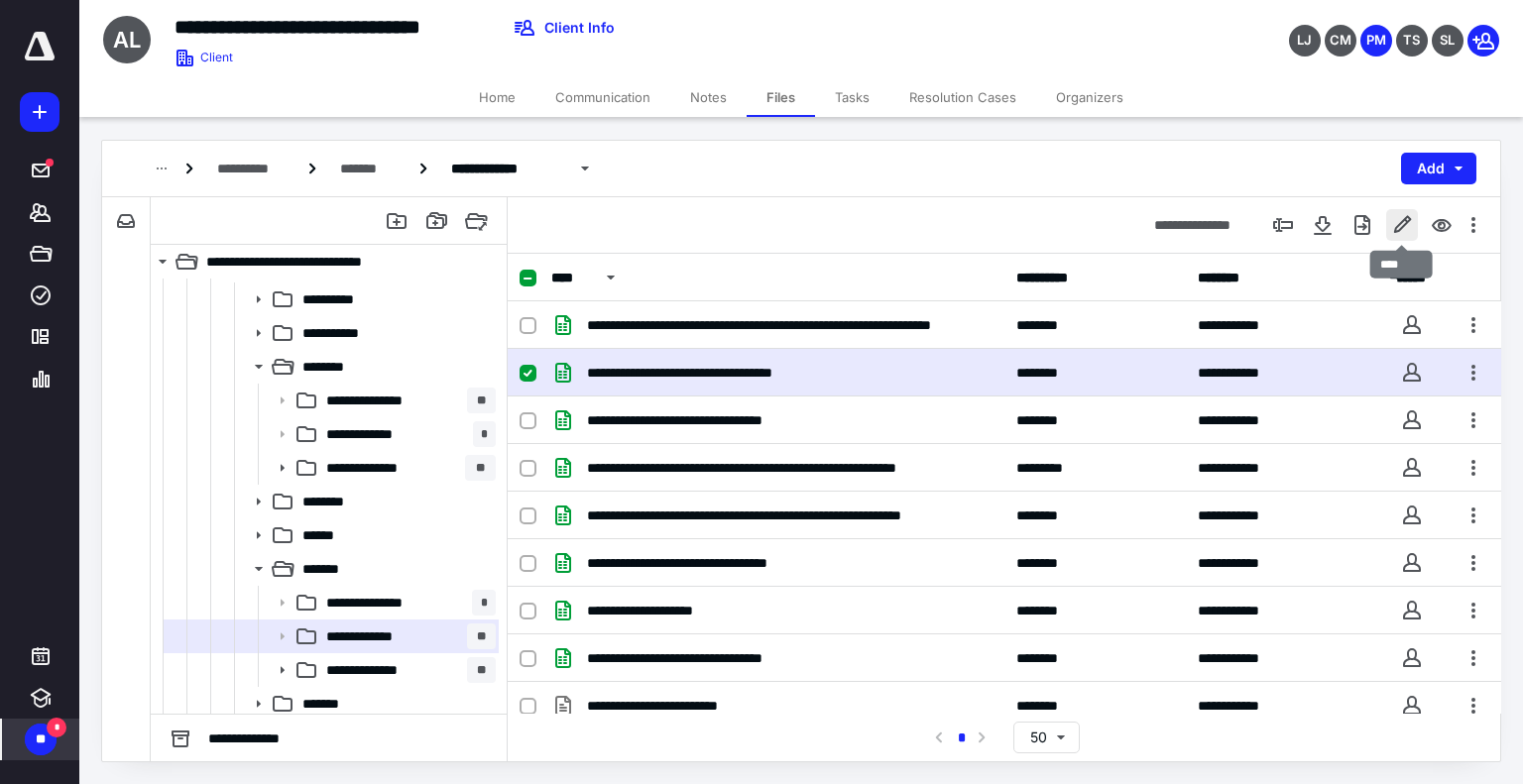 click at bounding box center (1402, 225) 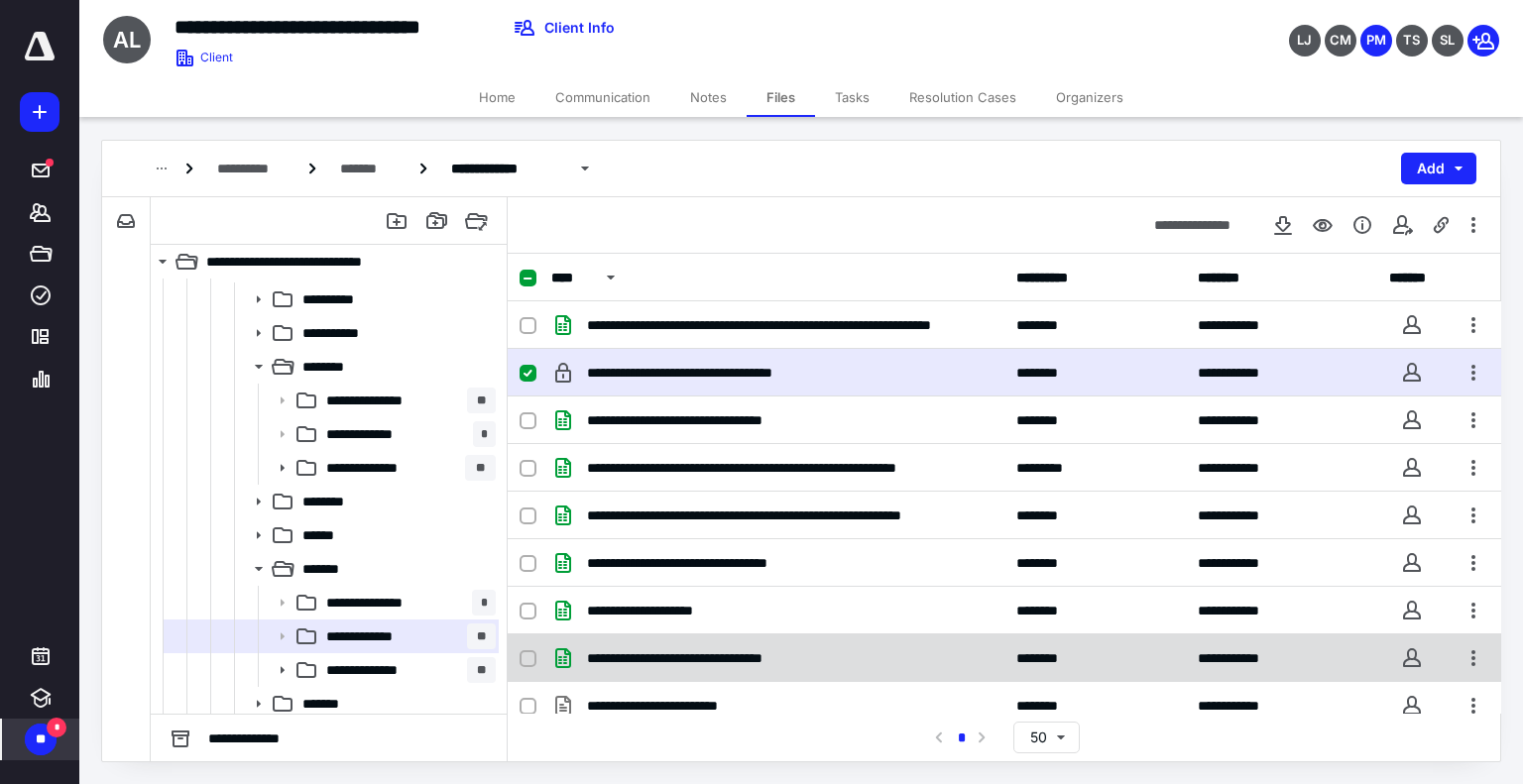 click on "**********" at bounding box center (1004, 658) 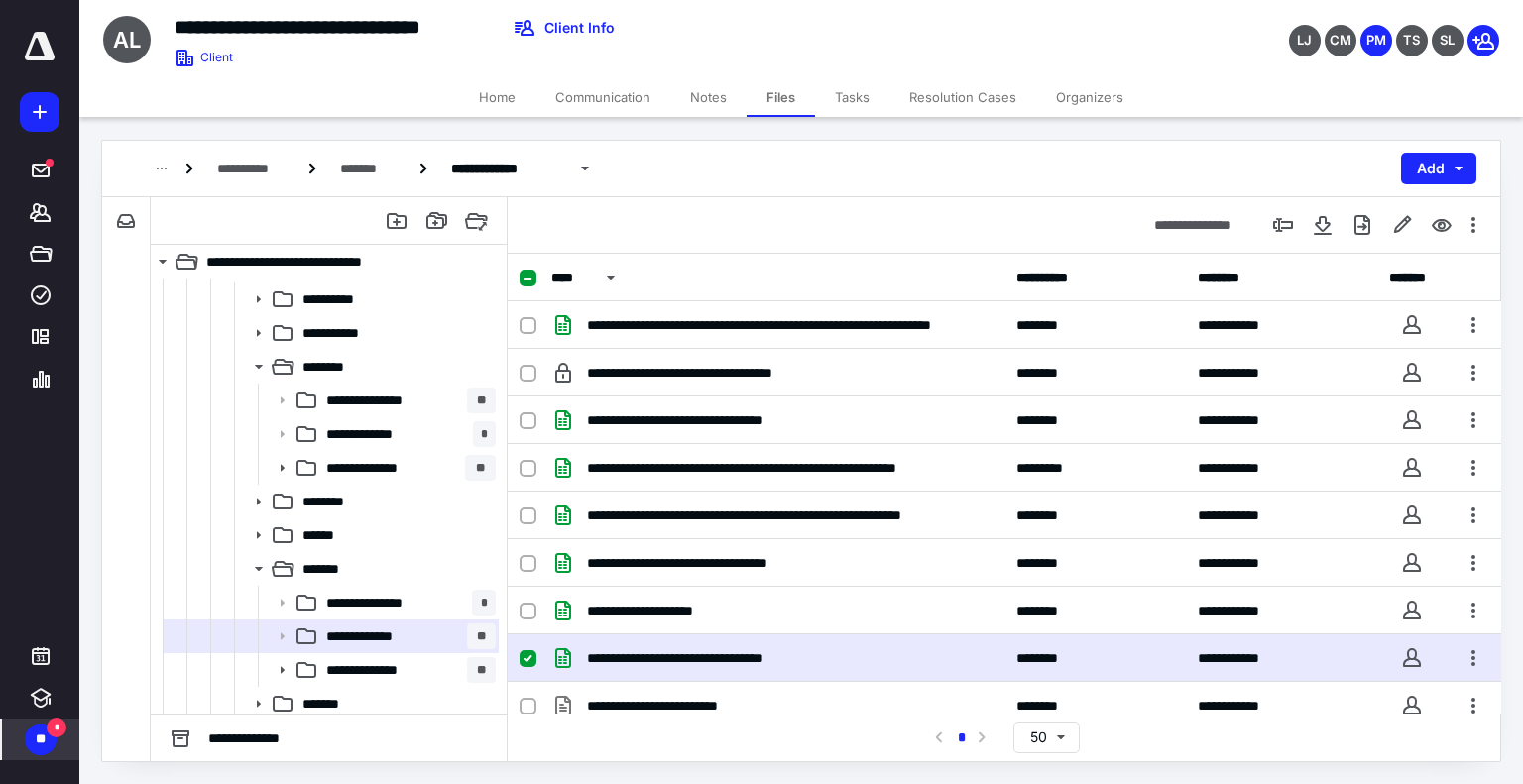 click 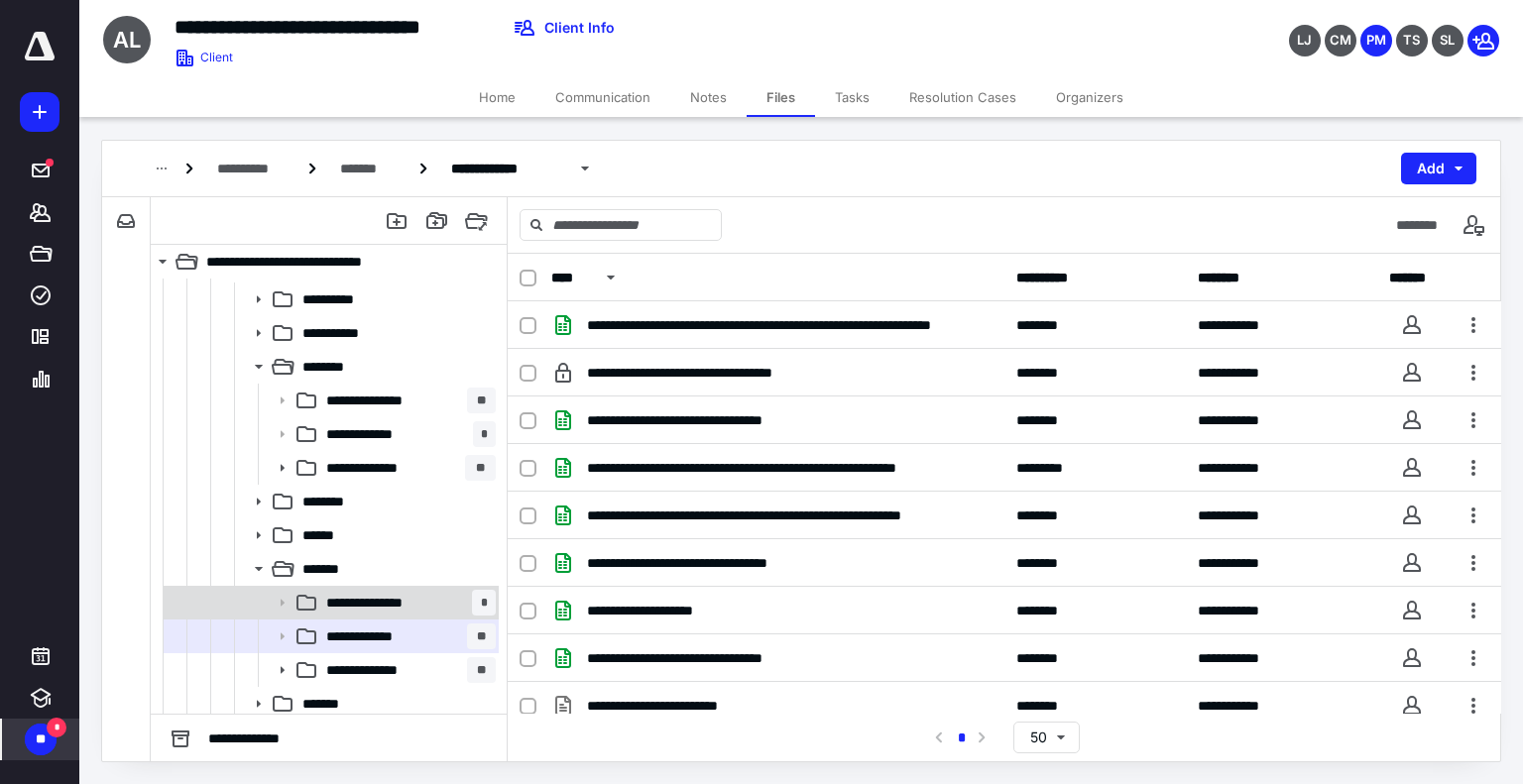 click on "**********" at bounding box center [377, 603] 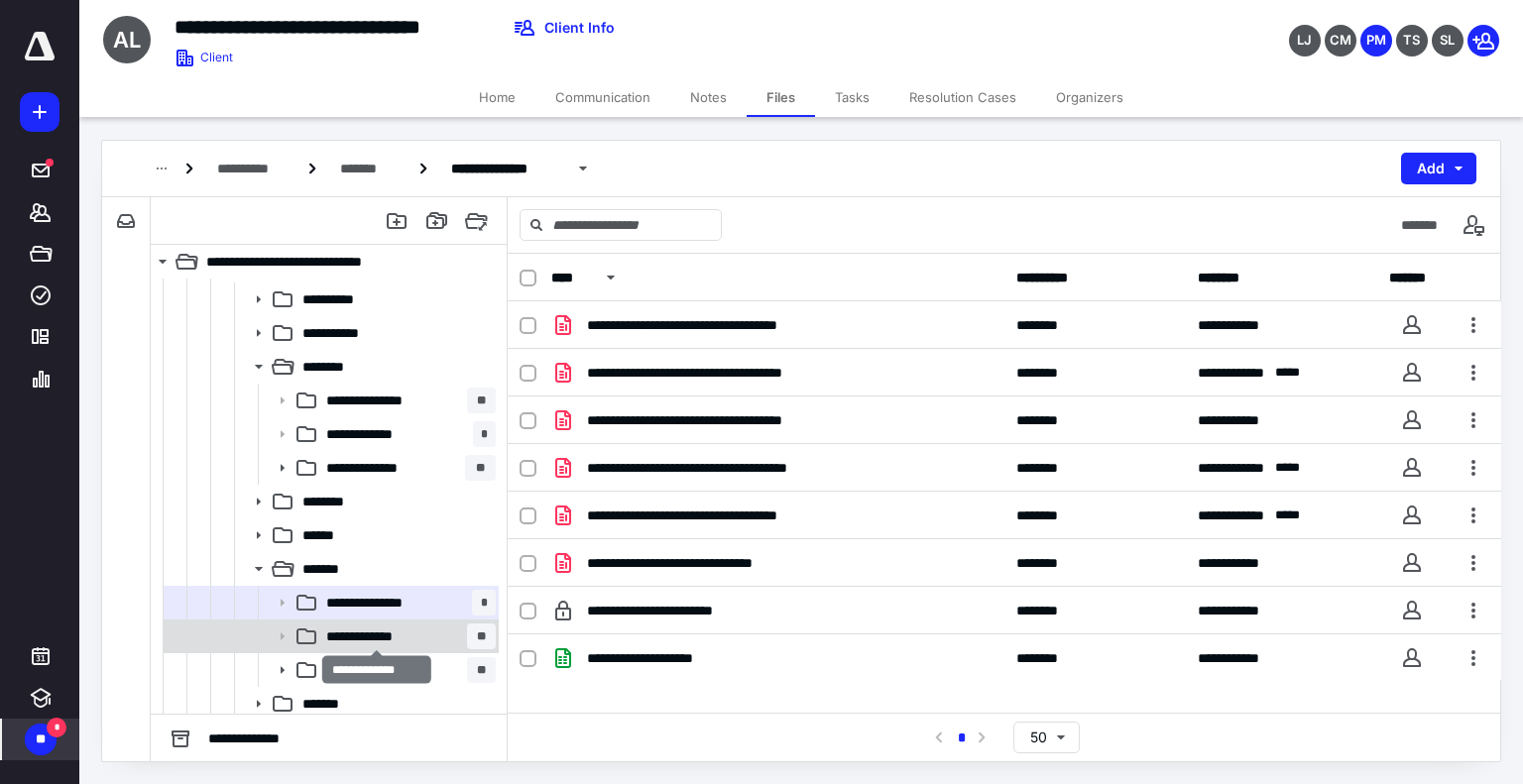 click on "**********" at bounding box center (378, 636) 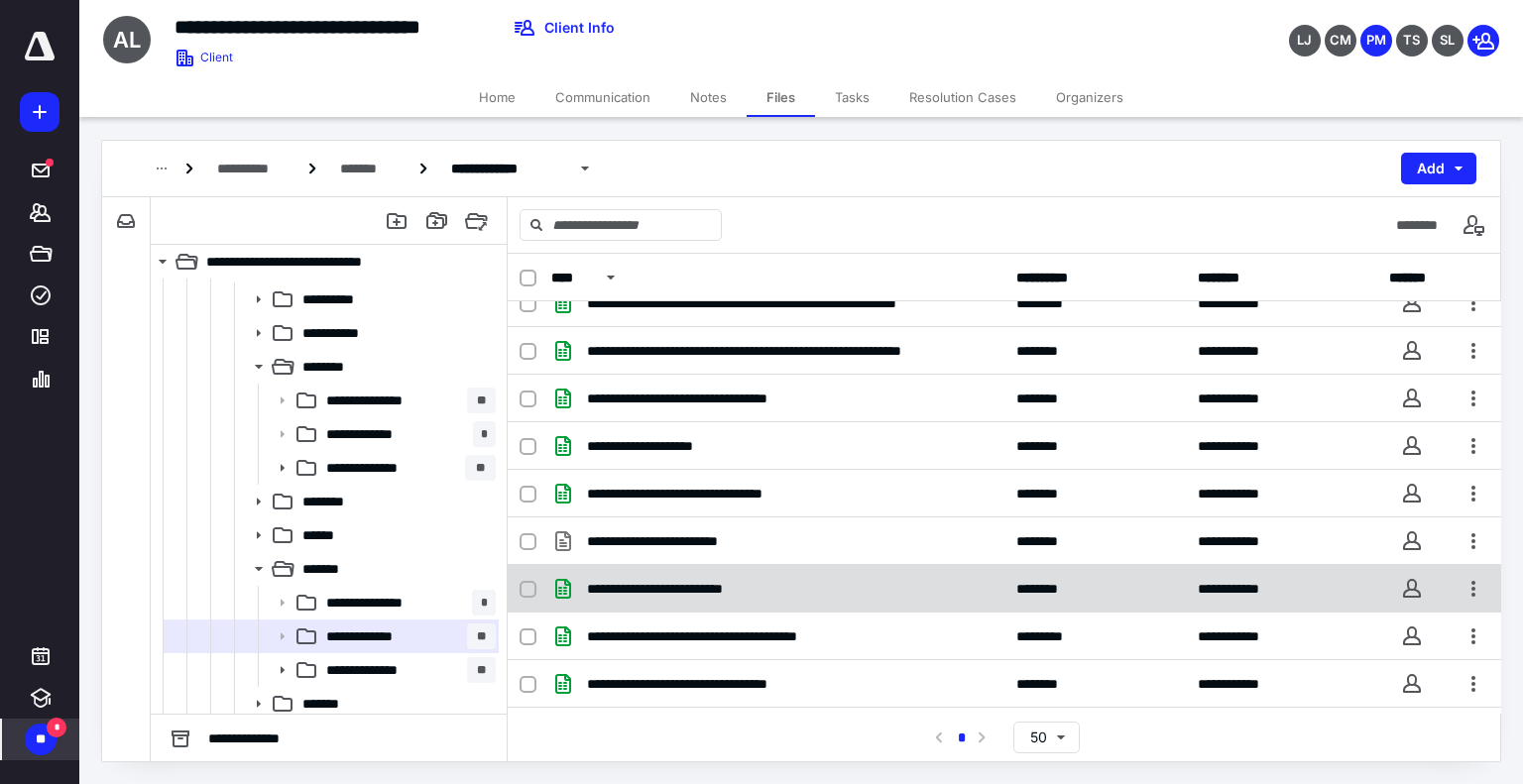 scroll, scrollTop: 203, scrollLeft: 0, axis: vertical 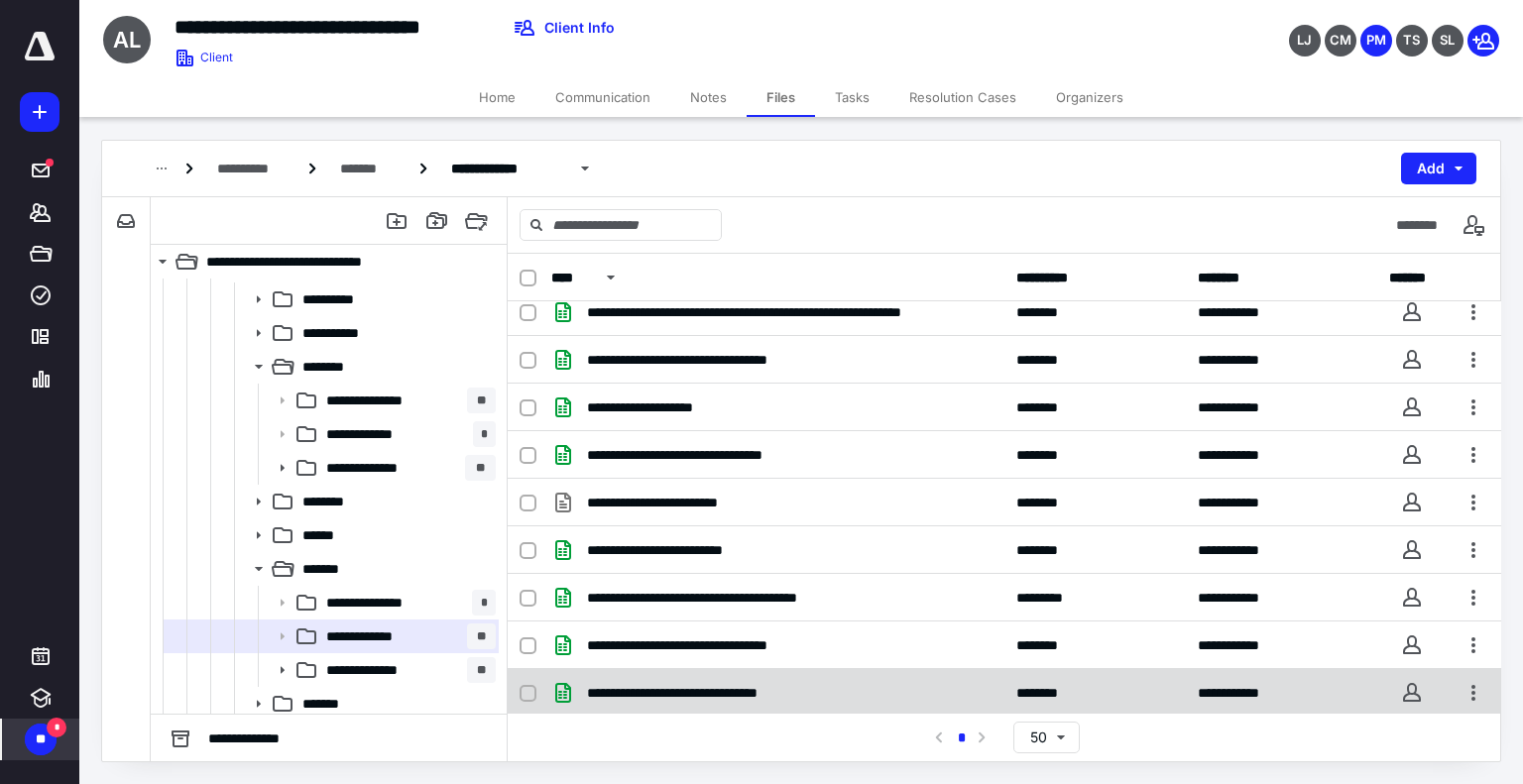 click on "**********" at bounding box center (714, 693) 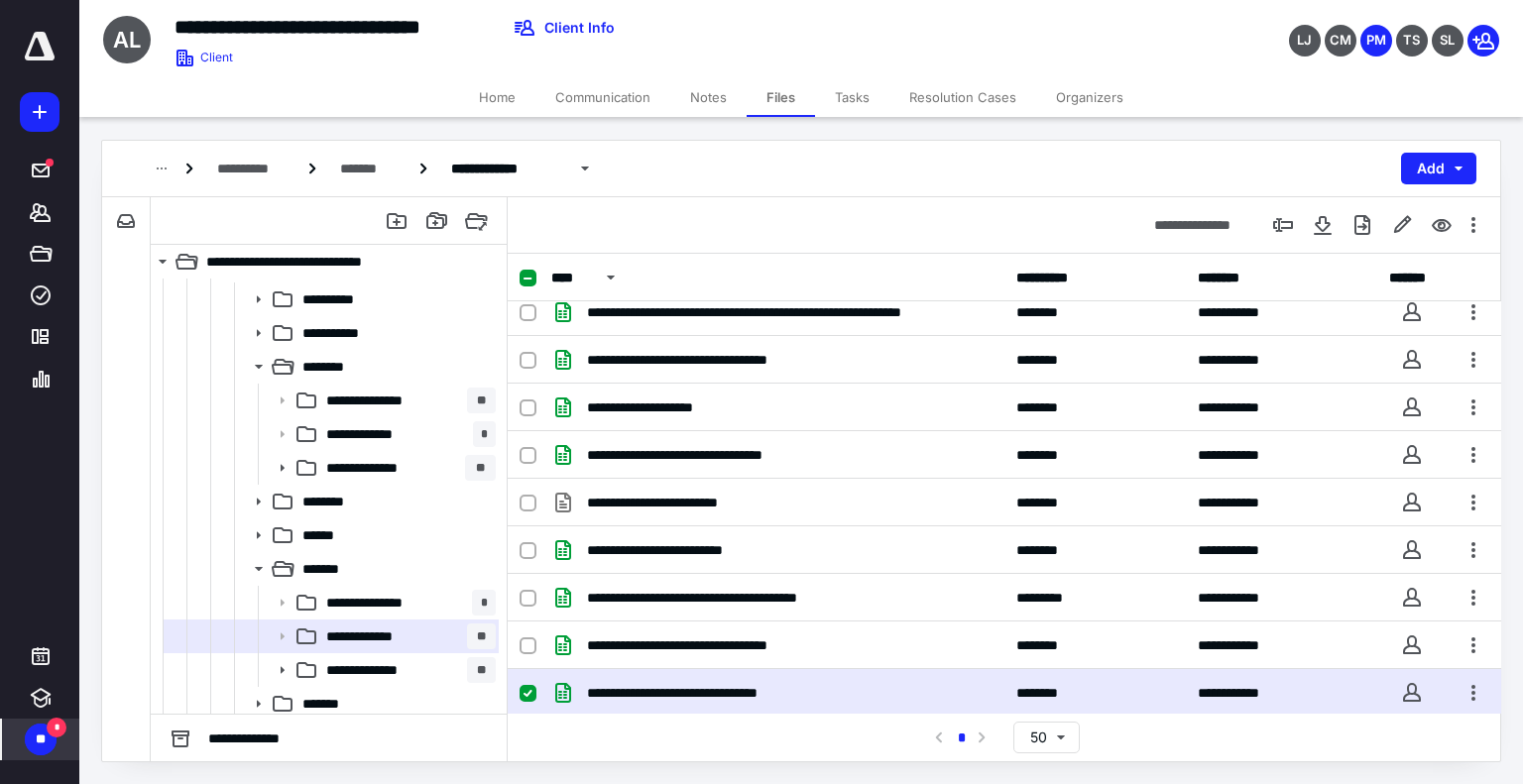 click on "**********" at bounding box center (714, 693) 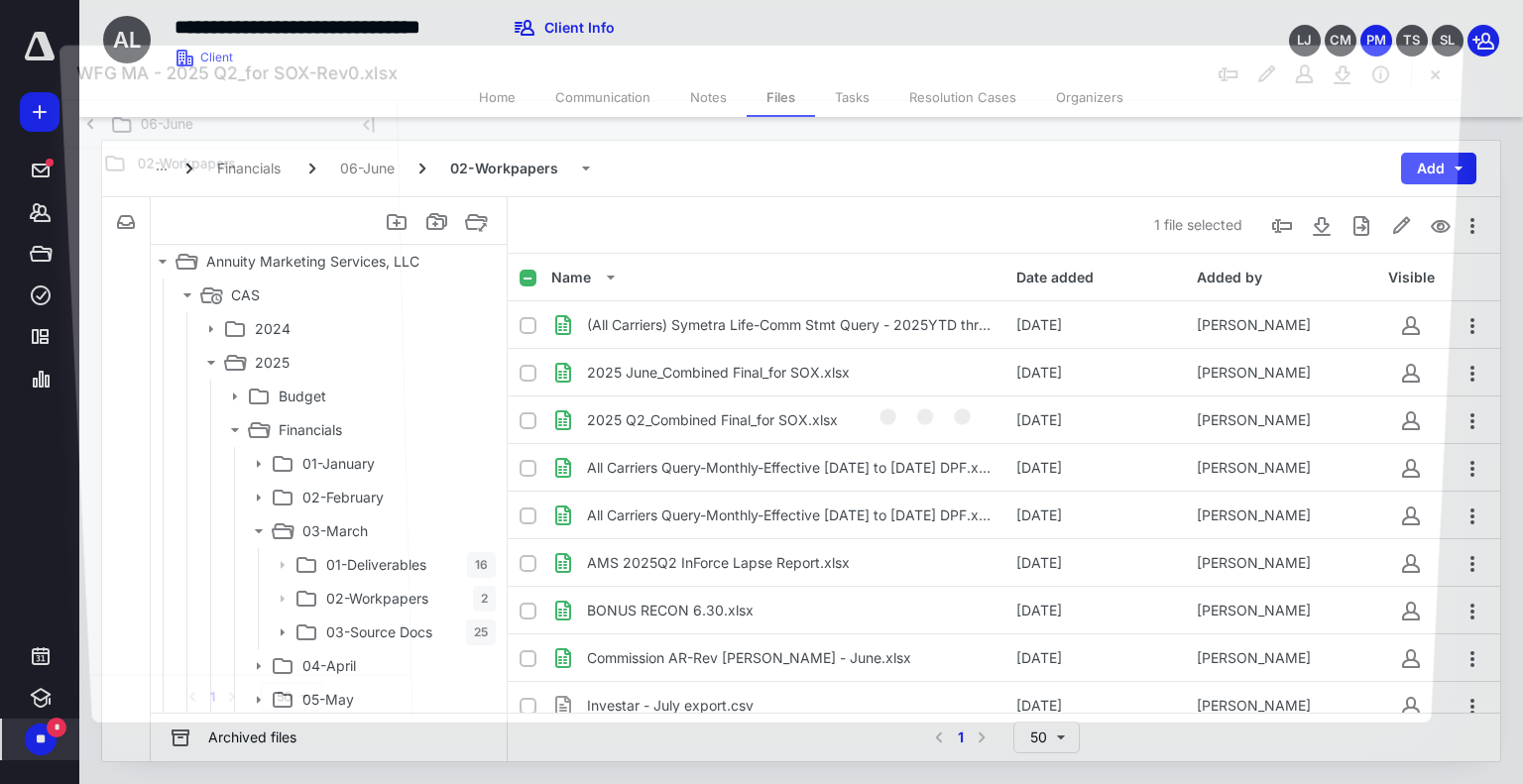 scroll, scrollTop: 165, scrollLeft: 0, axis: vertical 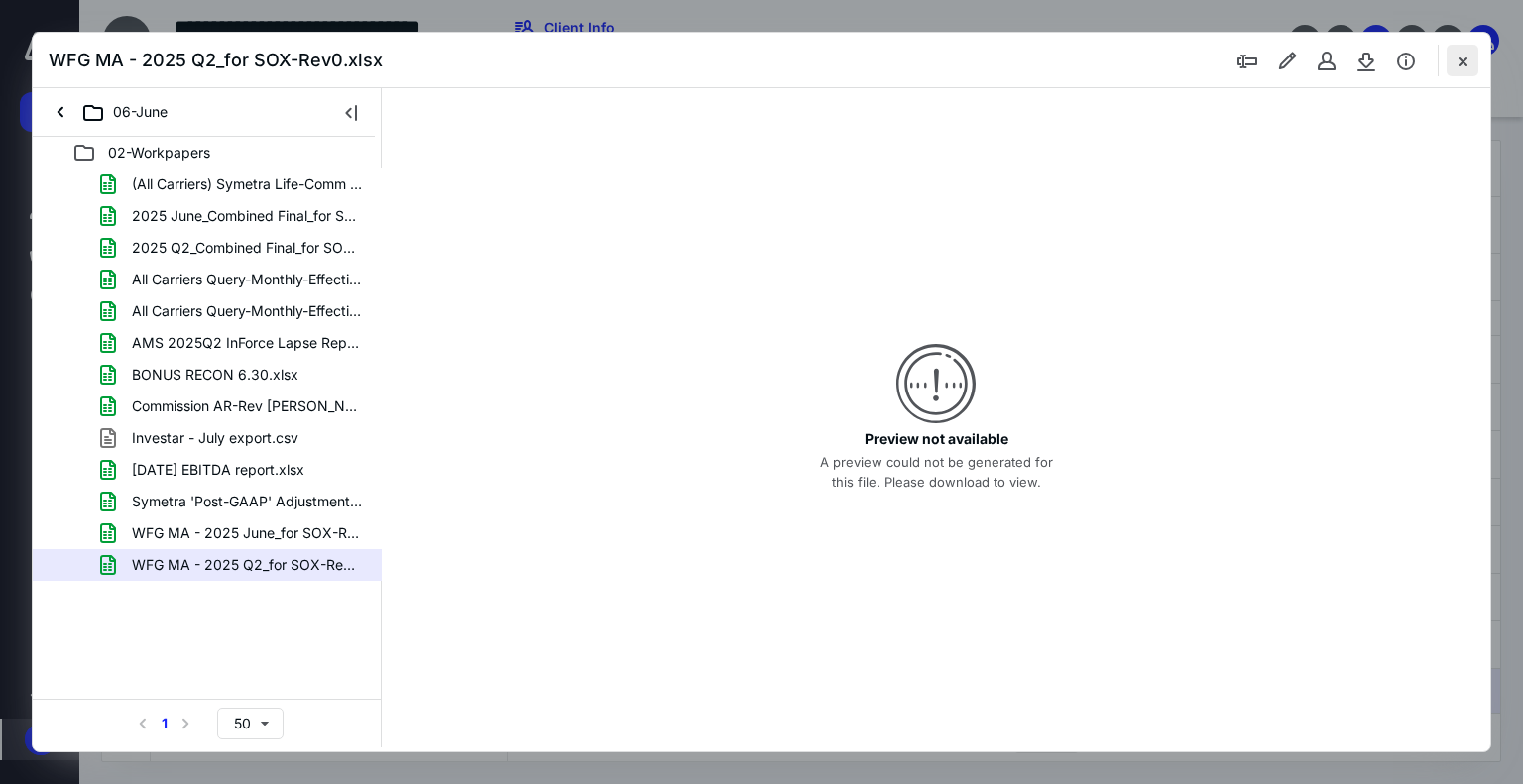click at bounding box center (1463, 60) 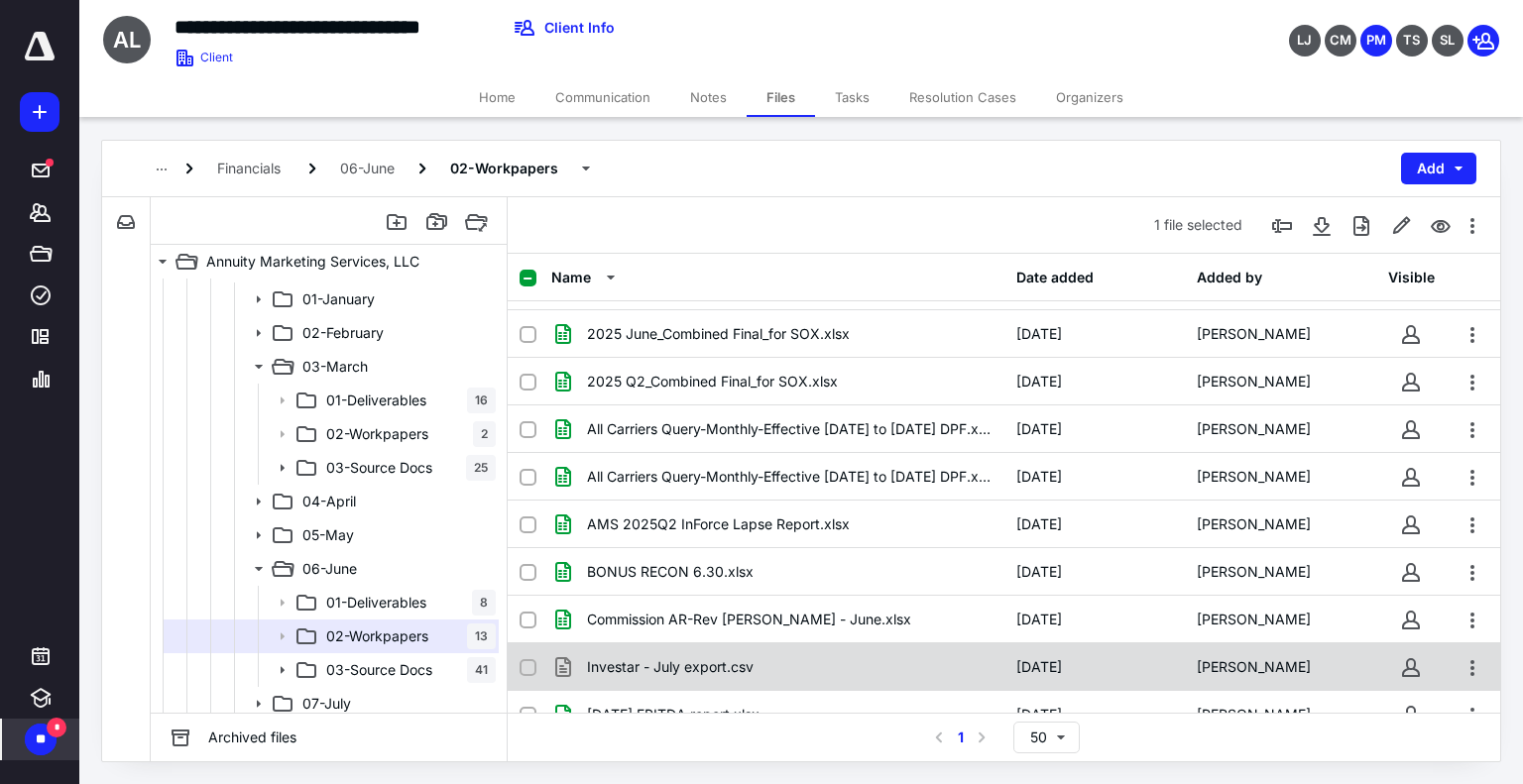 scroll, scrollTop: 0, scrollLeft: 0, axis: both 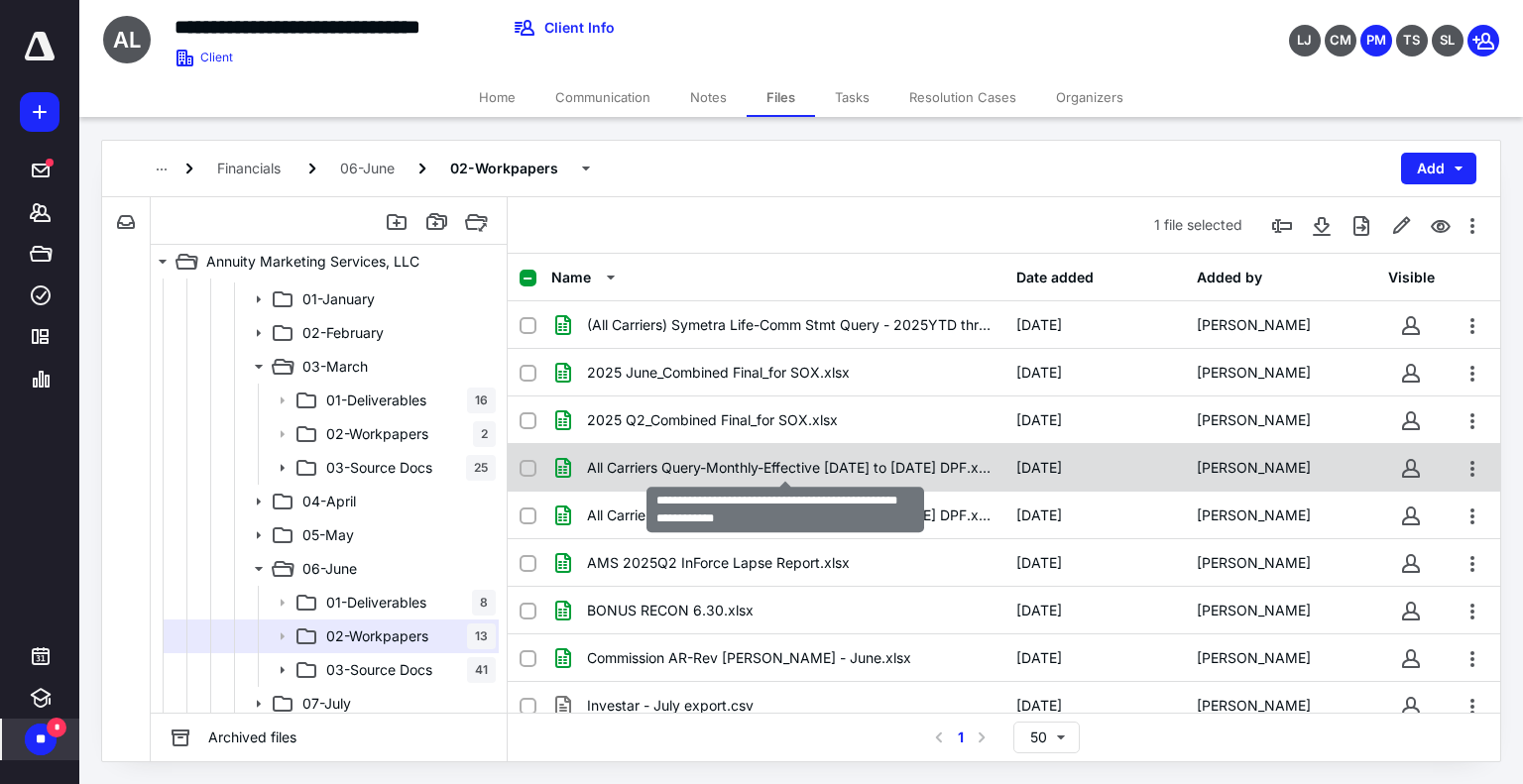 click on "All Carriers Query-Monthly-Effective [DATE] to [DATE] DPF.xlsx" at bounding box center [789, 468] 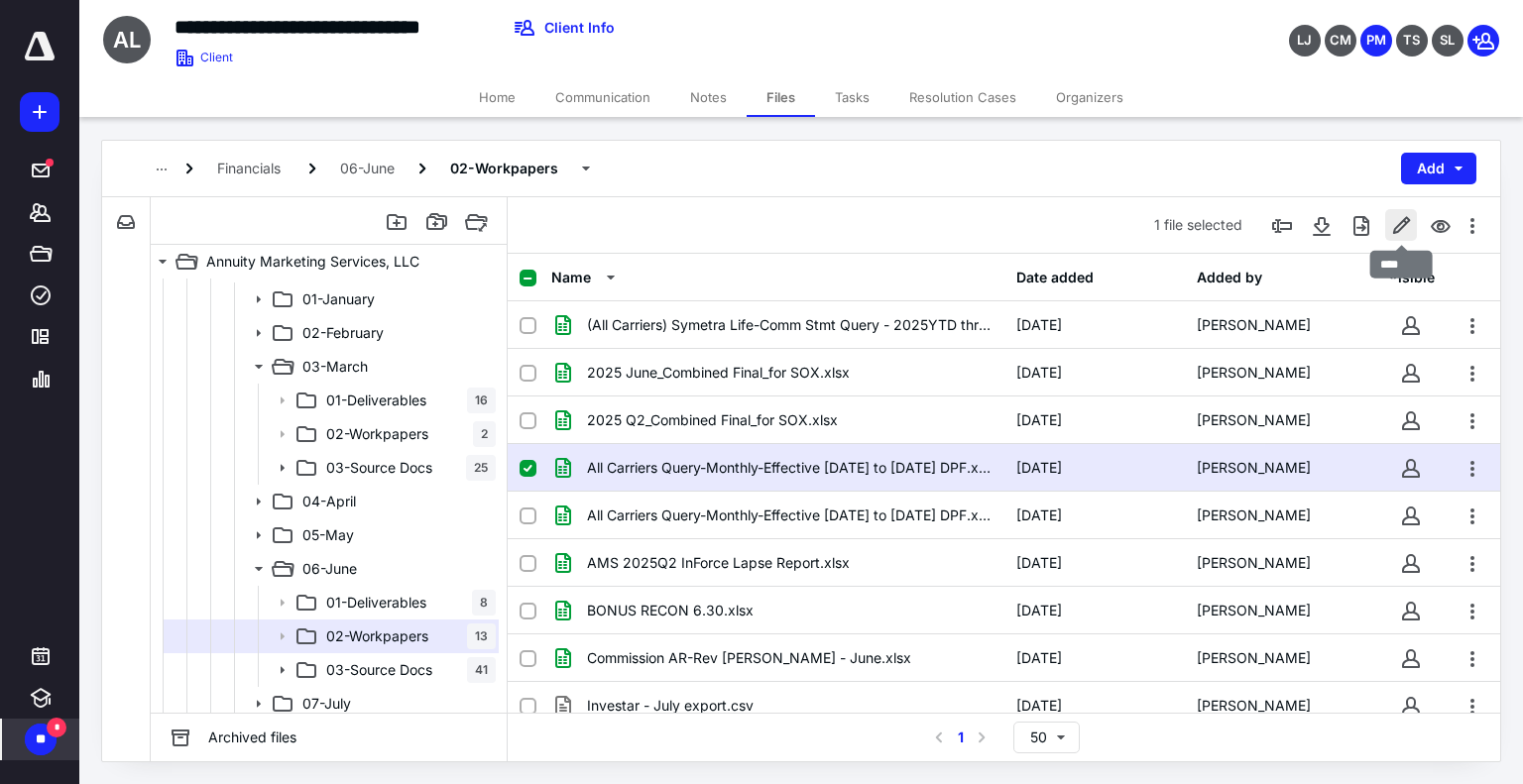 click at bounding box center [1401, 225] 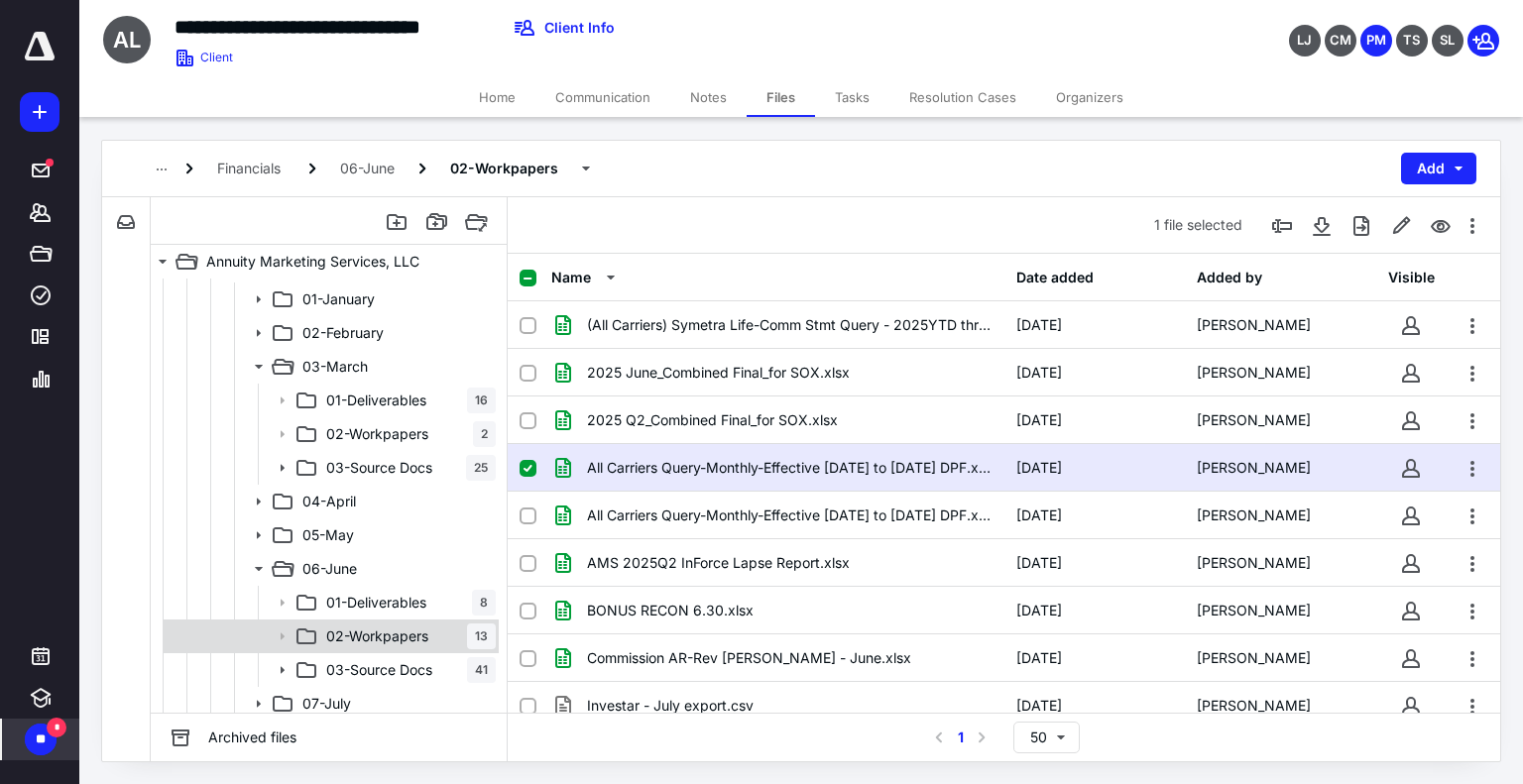 click on "02-Workpapers" at bounding box center (377, 636) 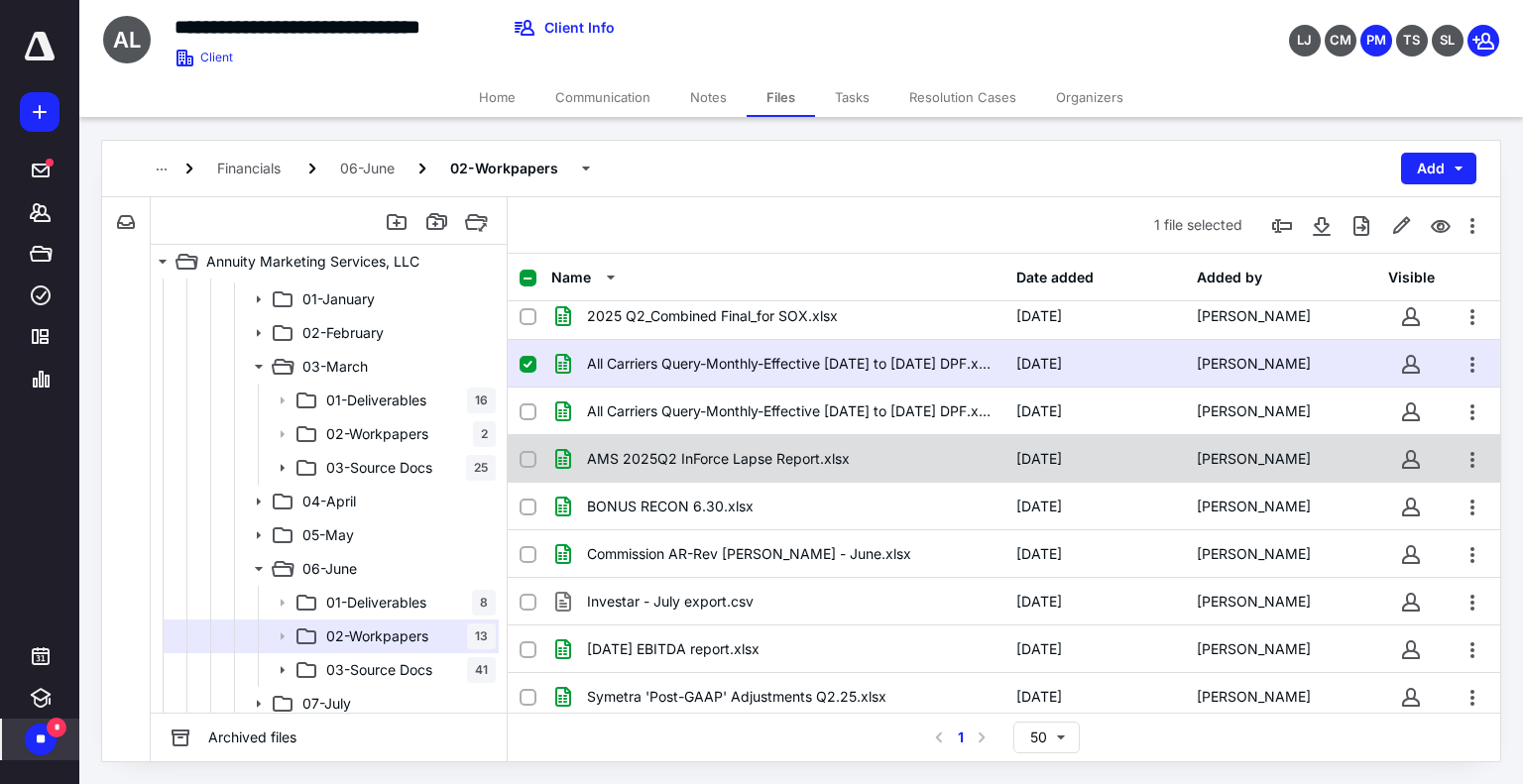 scroll, scrollTop: 203, scrollLeft: 0, axis: vertical 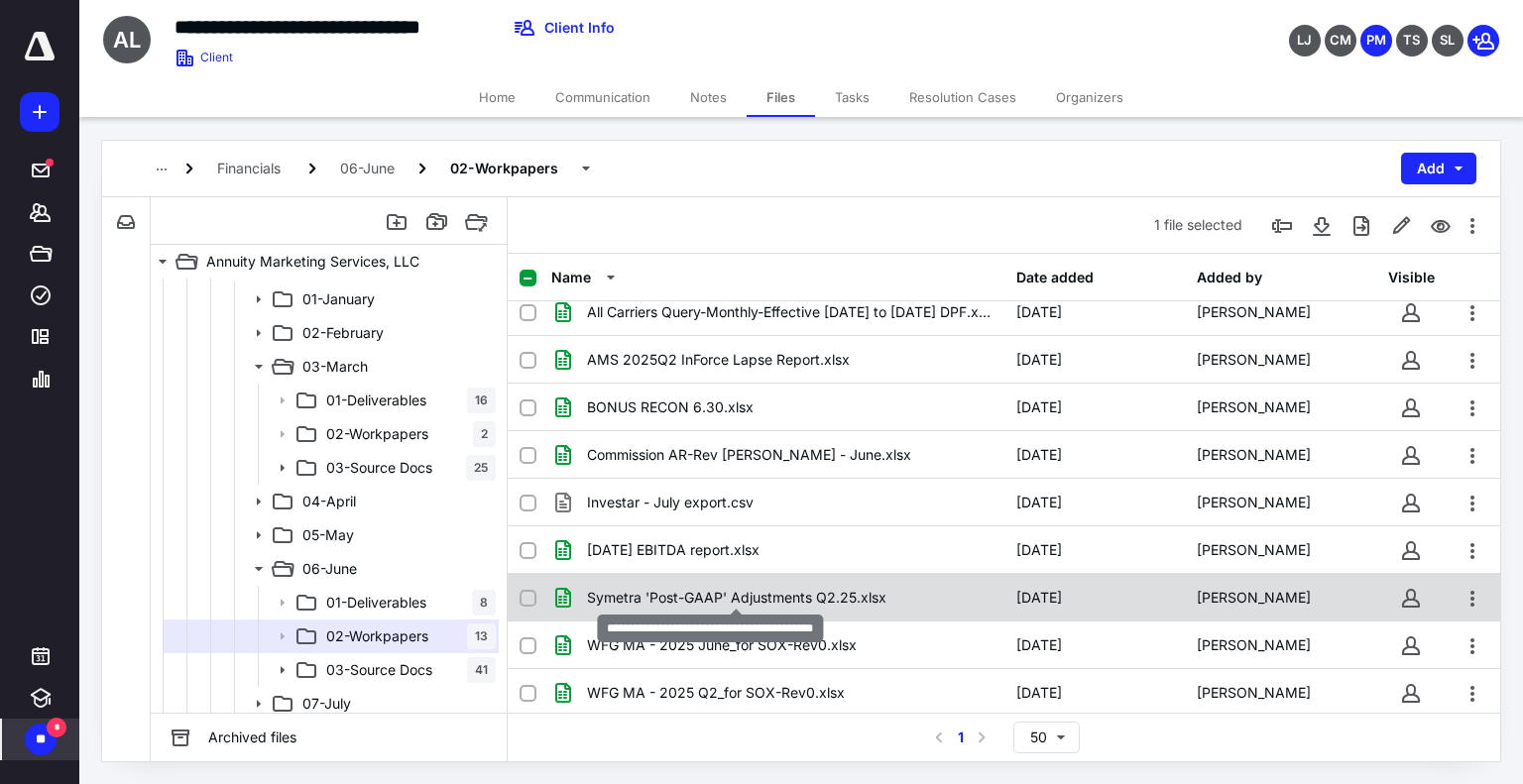click on "Symetra 'Post-GAAP' Adjustments Q2.25.xlsx" at bounding box center (737, 598) 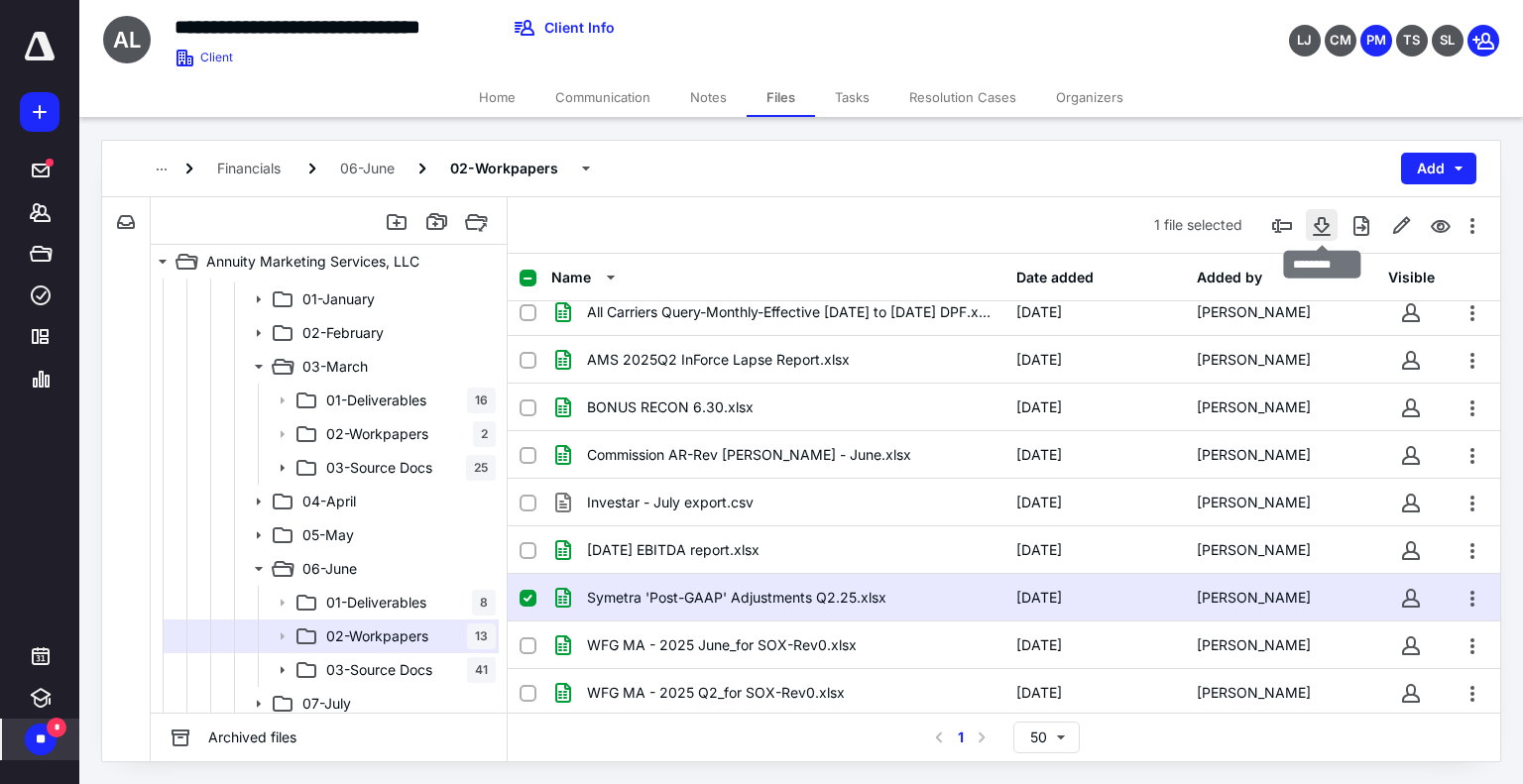click at bounding box center [1322, 225] 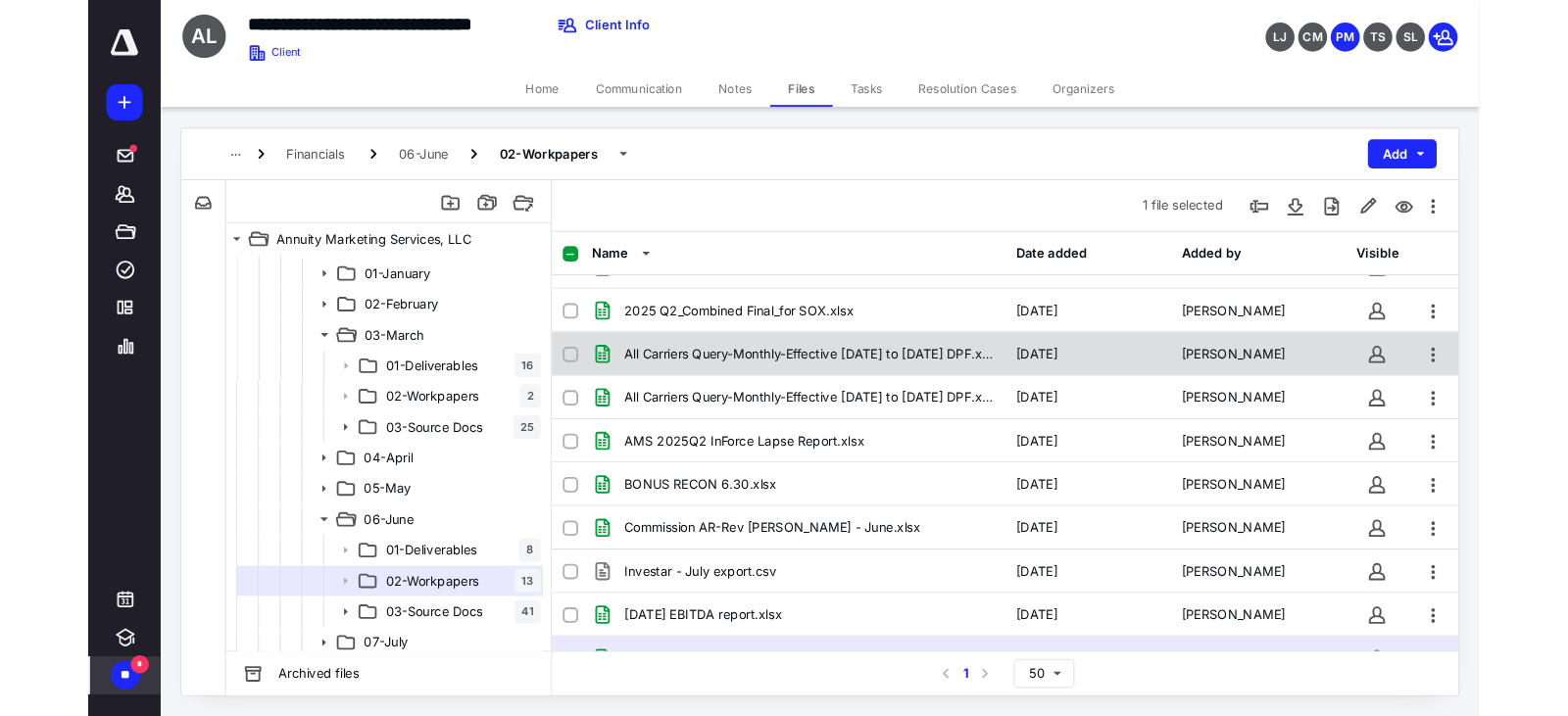 scroll, scrollTop: 0, scrollLeft: 0, axis: both 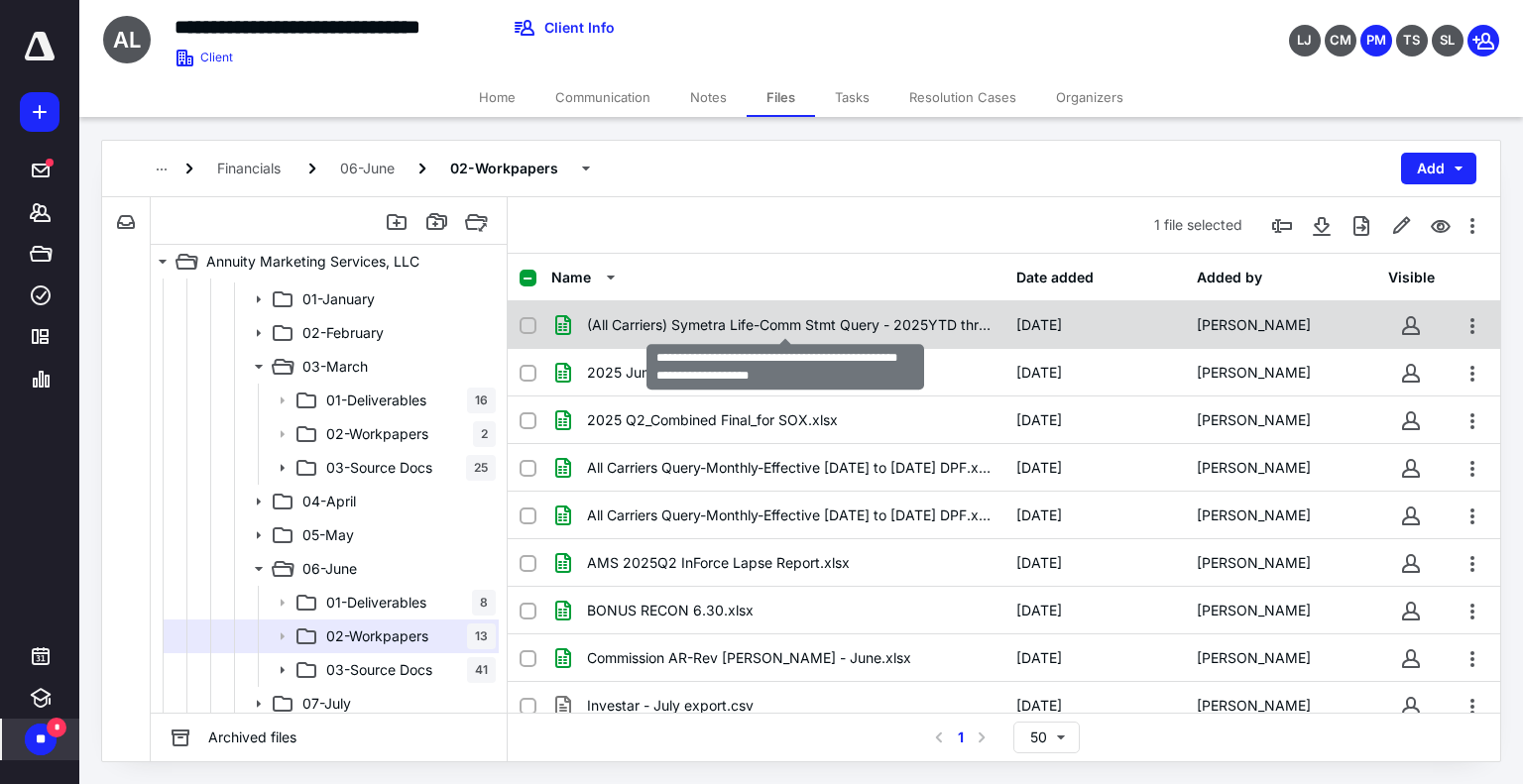 click on "(All Carriers) Symetra Life-Comm Stmt Query - 2025YTD thru 06_30.xlsx" at bounding box center (789, 325) 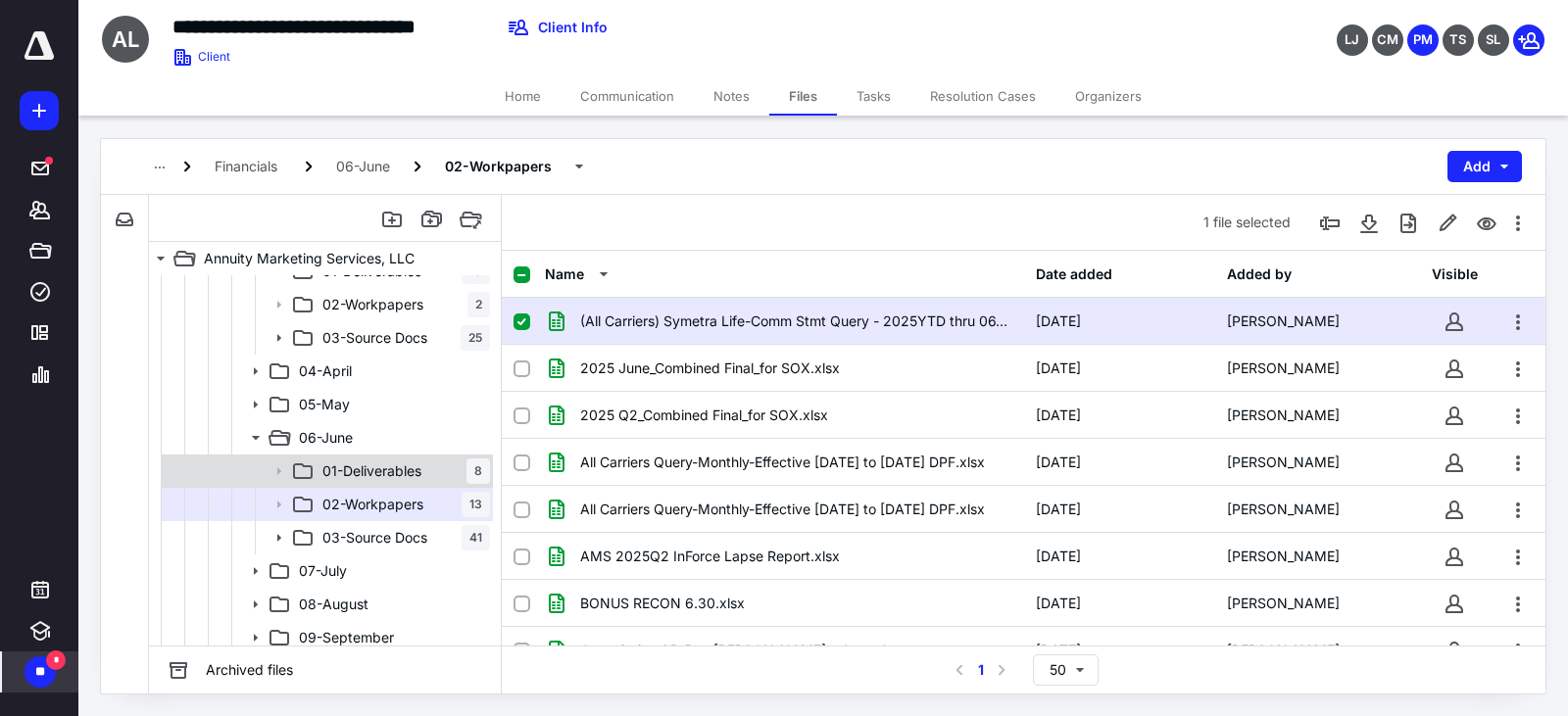 scroll, scrollTop: 326, scrollLeft: 0, axis: vertical 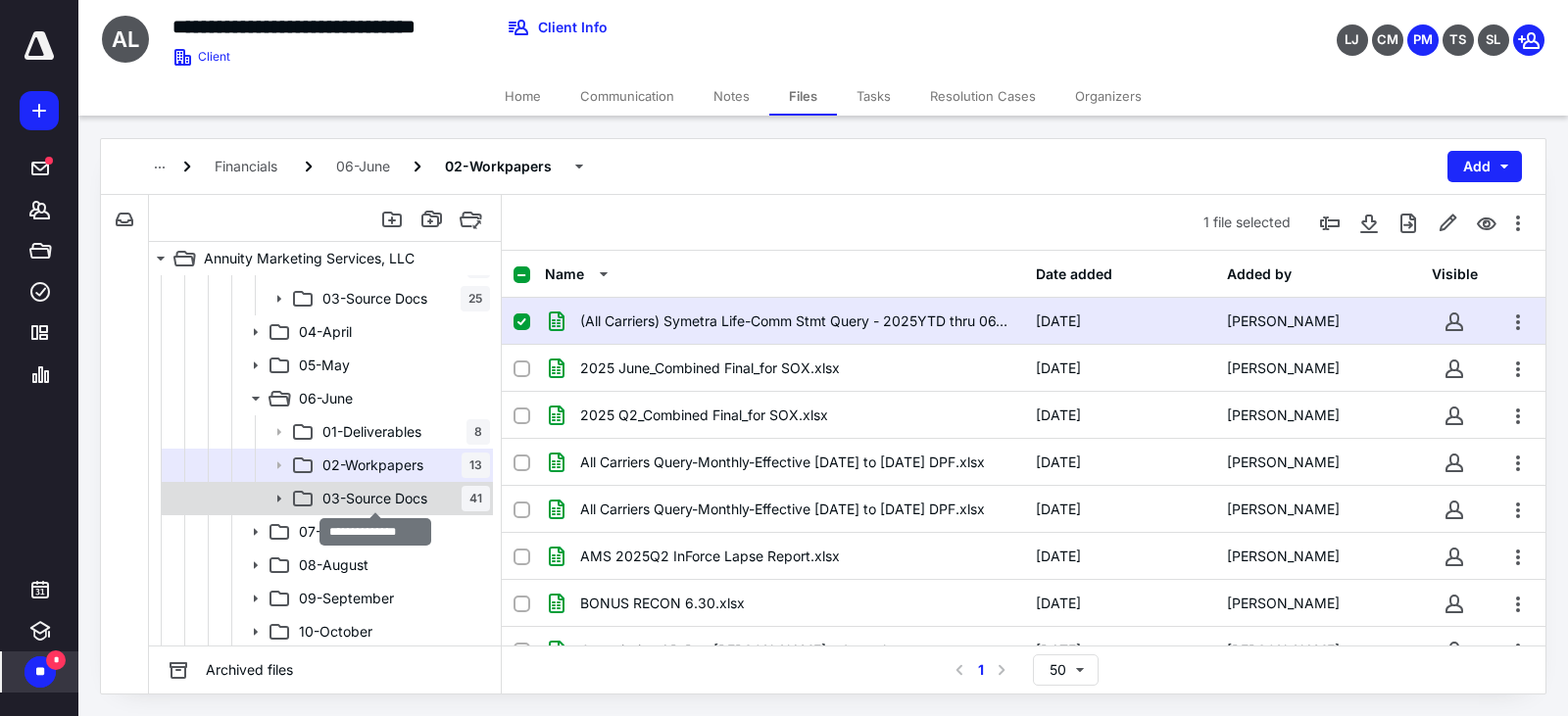 drag, startPoint x: 379, startPoint y: 494, endPoint x: 410, endPoint y: 495, distance: 31.016125 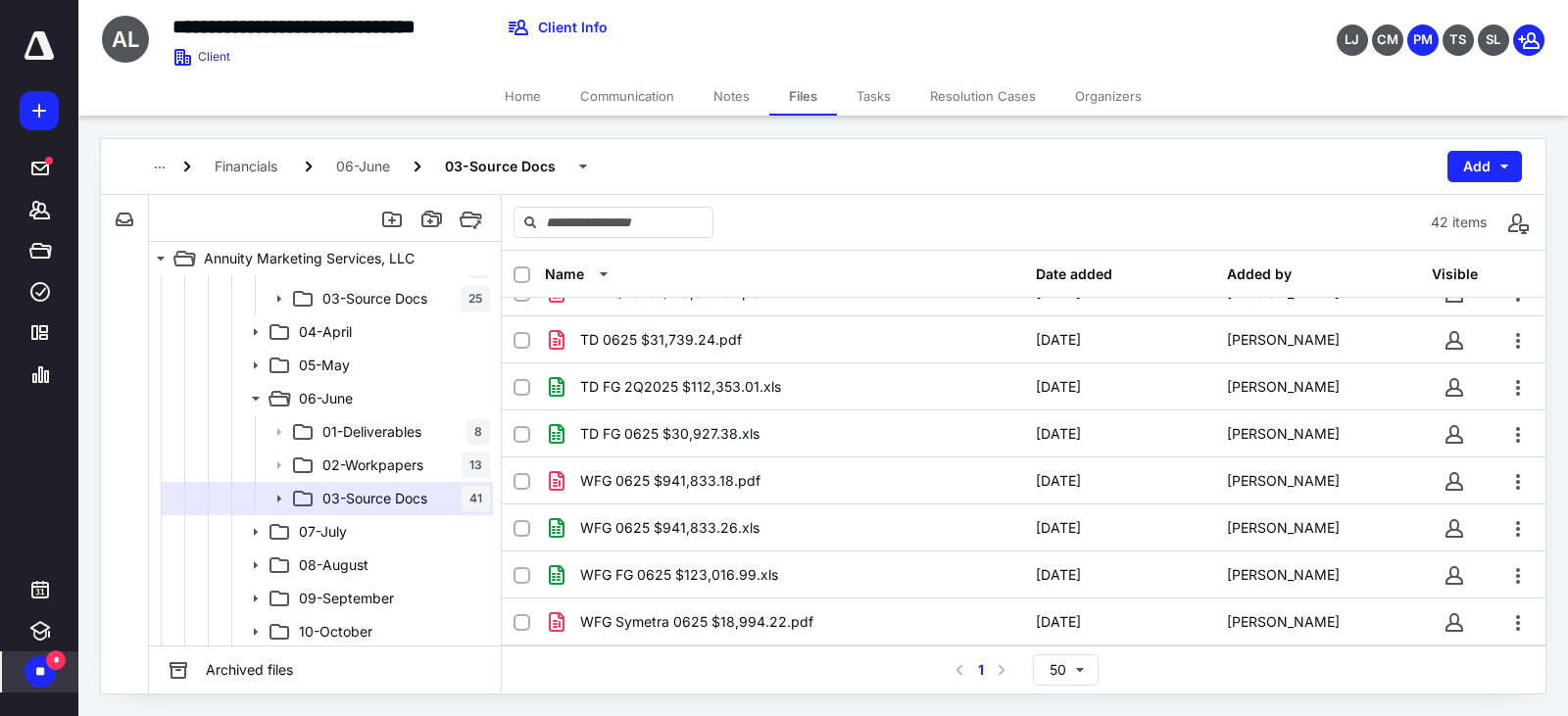 scroll, scrollTop: 1301, scrollLeft: 0, axis: vertical 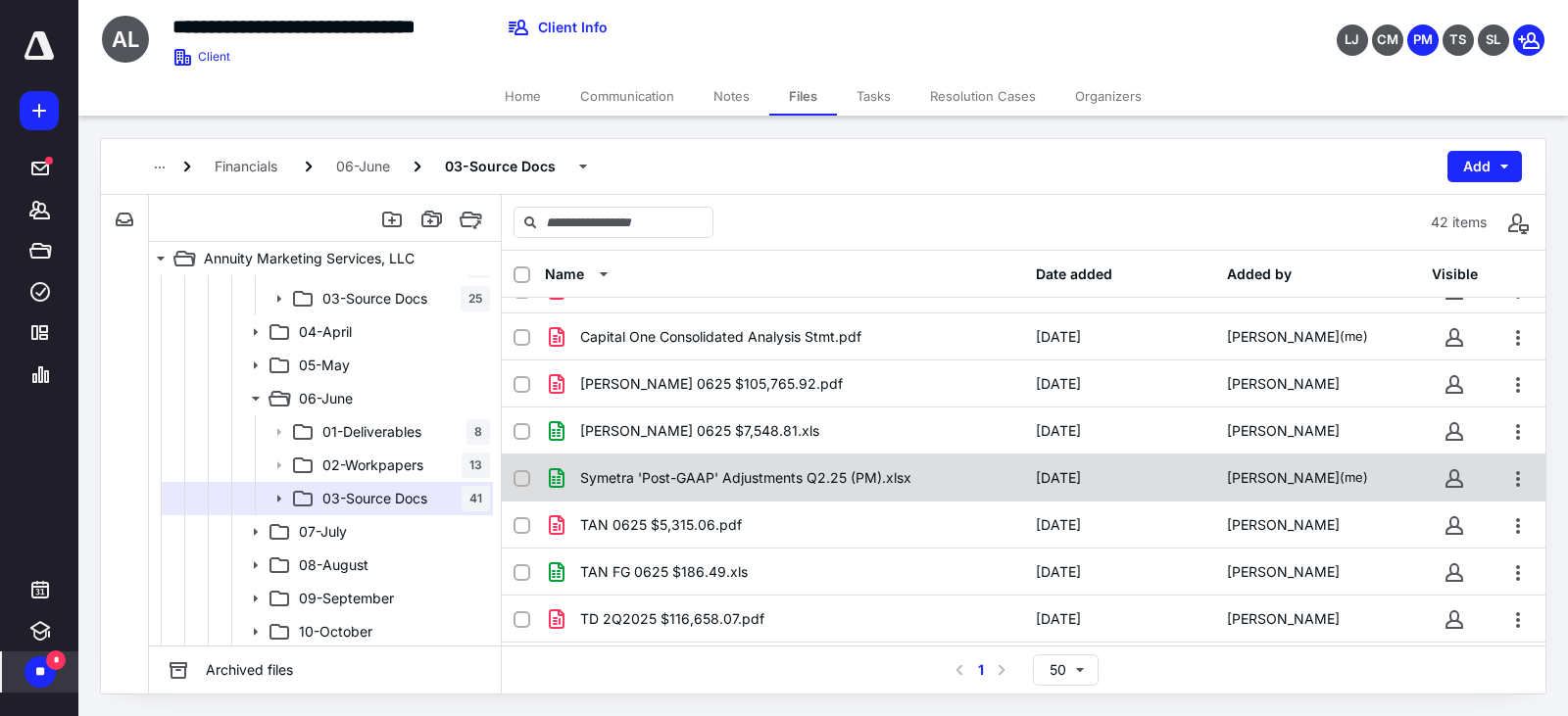 click on "Symetra 'Post-GAAP' Adjustments Q2.25 (PM).xlsx" at bounding box center (784, 478) 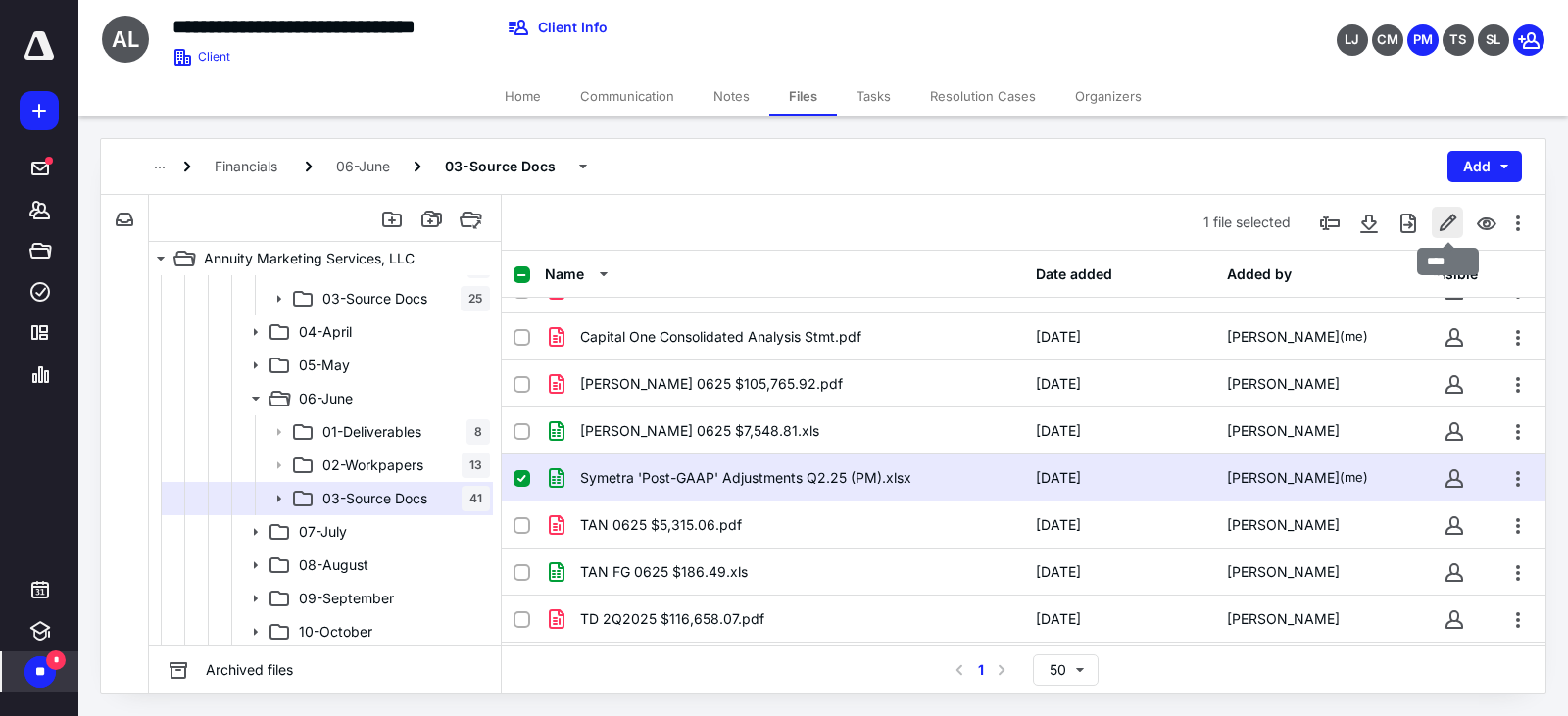 click at bounding box center [1447, 222] 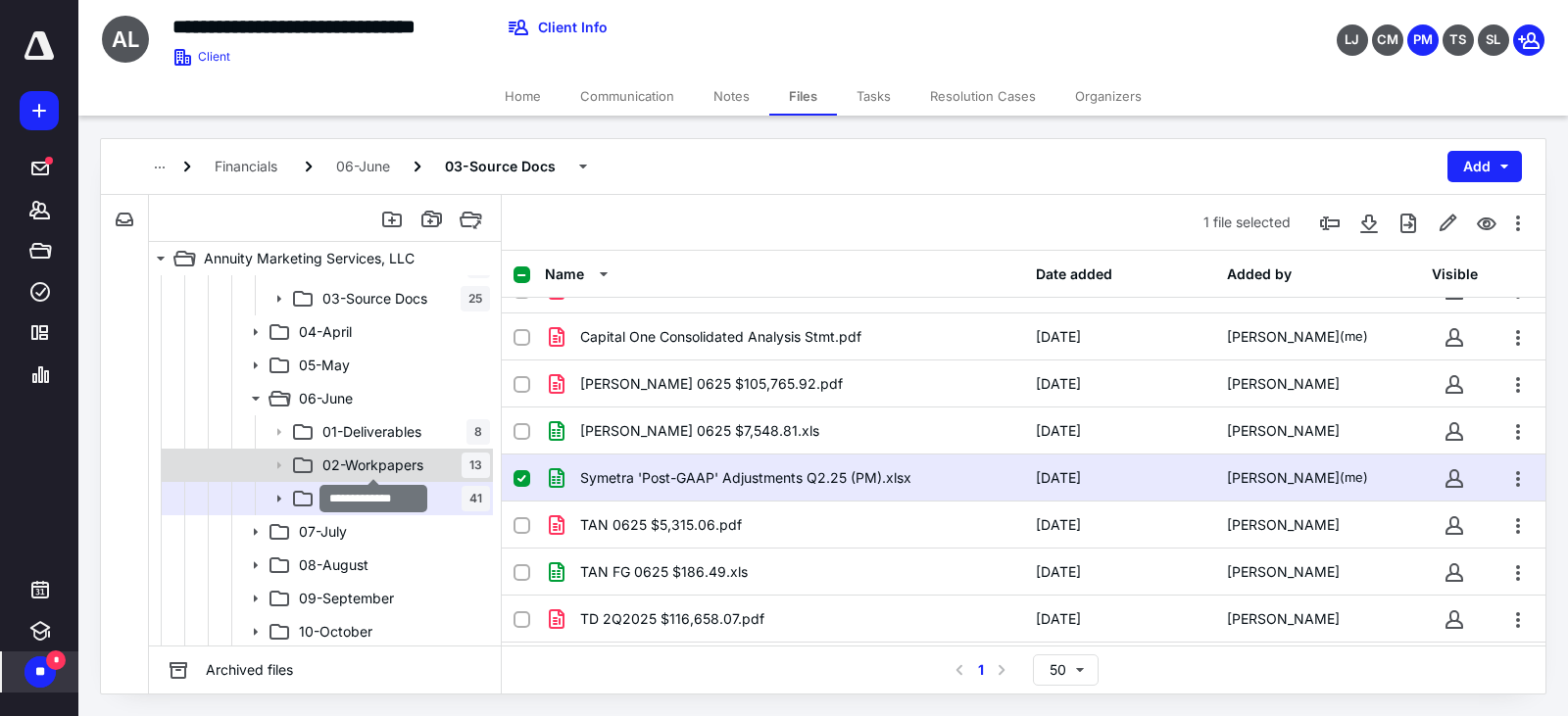 click on "02-Workpapers" at bounding box center (372, 465) 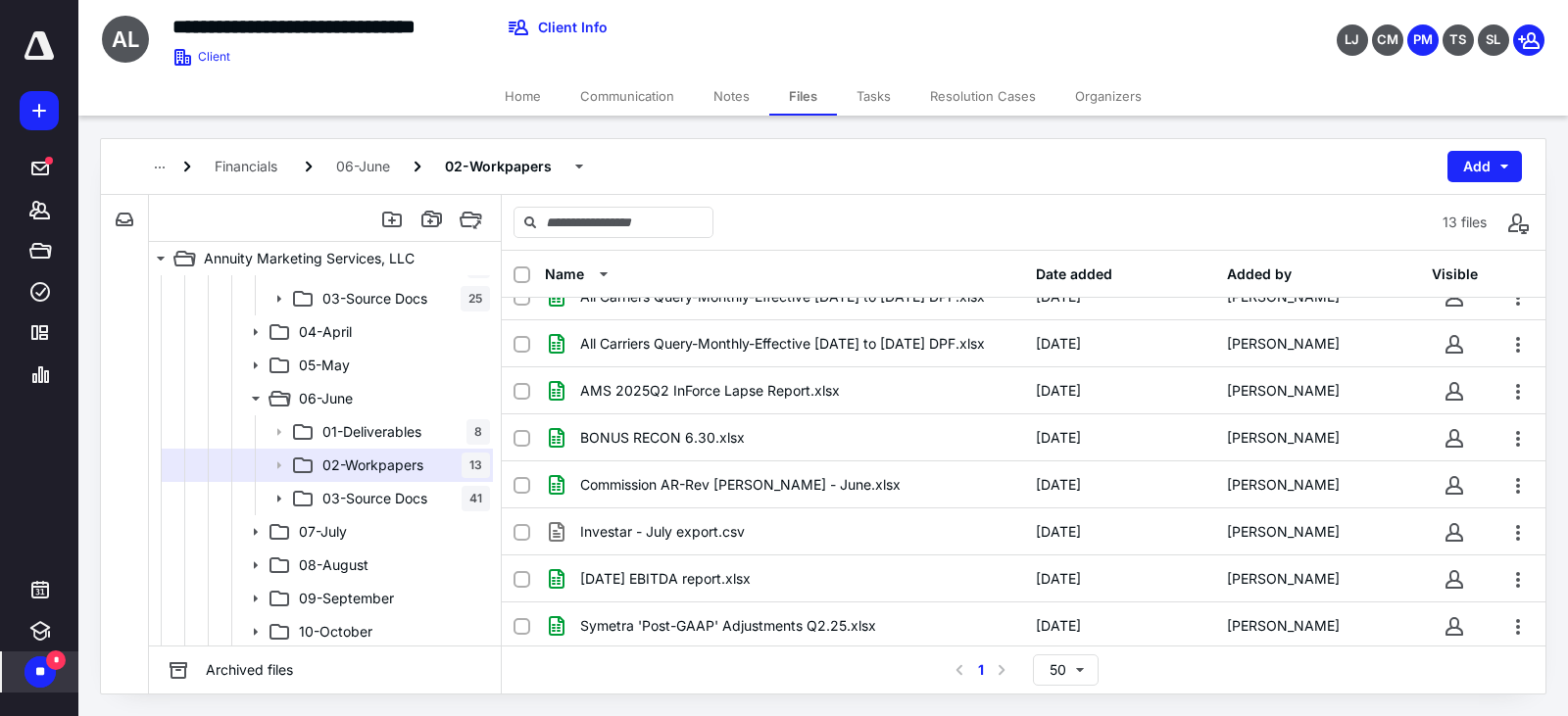 scroll, scrollTop: 263, scrollLeft: 0, axis: vertical 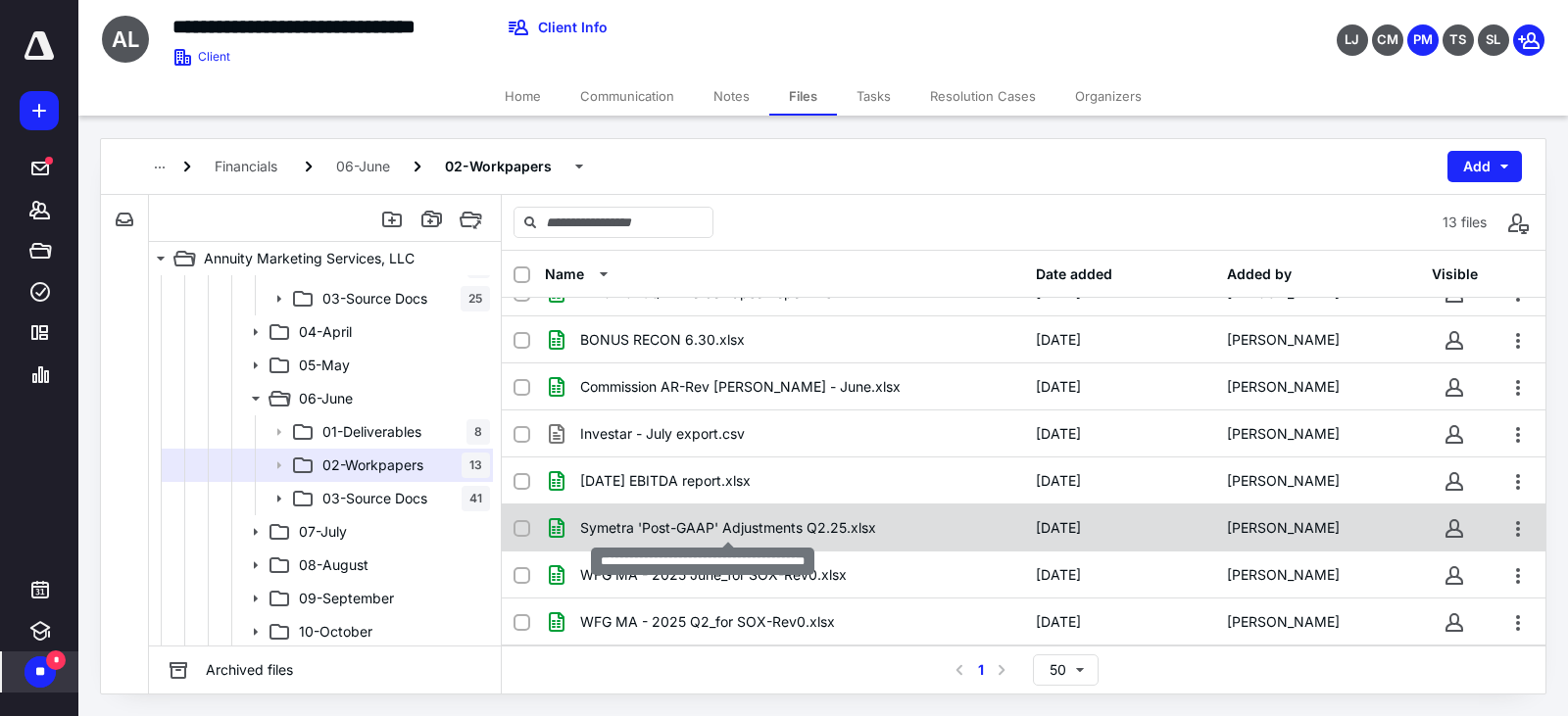 click on "Symetra 'Post-GAAP' Adjustments Q2.25.xlsx" at bounding box center (728, 528) 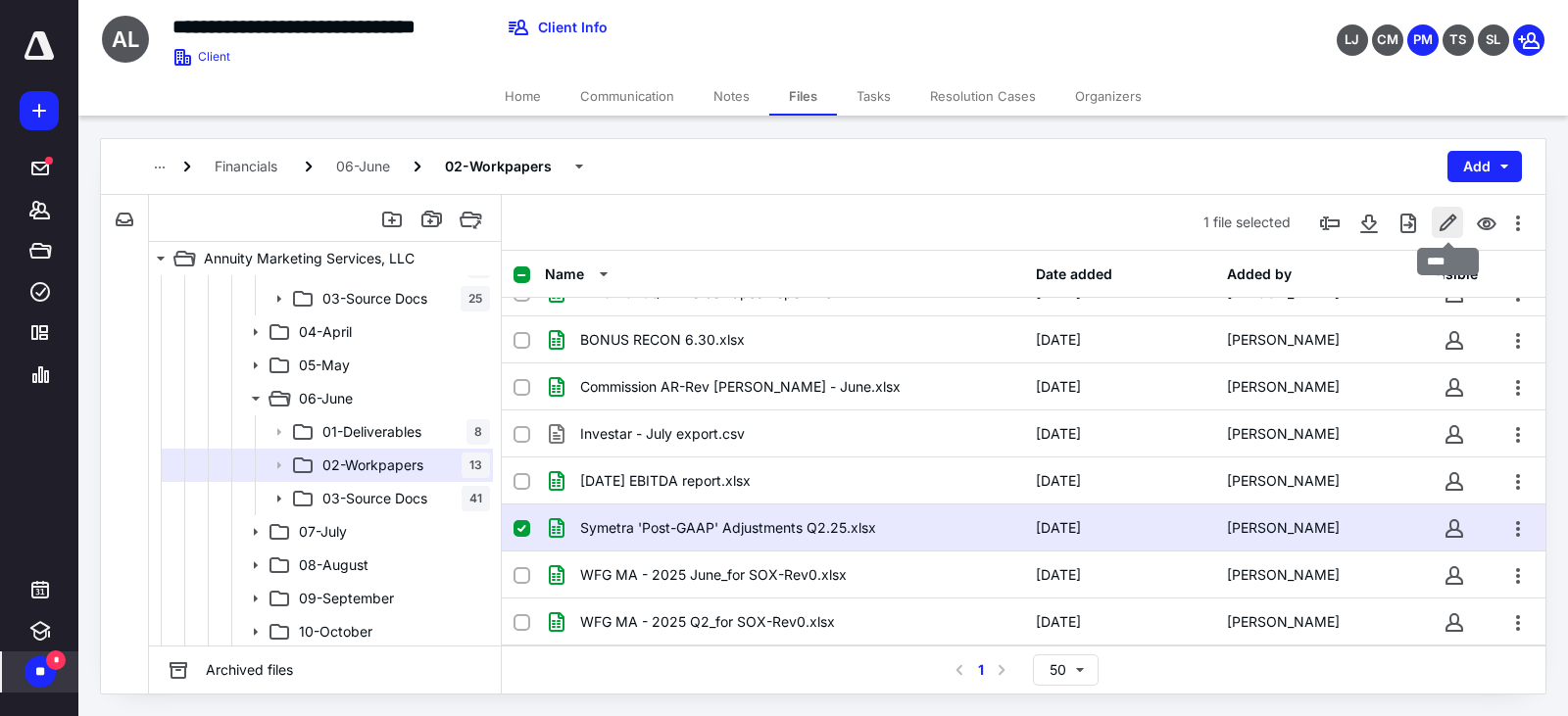 click at bounding box center [1447, 222] 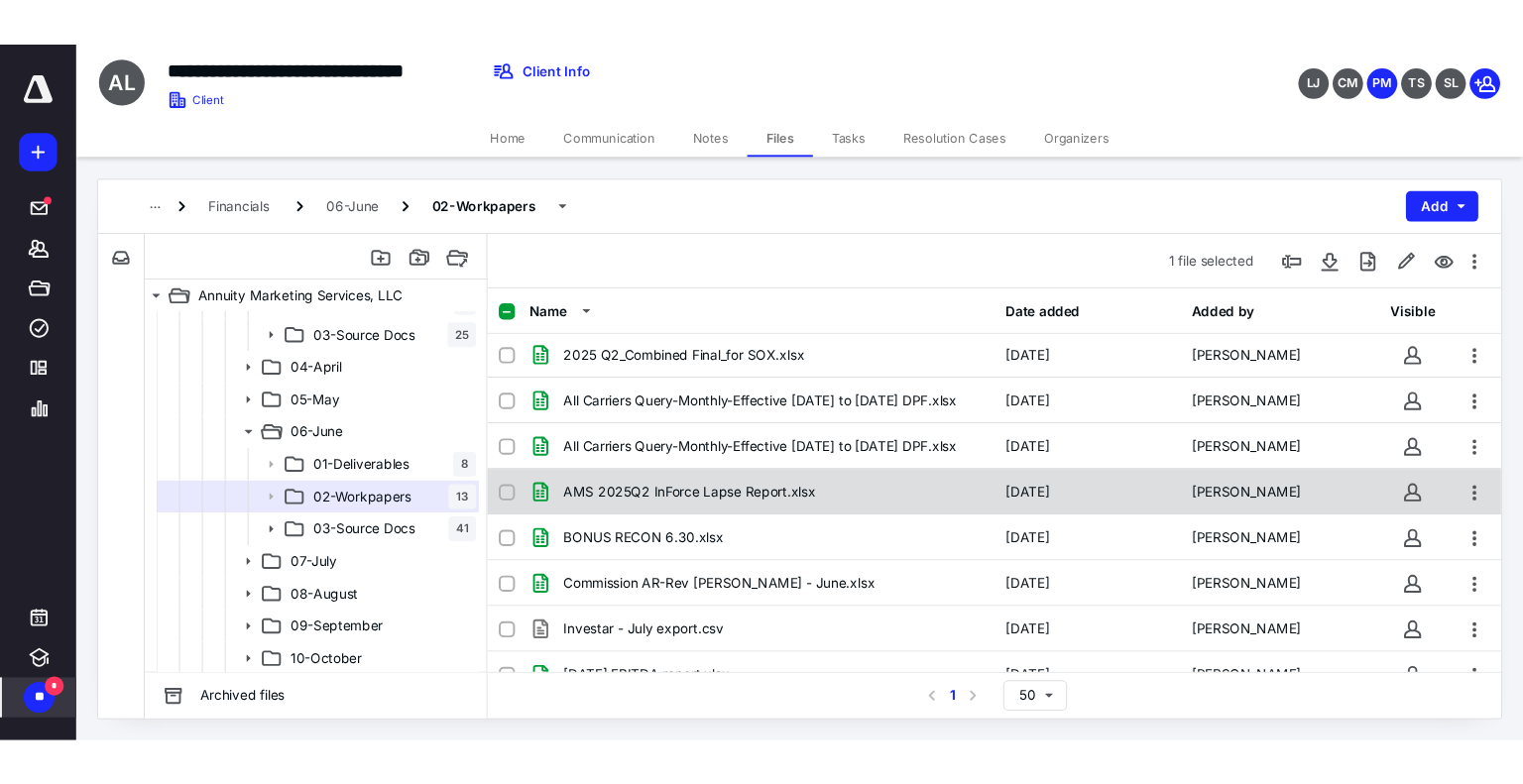 scroll, scrollTop: 0, scrollLeft: 0, axis: both 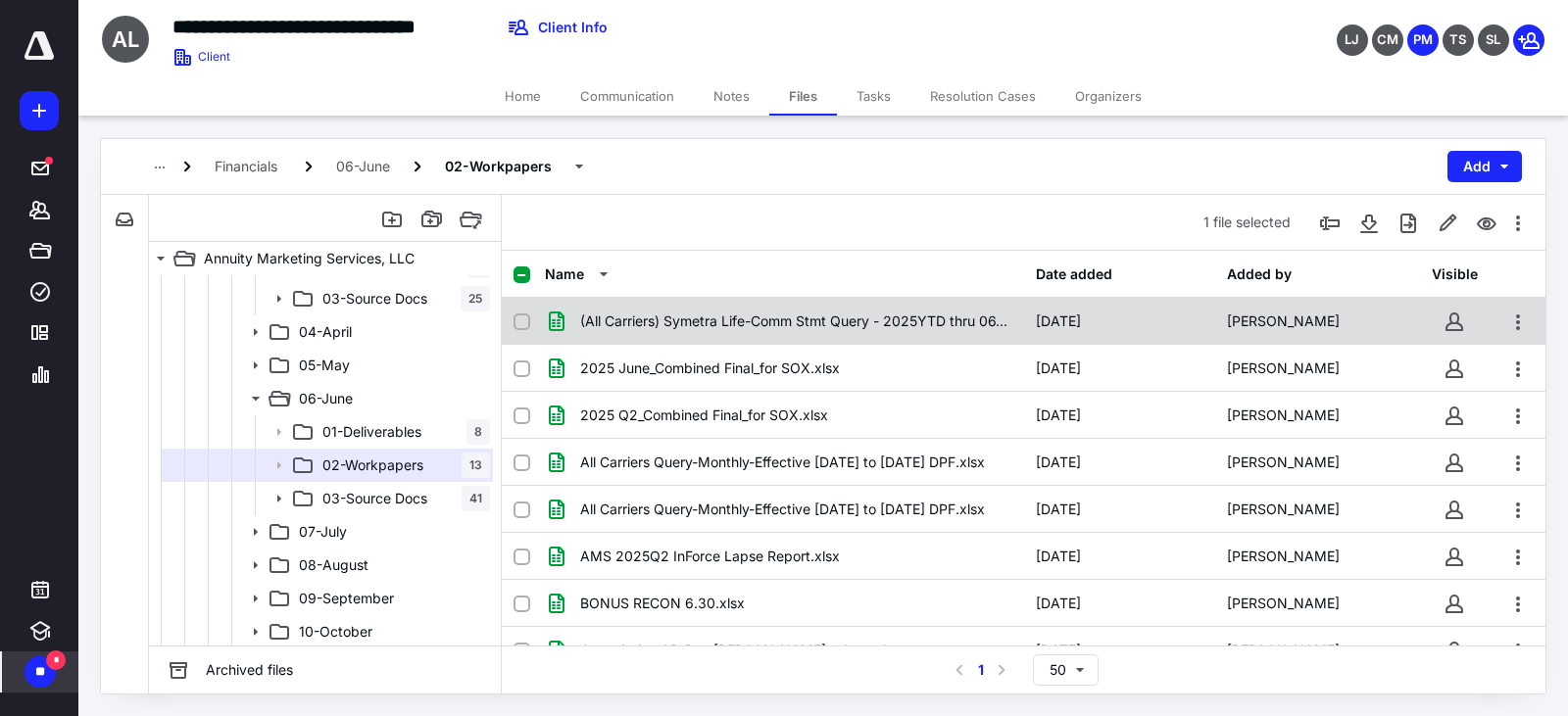 click on "(All Carriers) Symetra Life-Comm Stmt Query - 2025YTD thru 06_30.xlsx" at bounding box center [796, 321] 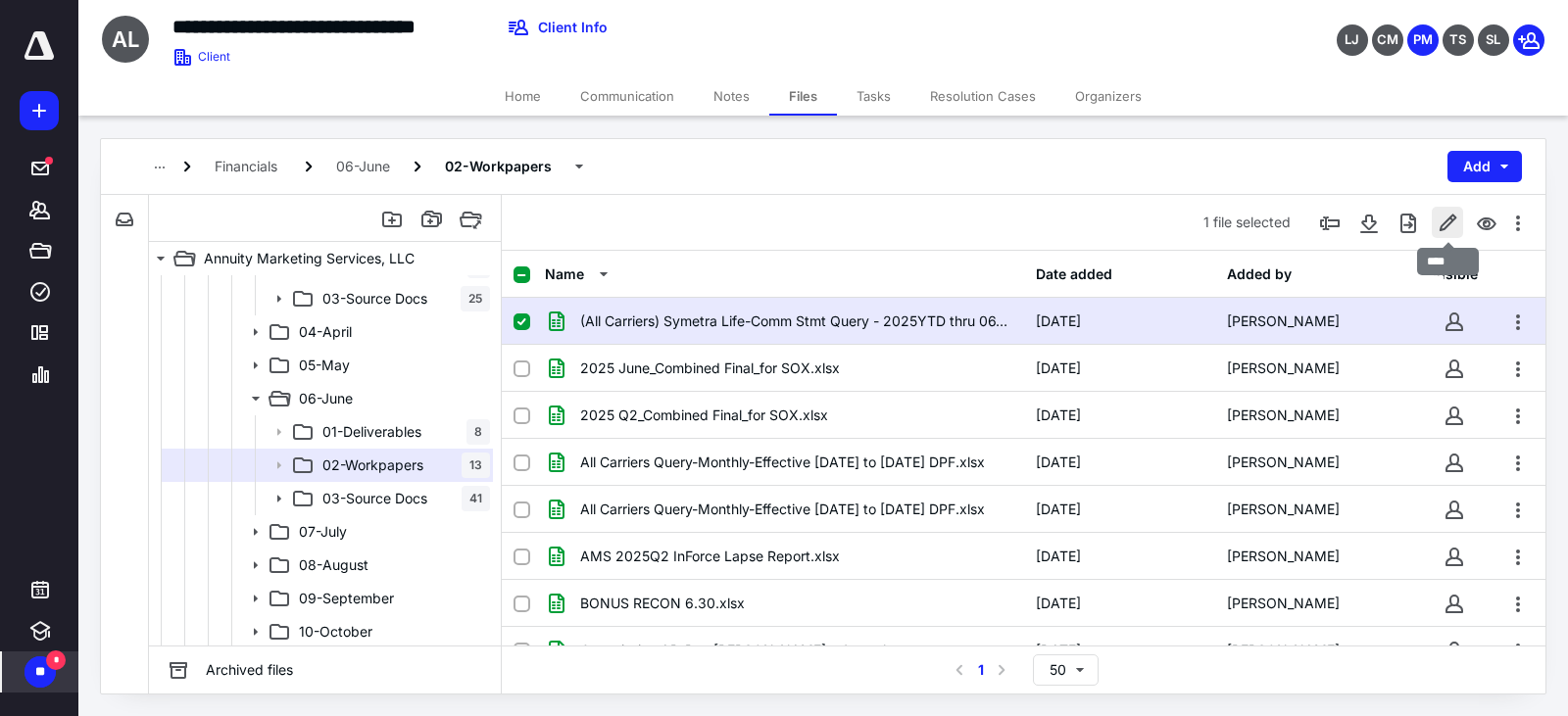 click at bounding box center (1447, 222) 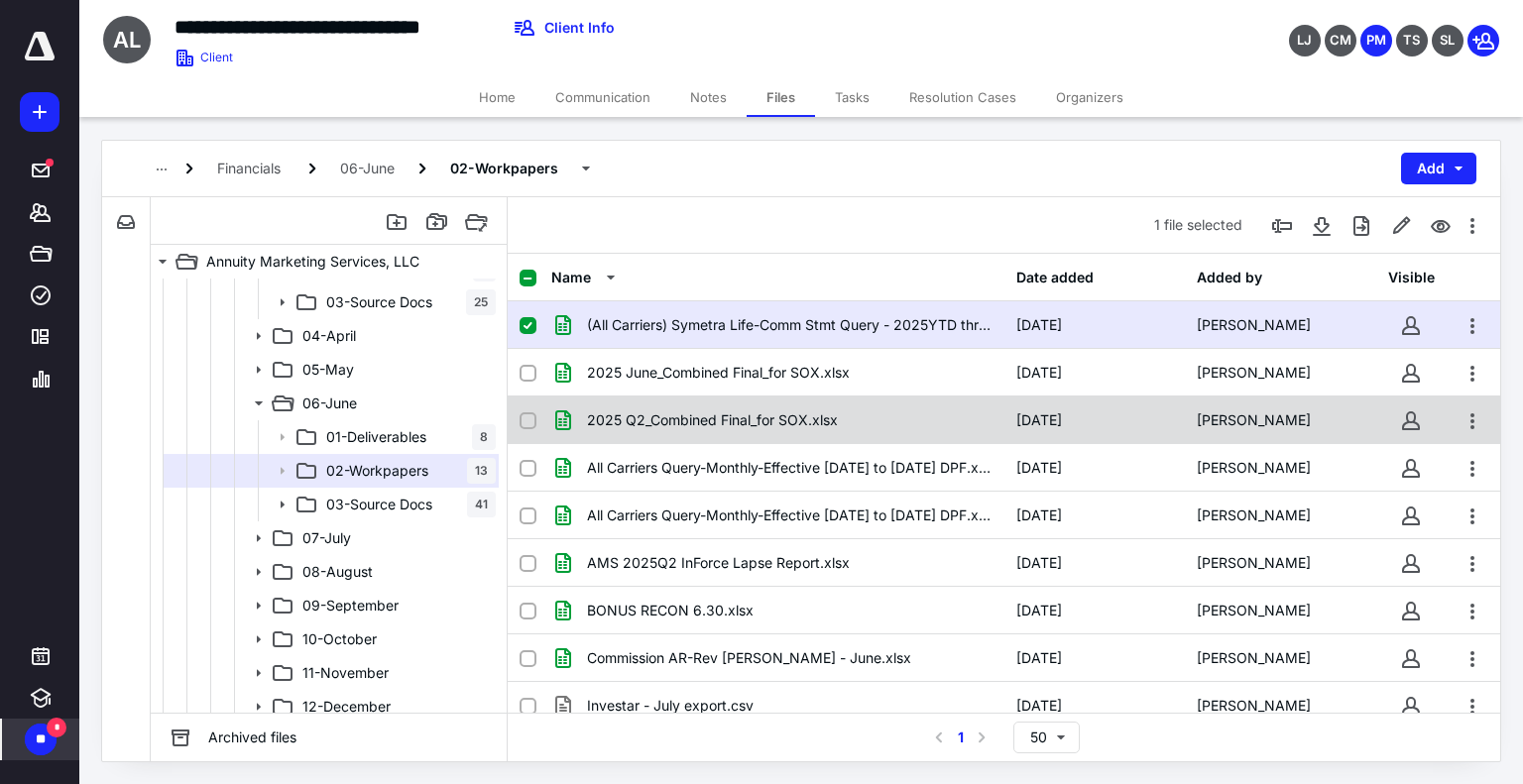 scroll, scrollTop: 329, scrollLeft: 0, axis: vertical 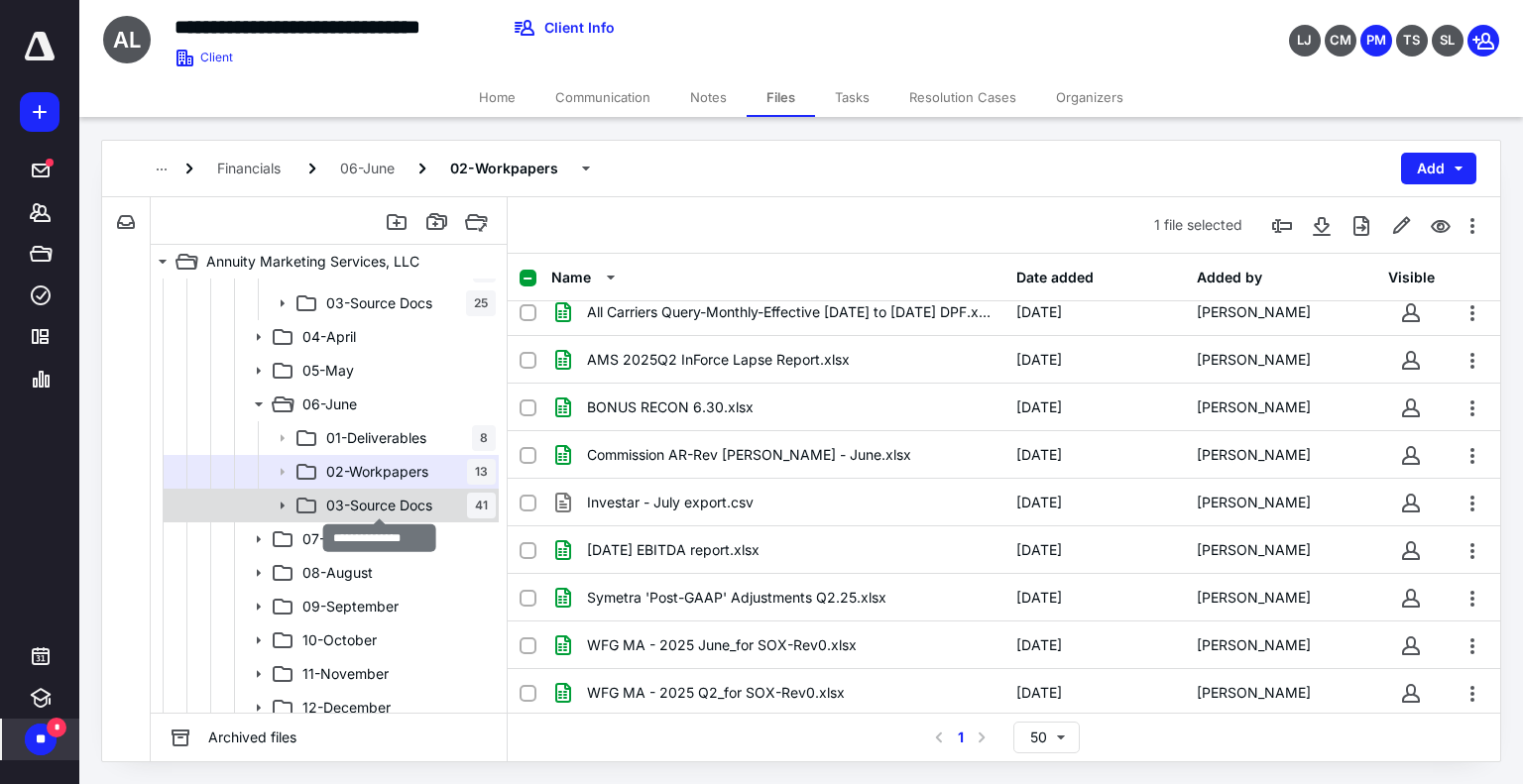 click on "03-Source Docs" at bounding box center [379, 505] 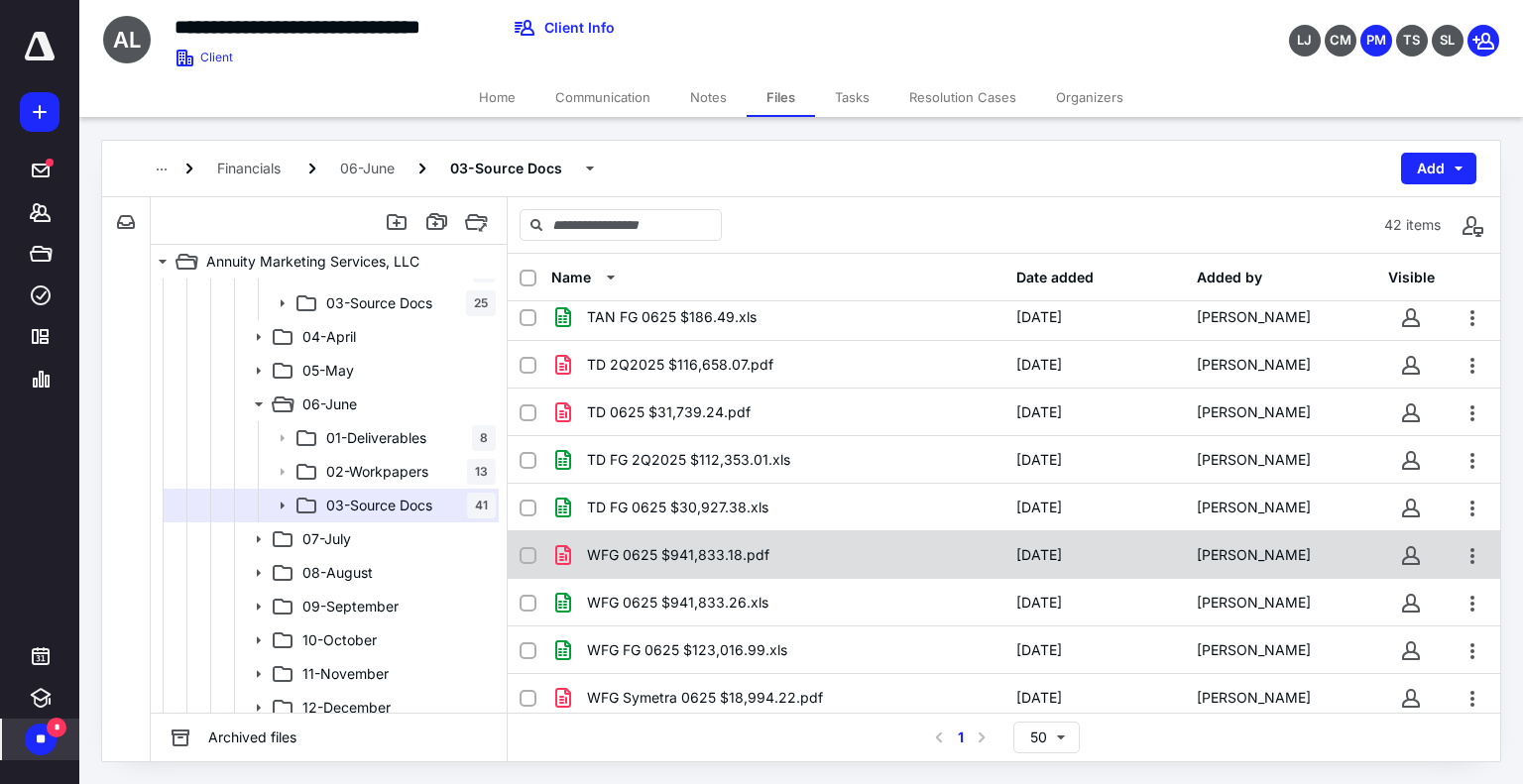 scroll, scrollTop: 1412, scrollLeft: 0, axis: vertical 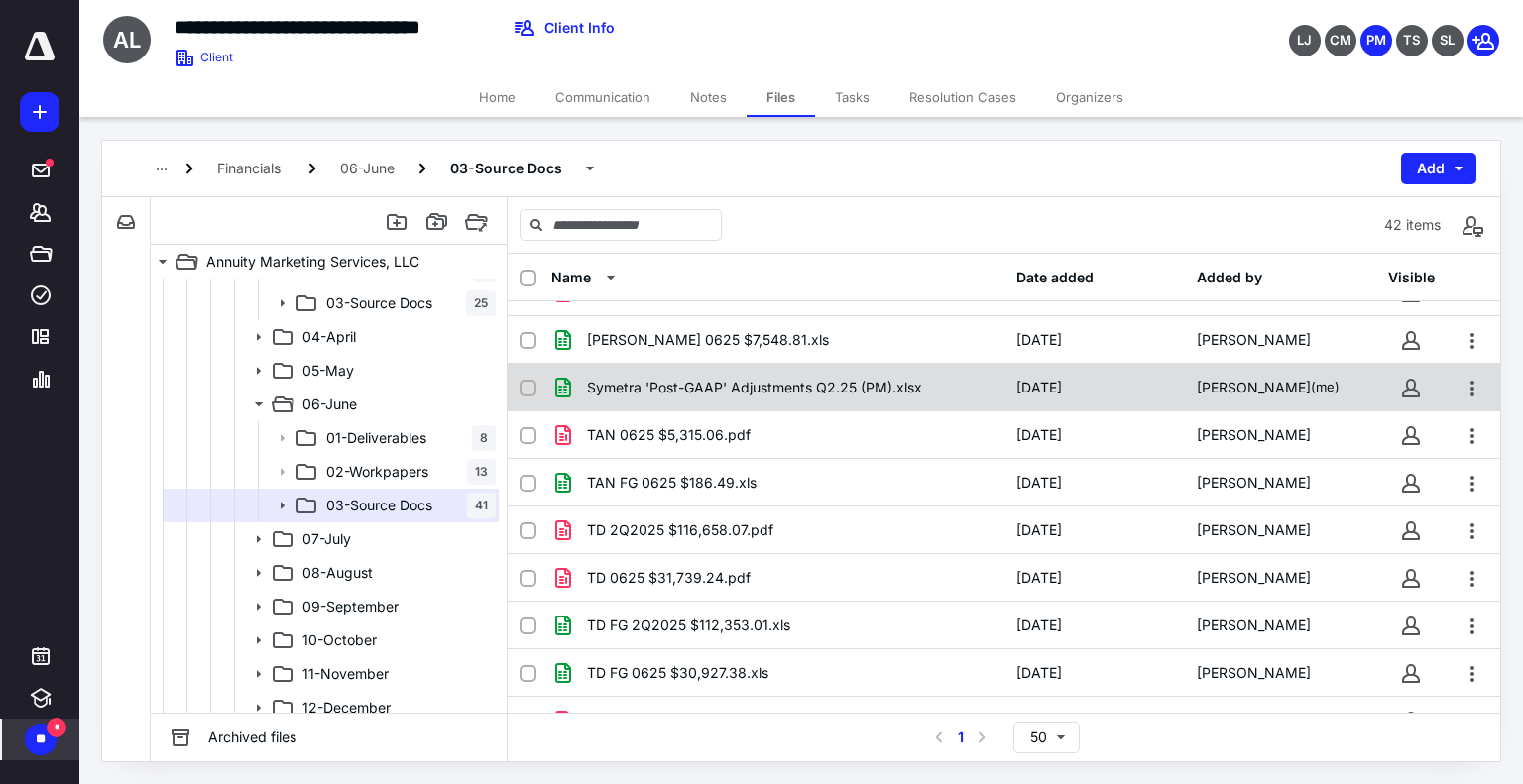 click on "Symetra 'Post-GAAP' Adjustments Q2.25 (PM).xlsx [DATE] [PERSON_NAME]  (me)" at bounding box center [1003, 388] 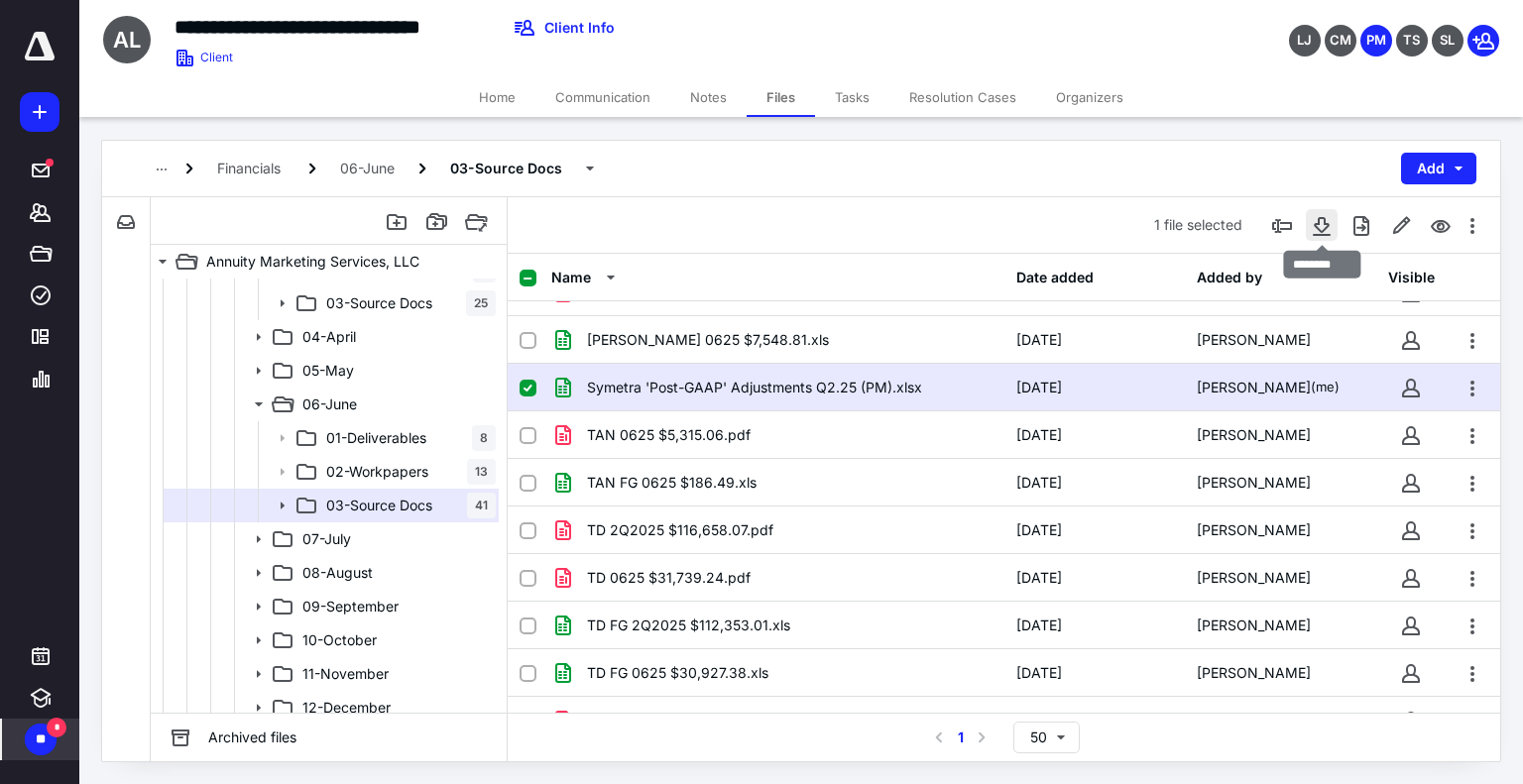 click at bounding box center (1322, 225) 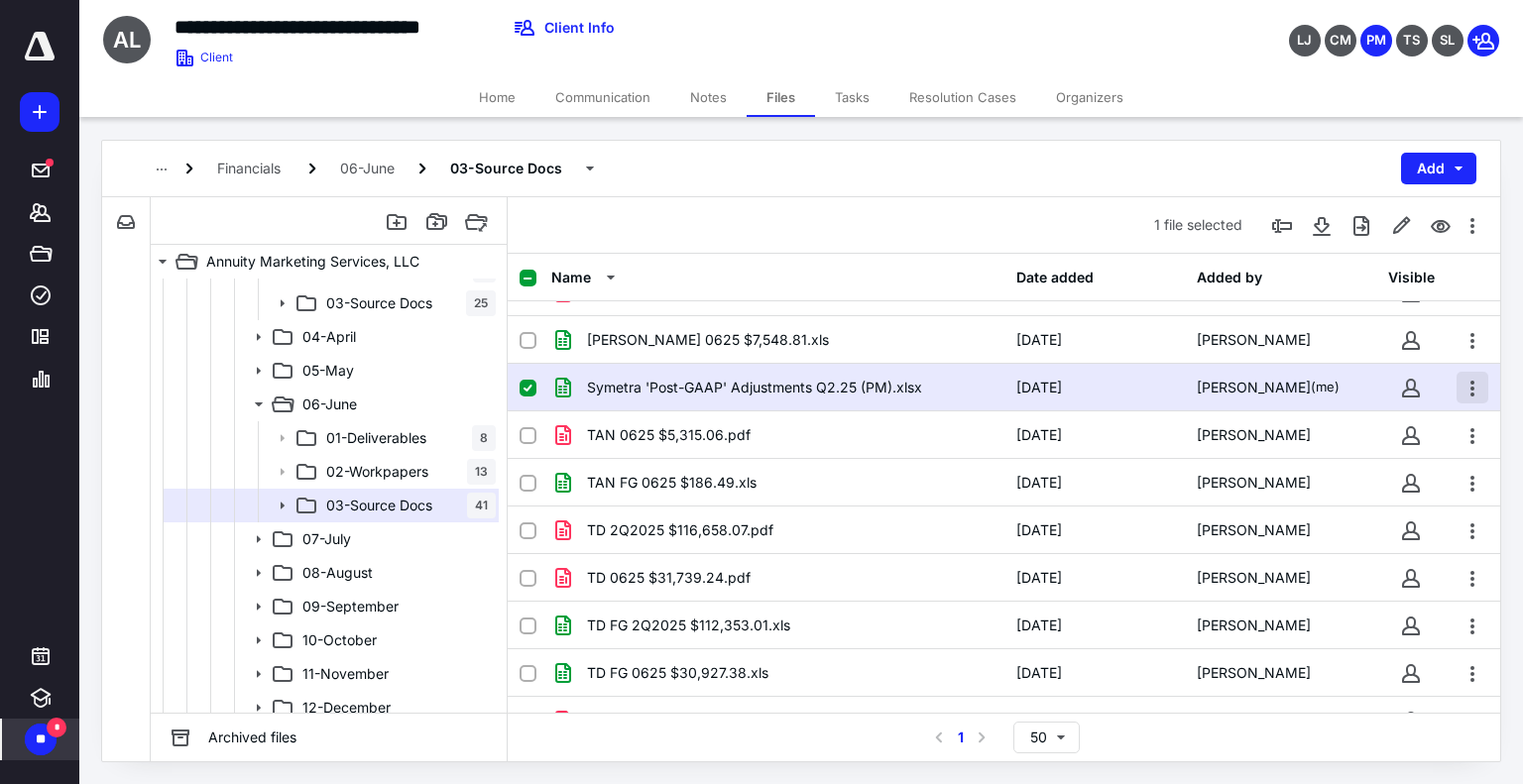 click at bounding box center [1472, 388] 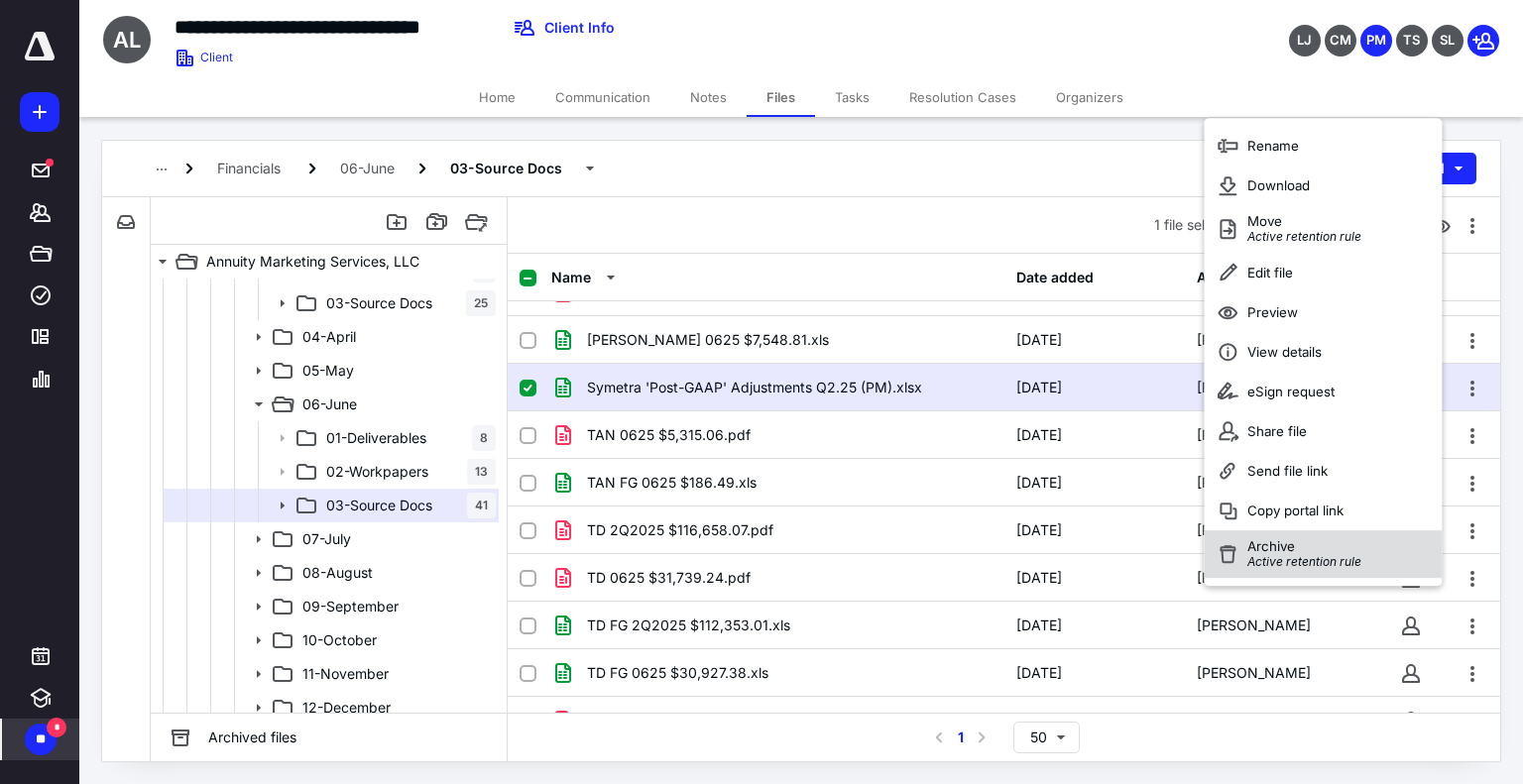 click on "Archive Active retention rule" at bounding box center (1304, 554) 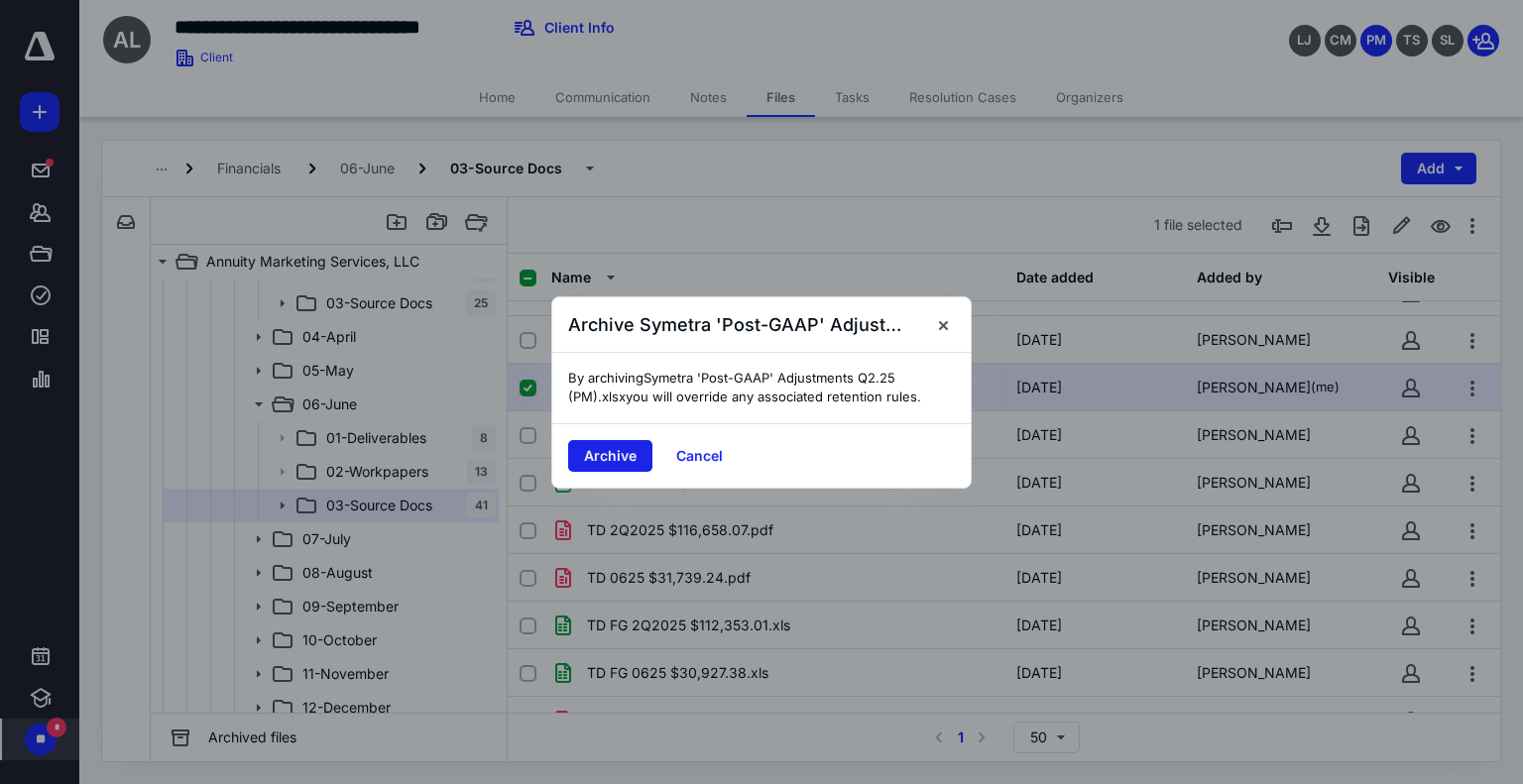click on "Archive" at bounding box center (610, 456) 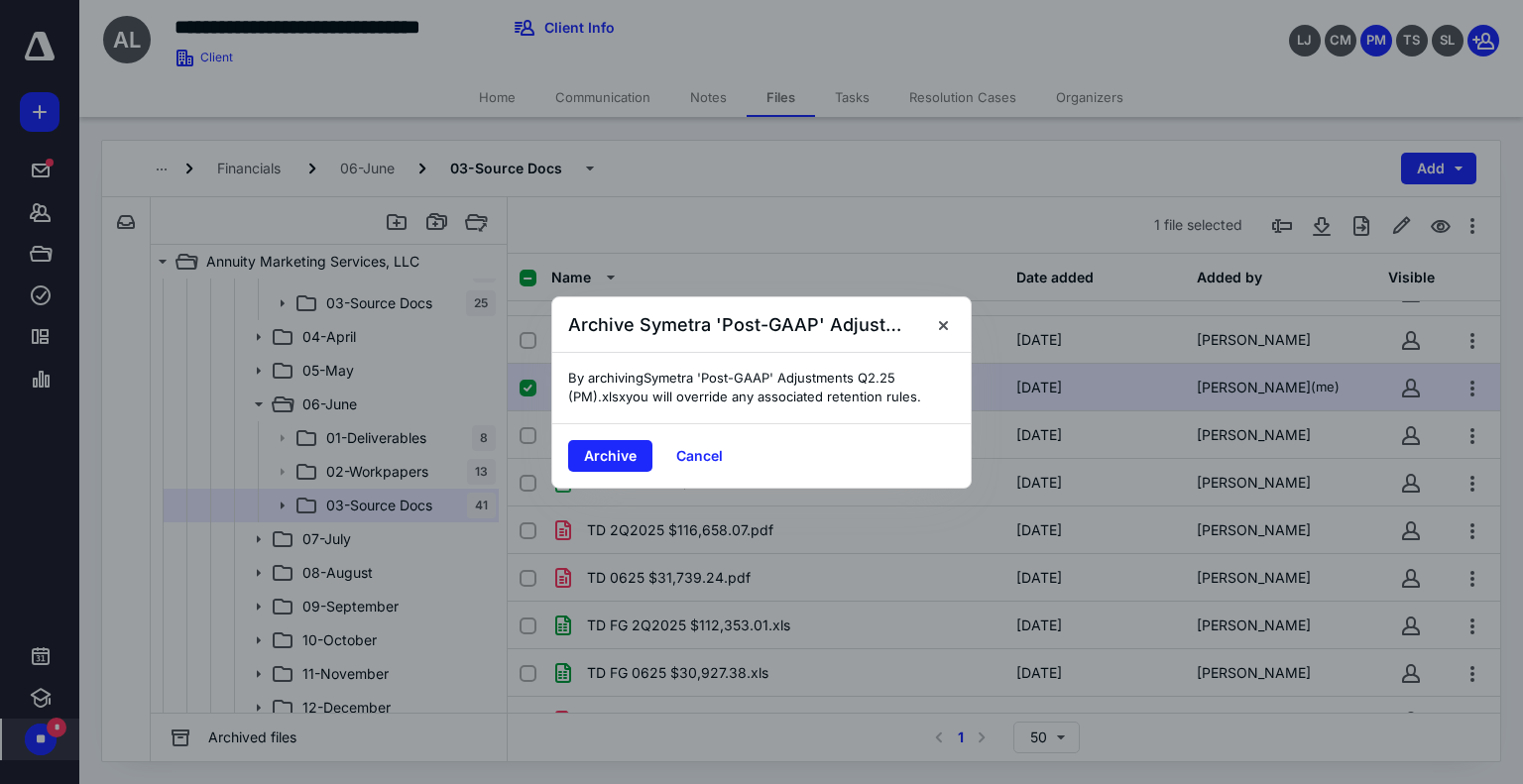 checkbox on "false" 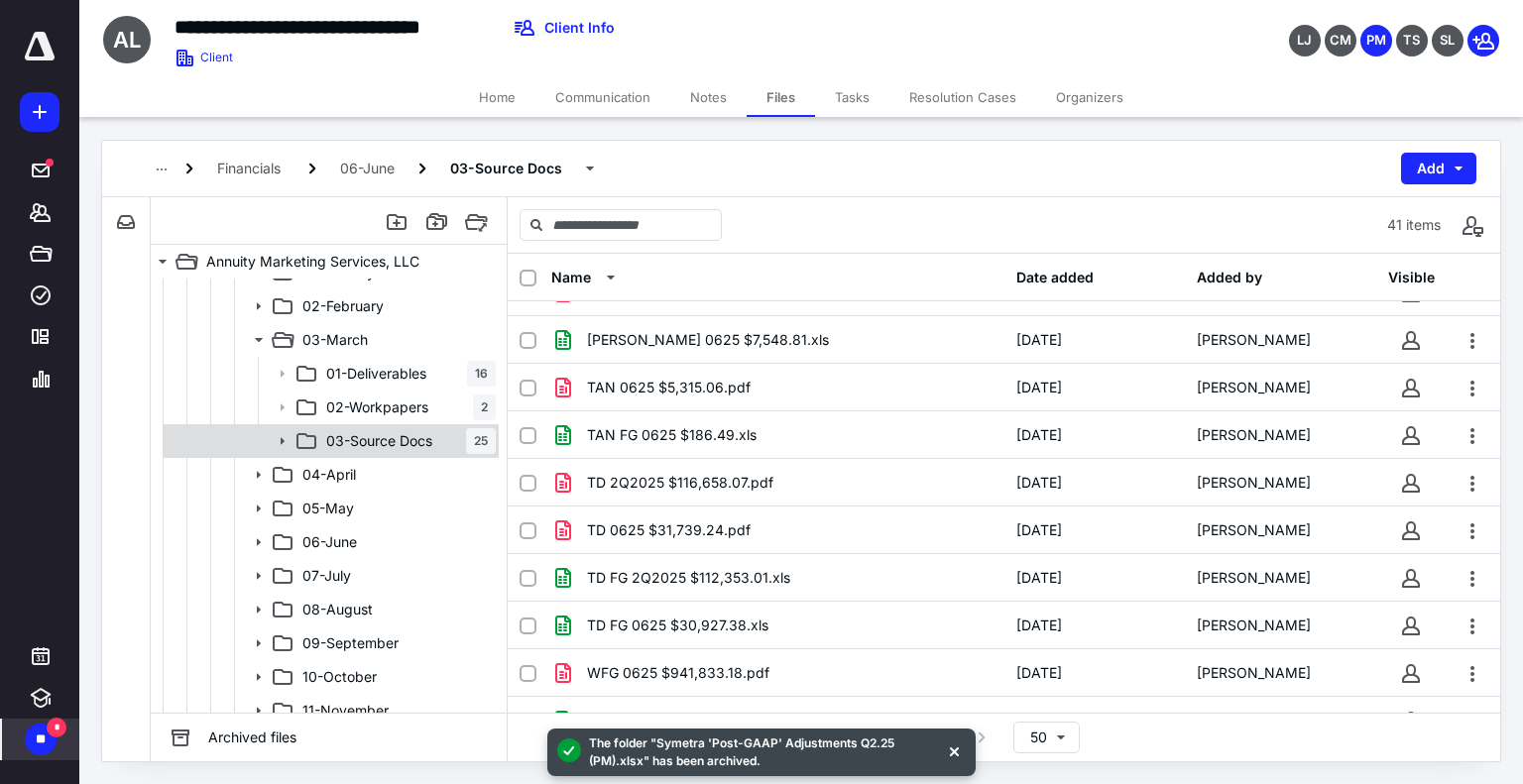 scroll, scrollTop: 165, scrollLeft: 0, axis: vertical 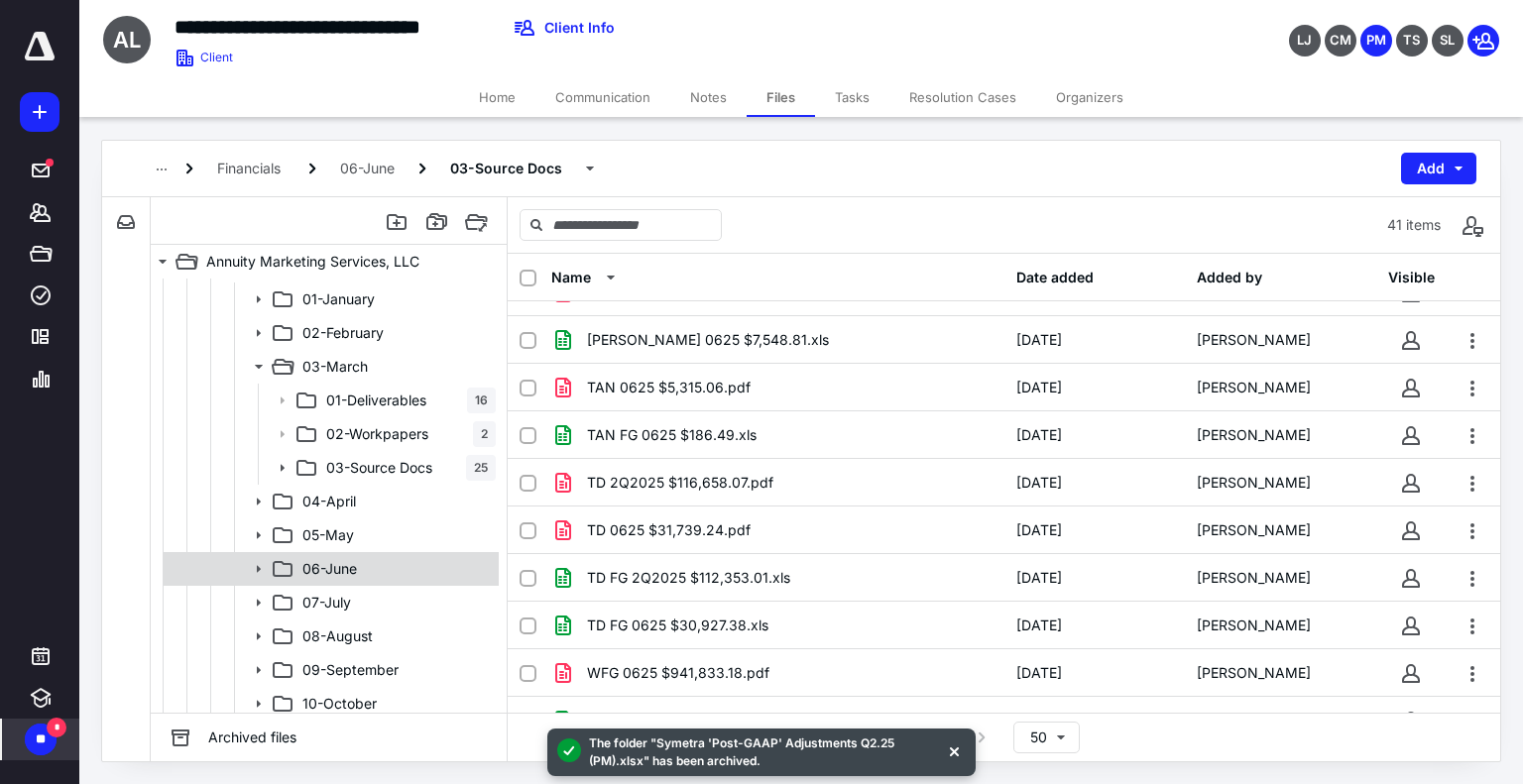 click 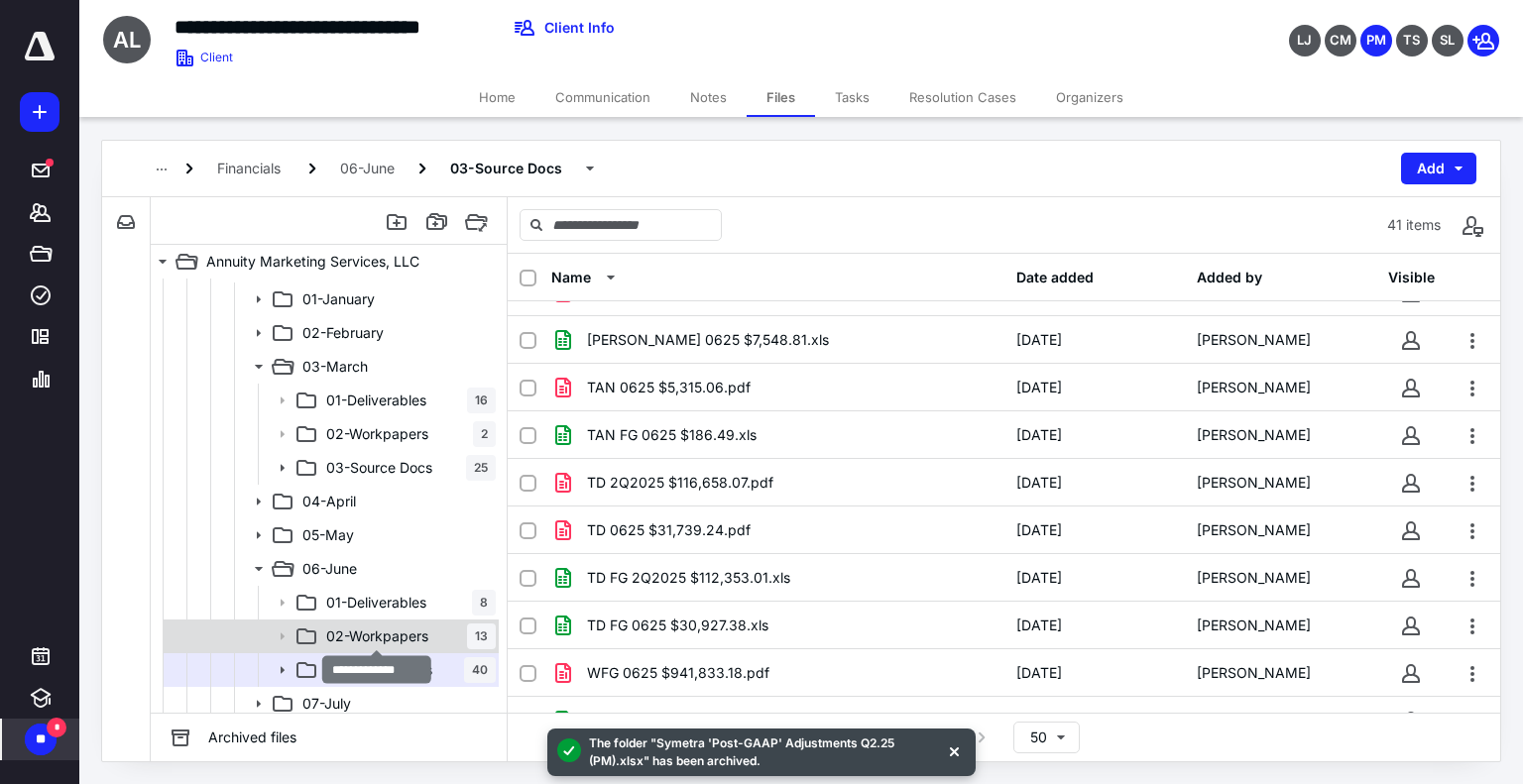 click on "02-Workpapers" at bounding box center [377, 636] 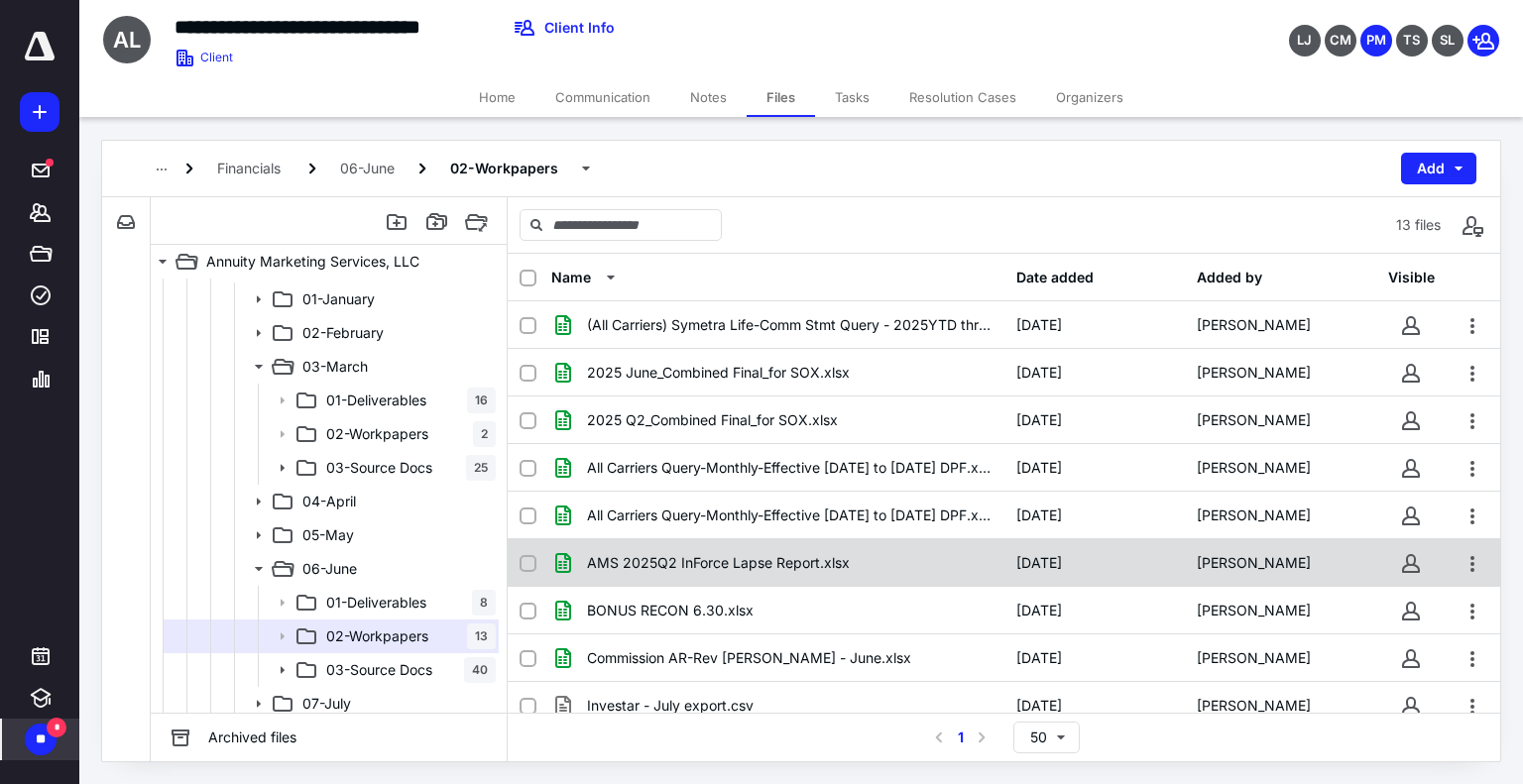 scroll, scrollTop: 203, scrollLeft: 0, axis: vertical 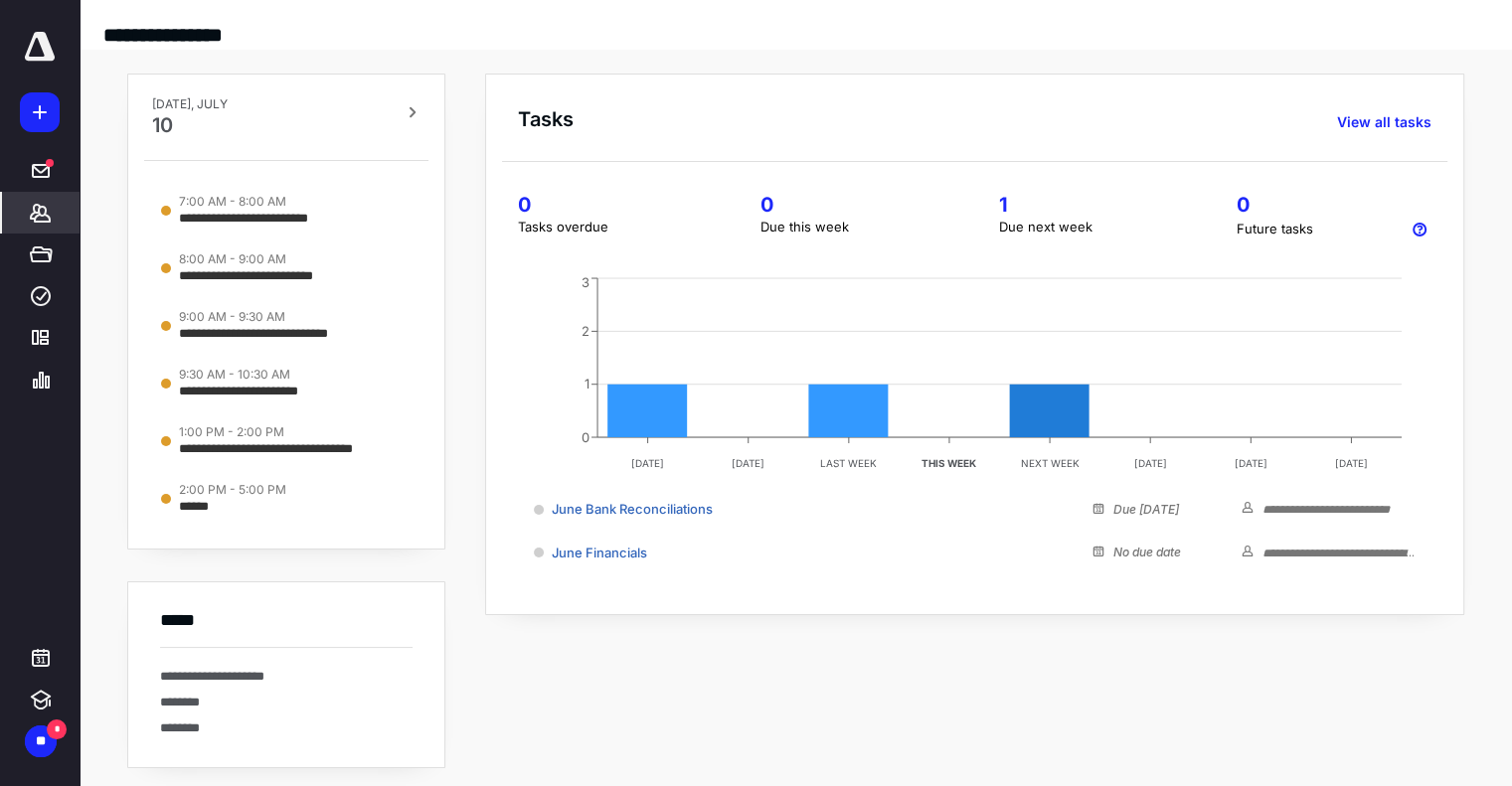 click 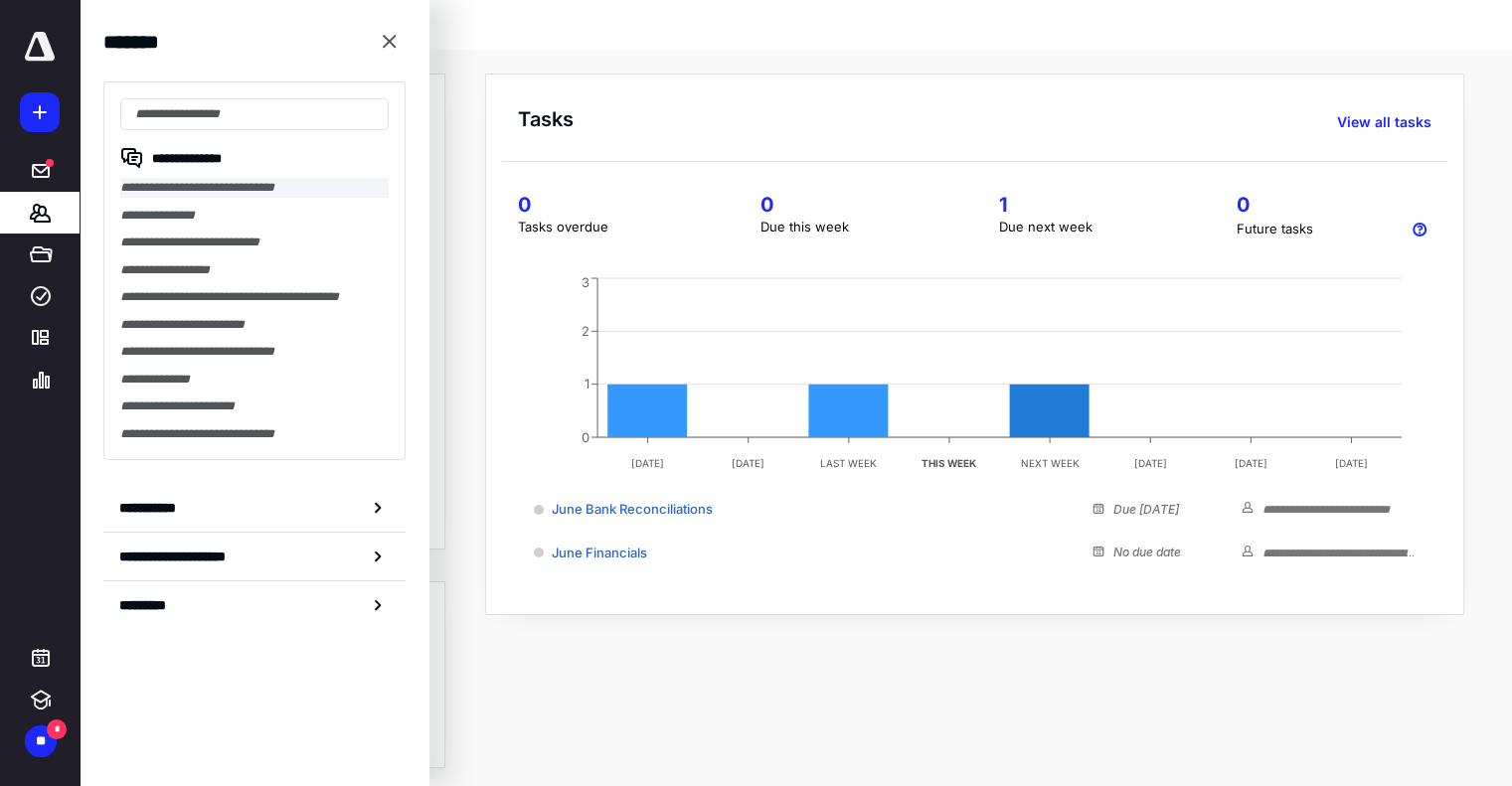click on "**********" at bounding box center (254, 188) 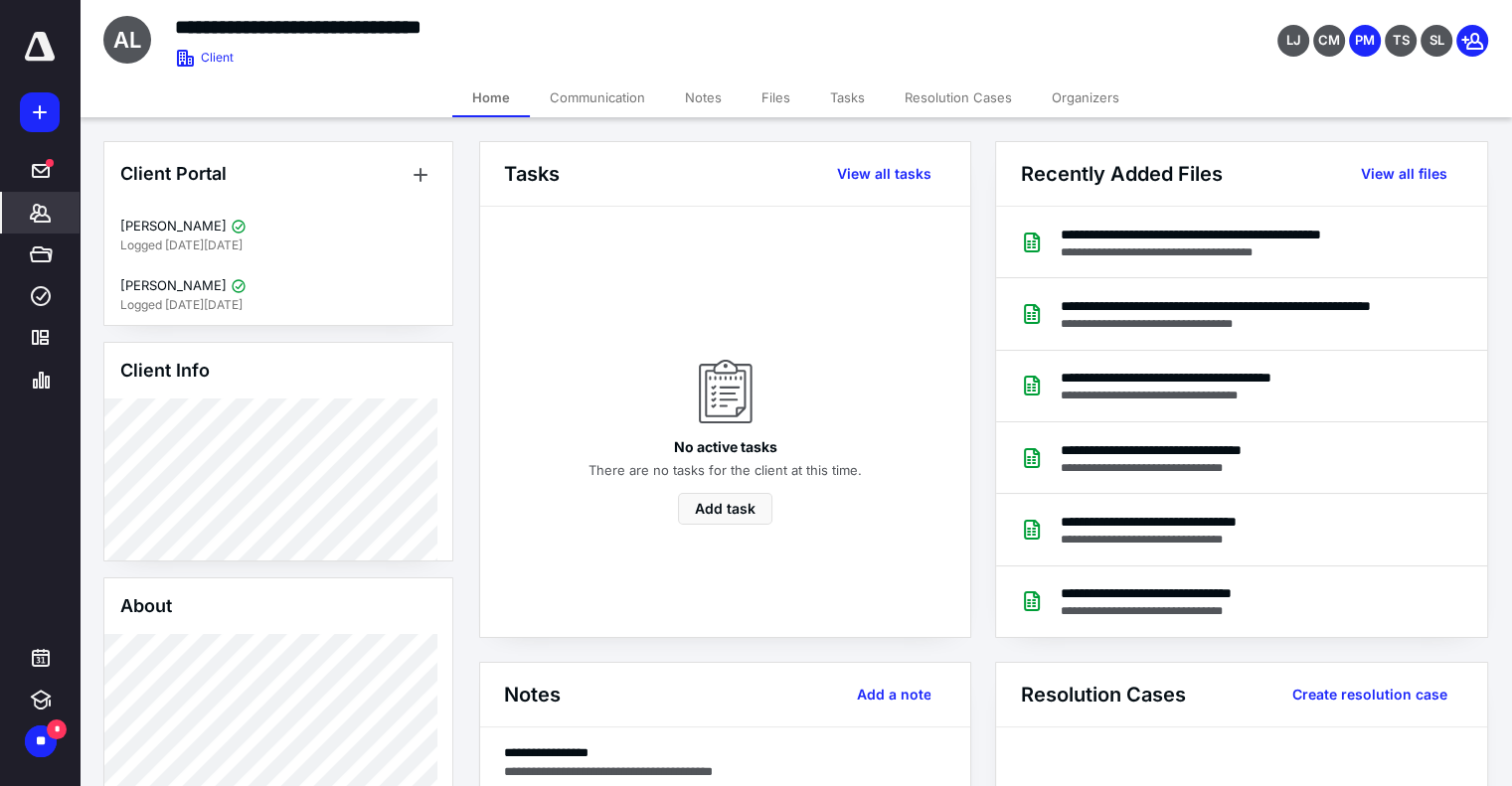 click on "Files" at bounding box center (775, 97) 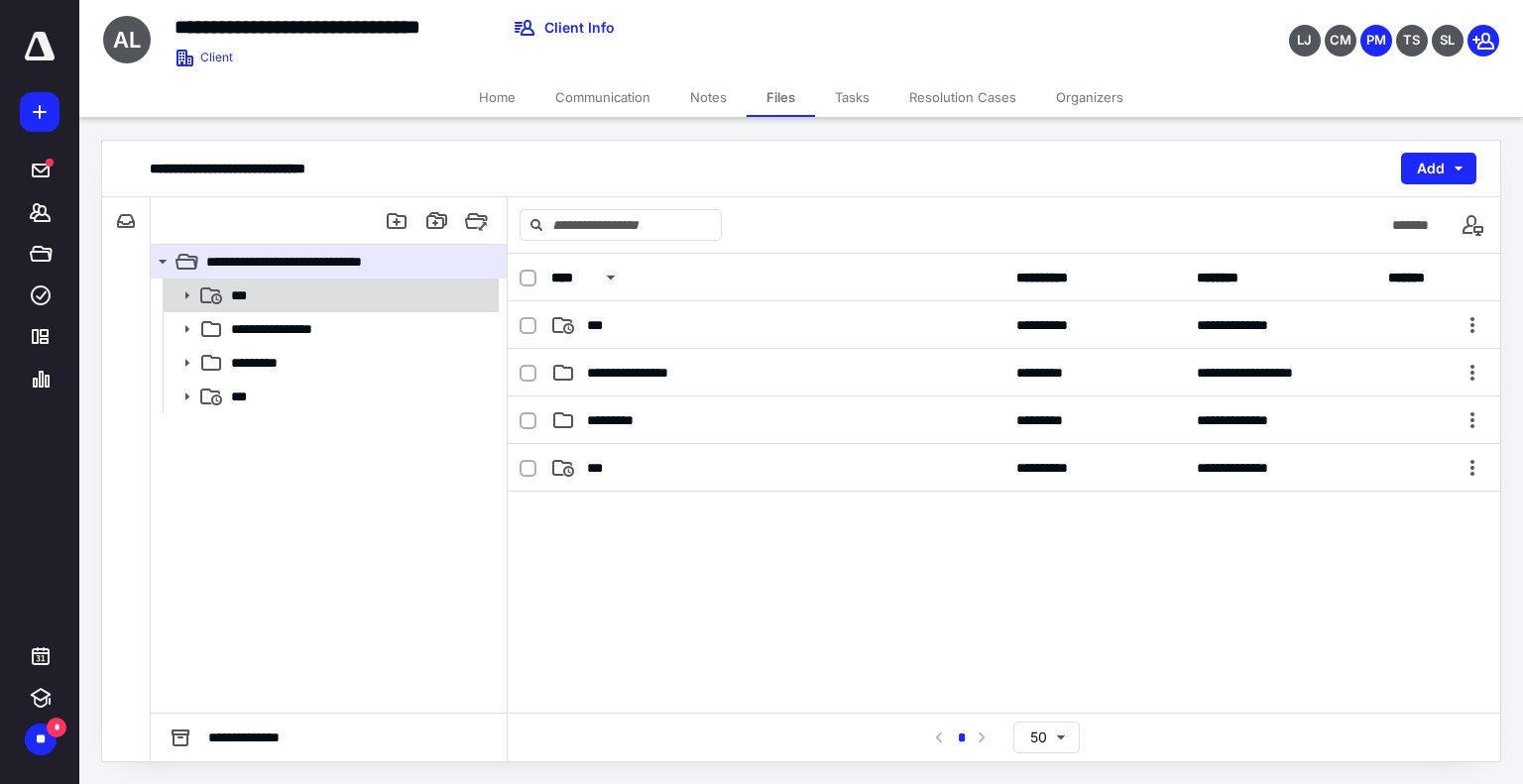 click 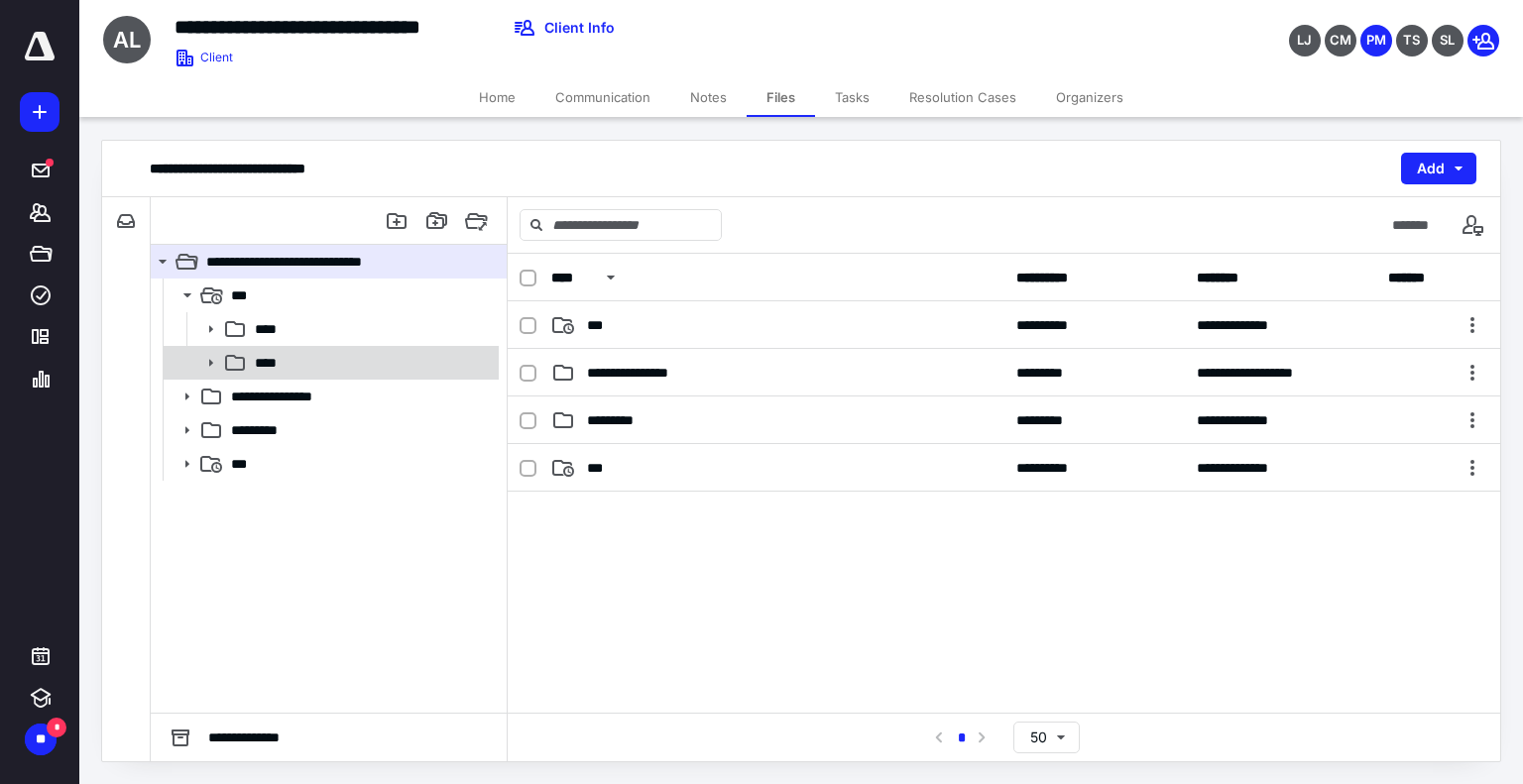 click 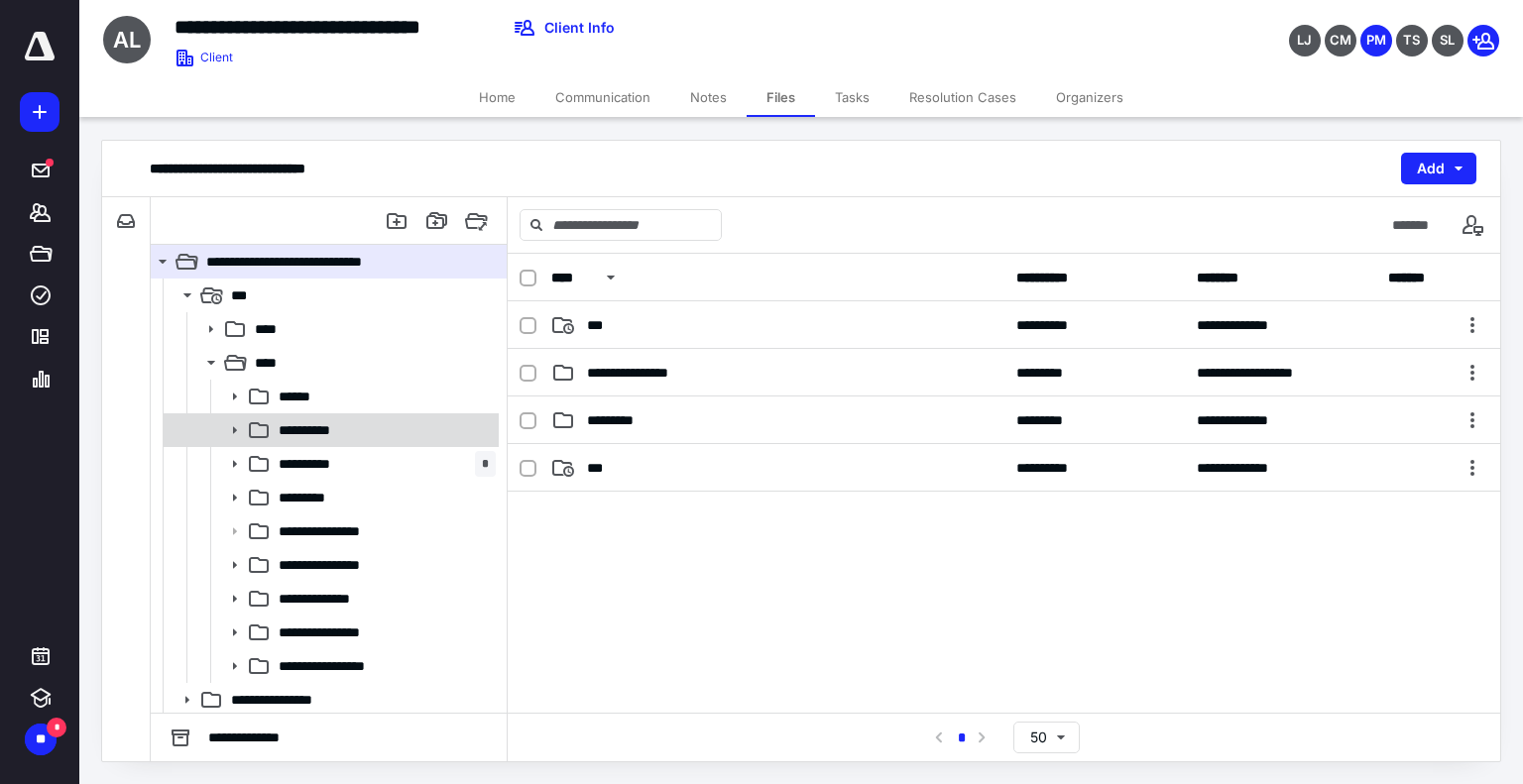 click 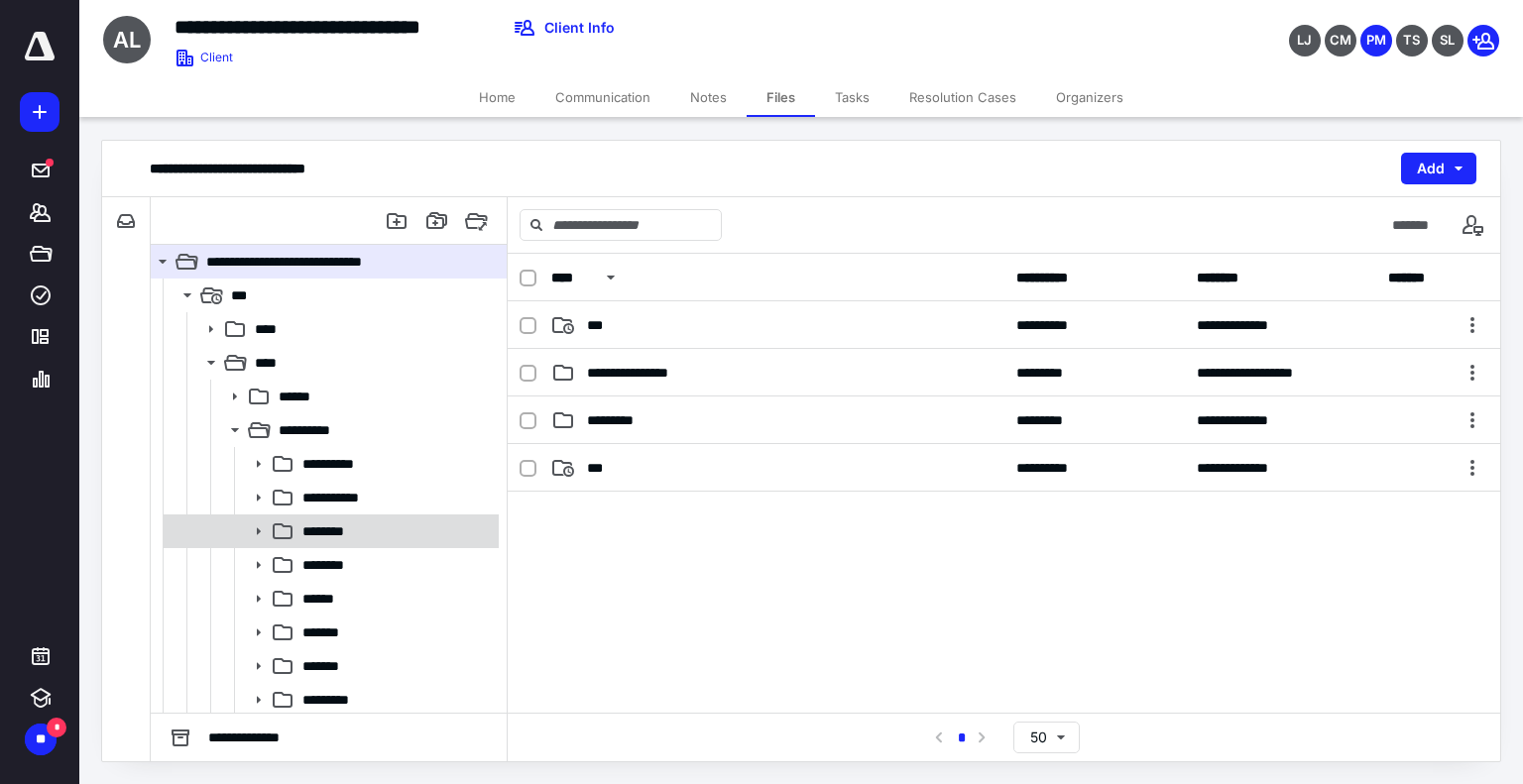 scroll, scrollTop: 165, scrollLeft: 0, axis: vertical 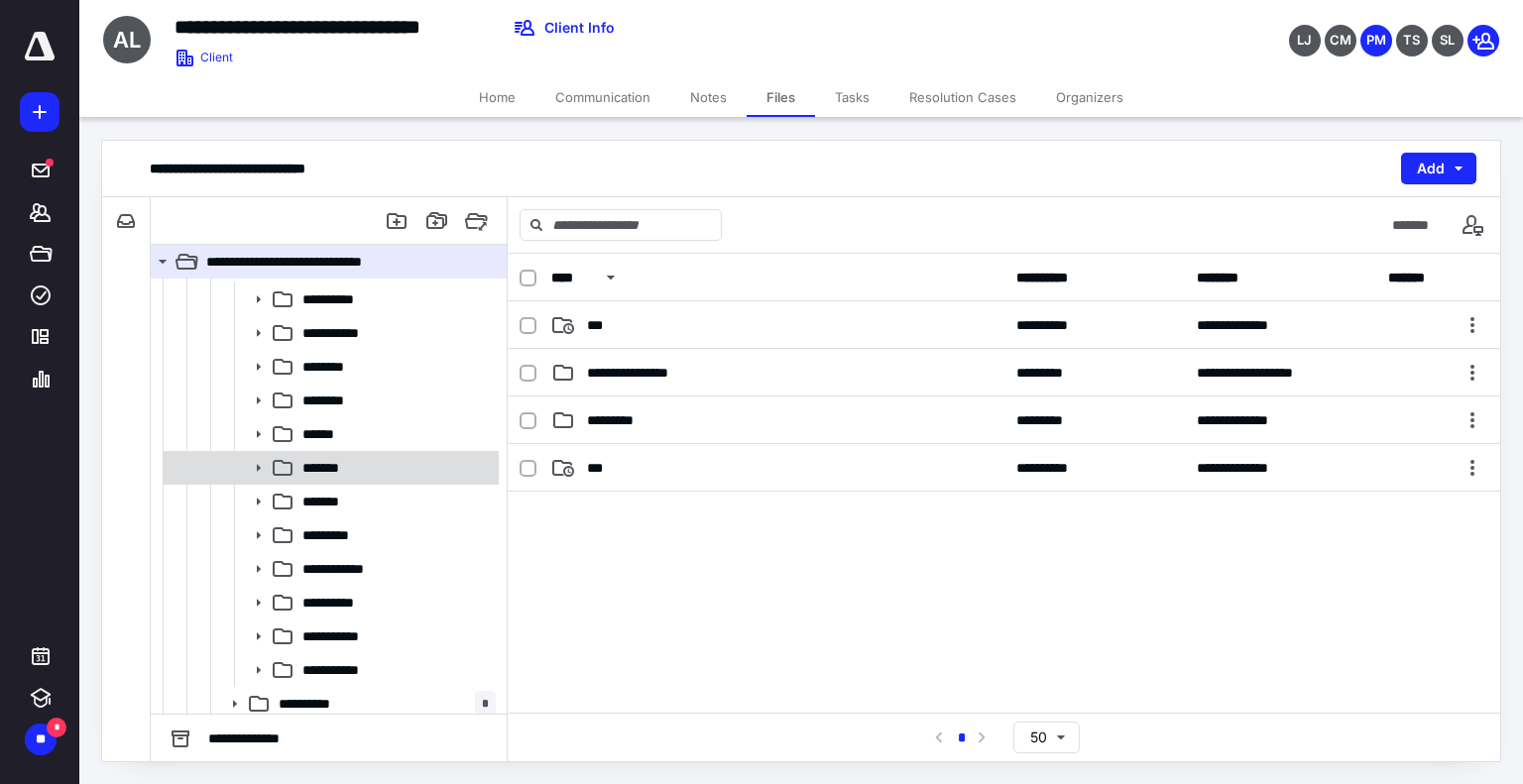 click 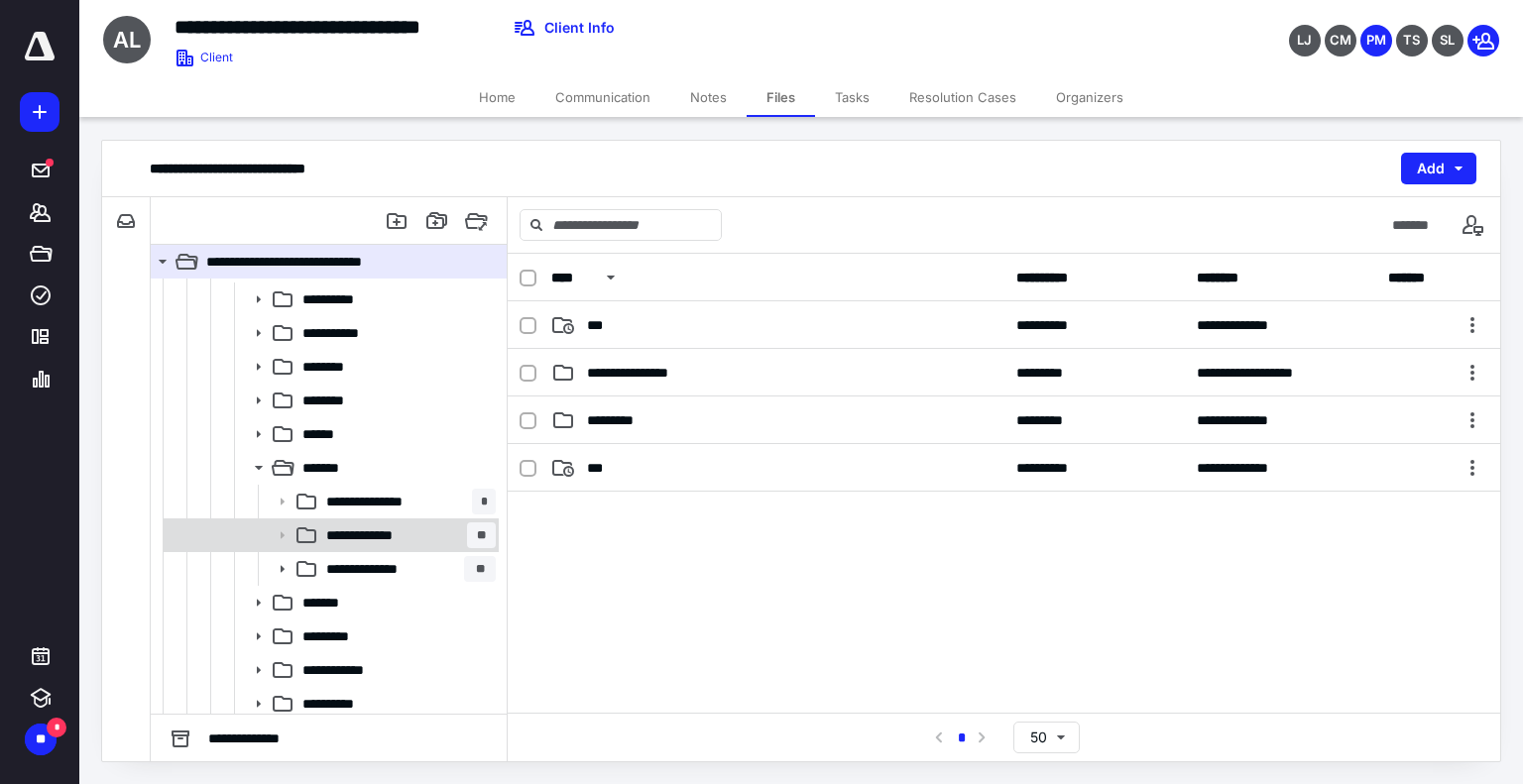 click on "**********" at bounding box center [378, 535] 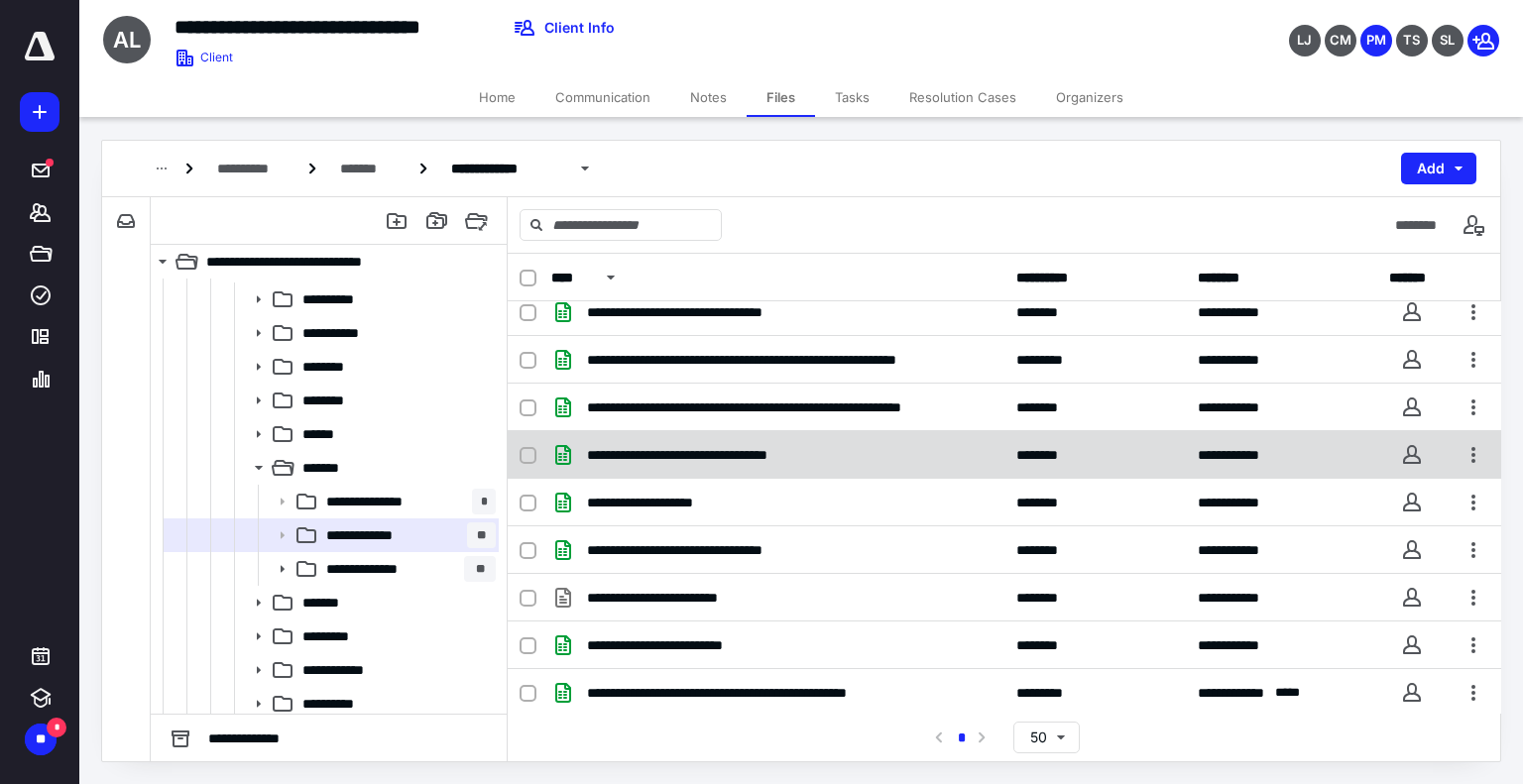 scroll, scrollTop: 0, scrollLeft: 0, axis: both 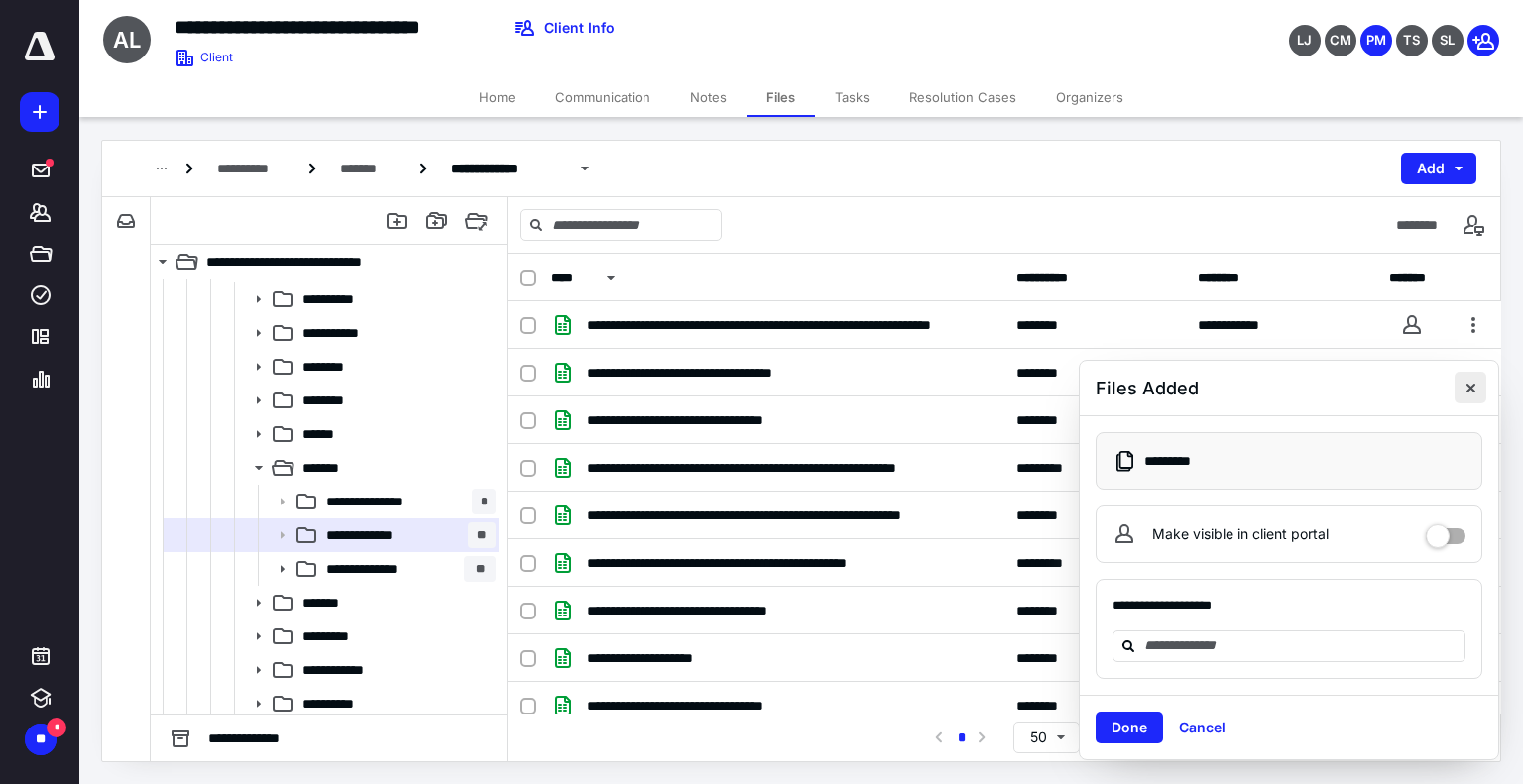 click at bounding box center (1470, 388) 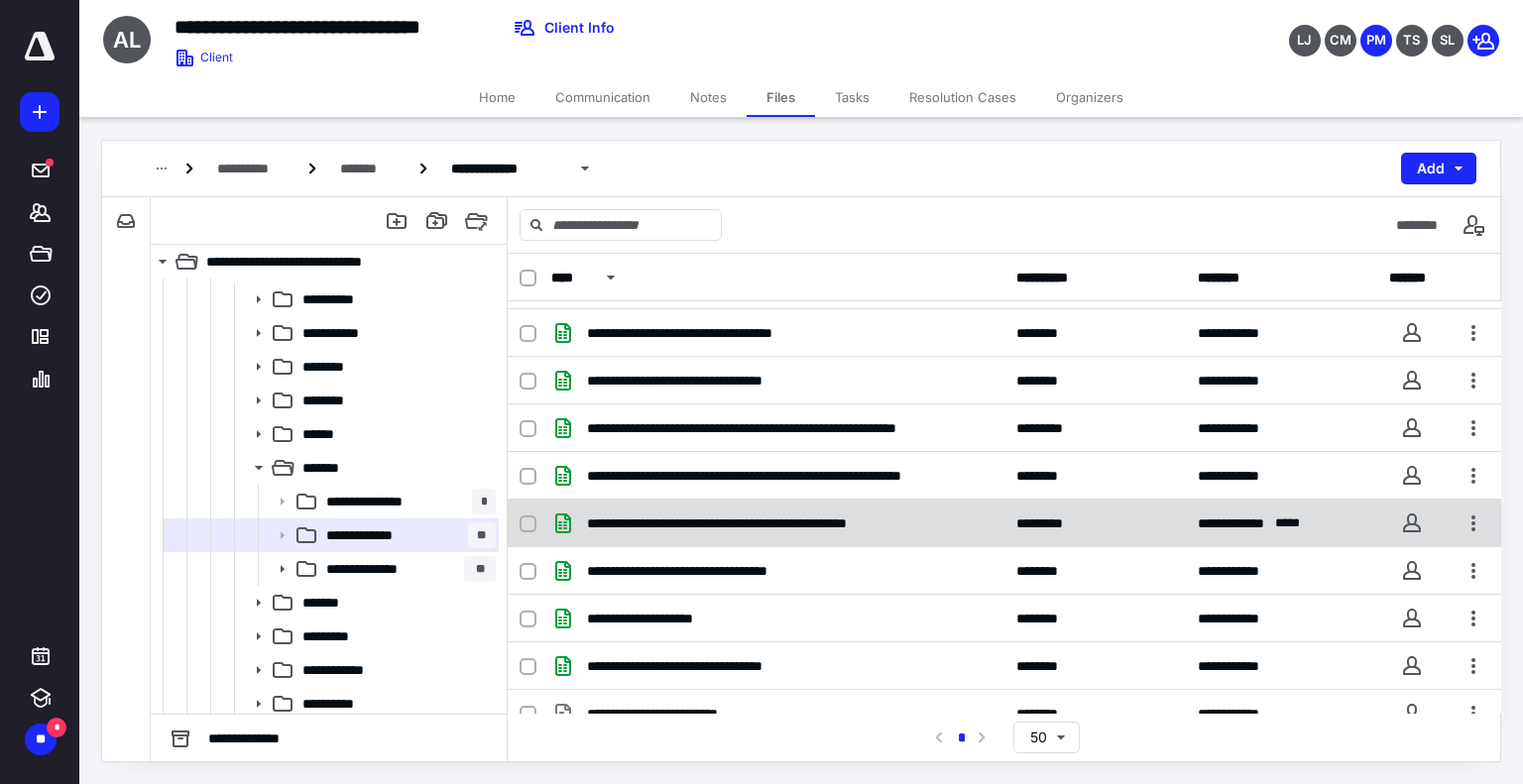 scroll, scrollTop: 0, scrollLeft: 0, axis: both 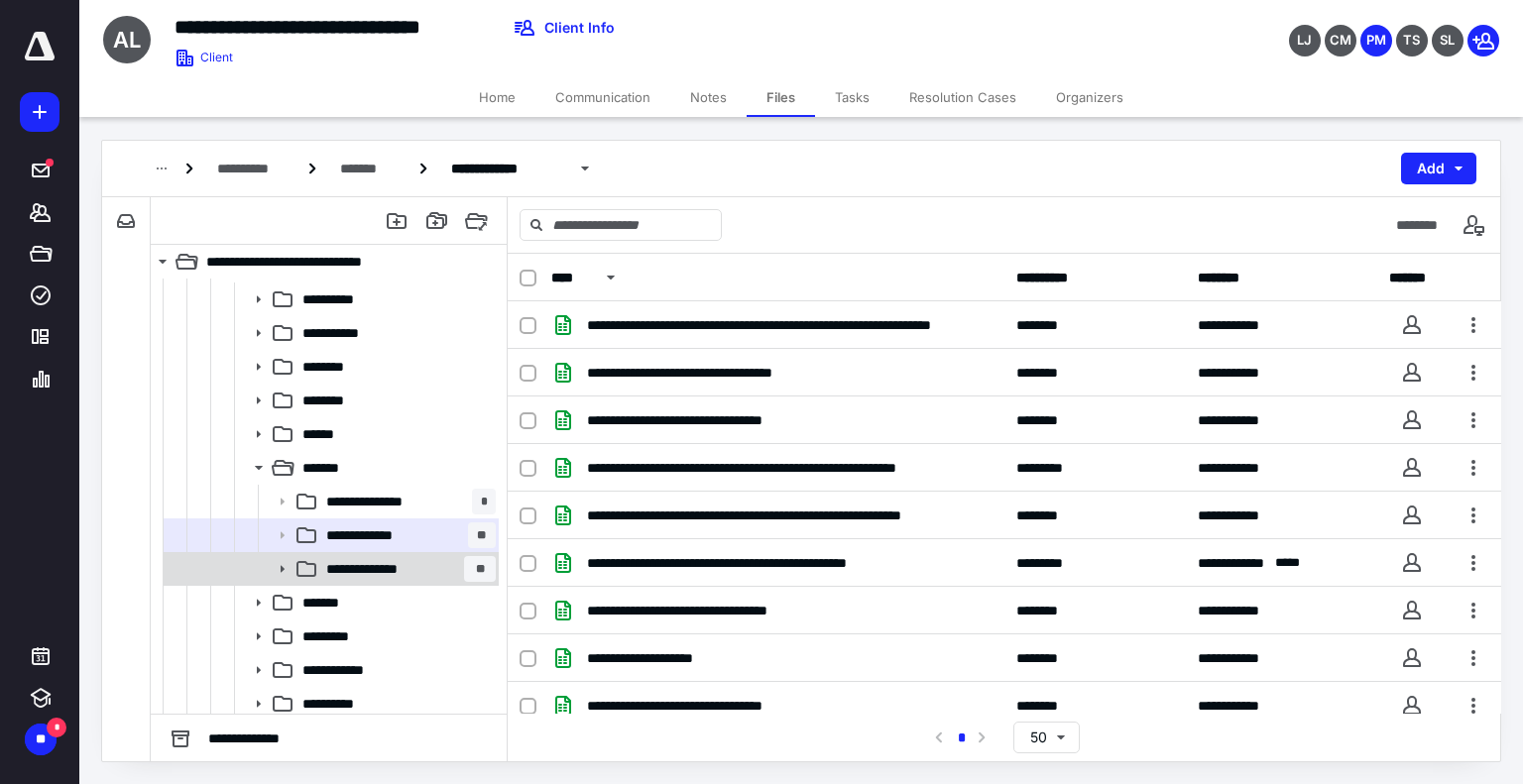 click 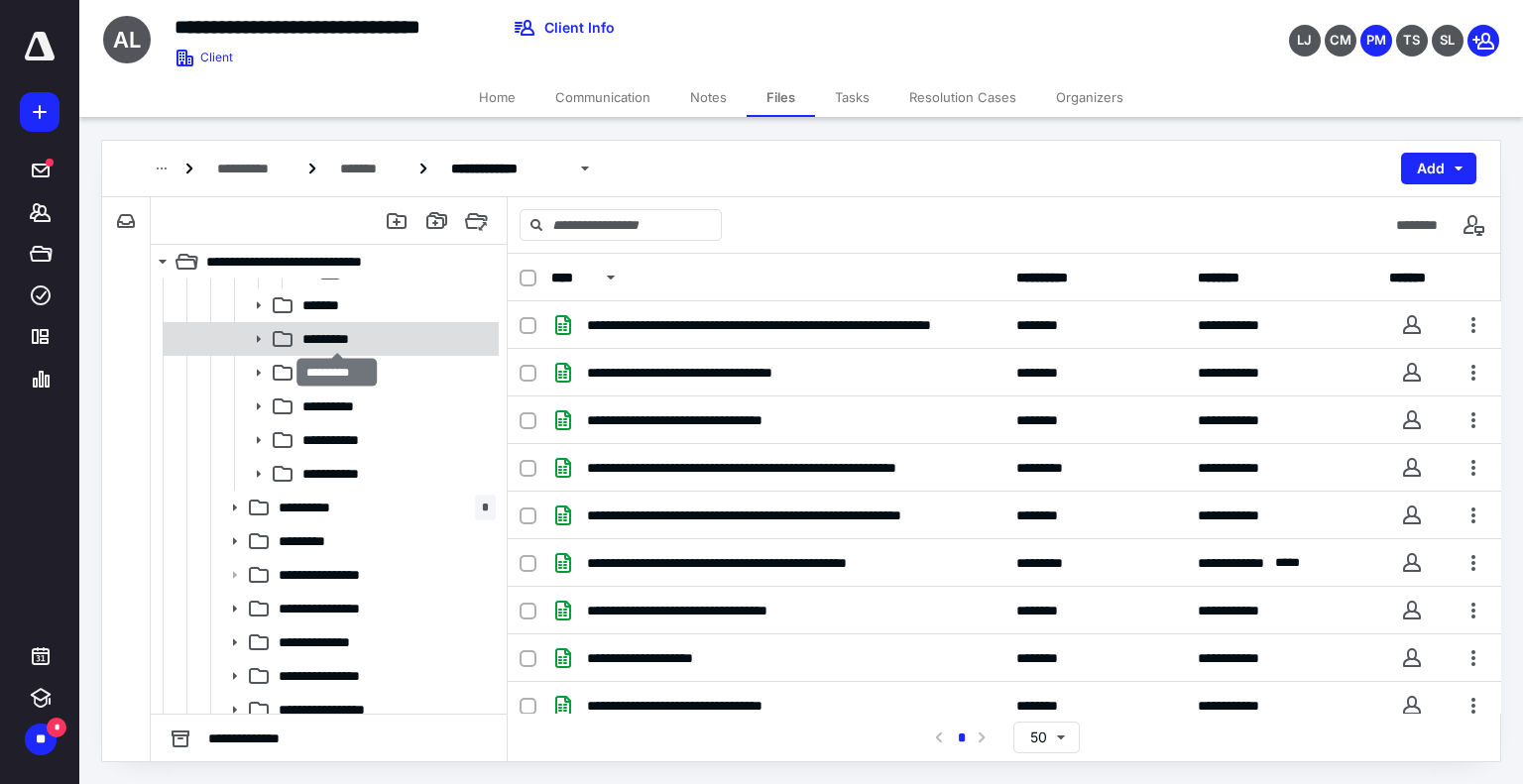 scroll, scrollTop: 330, scrollLeft: 0, axis: vertical 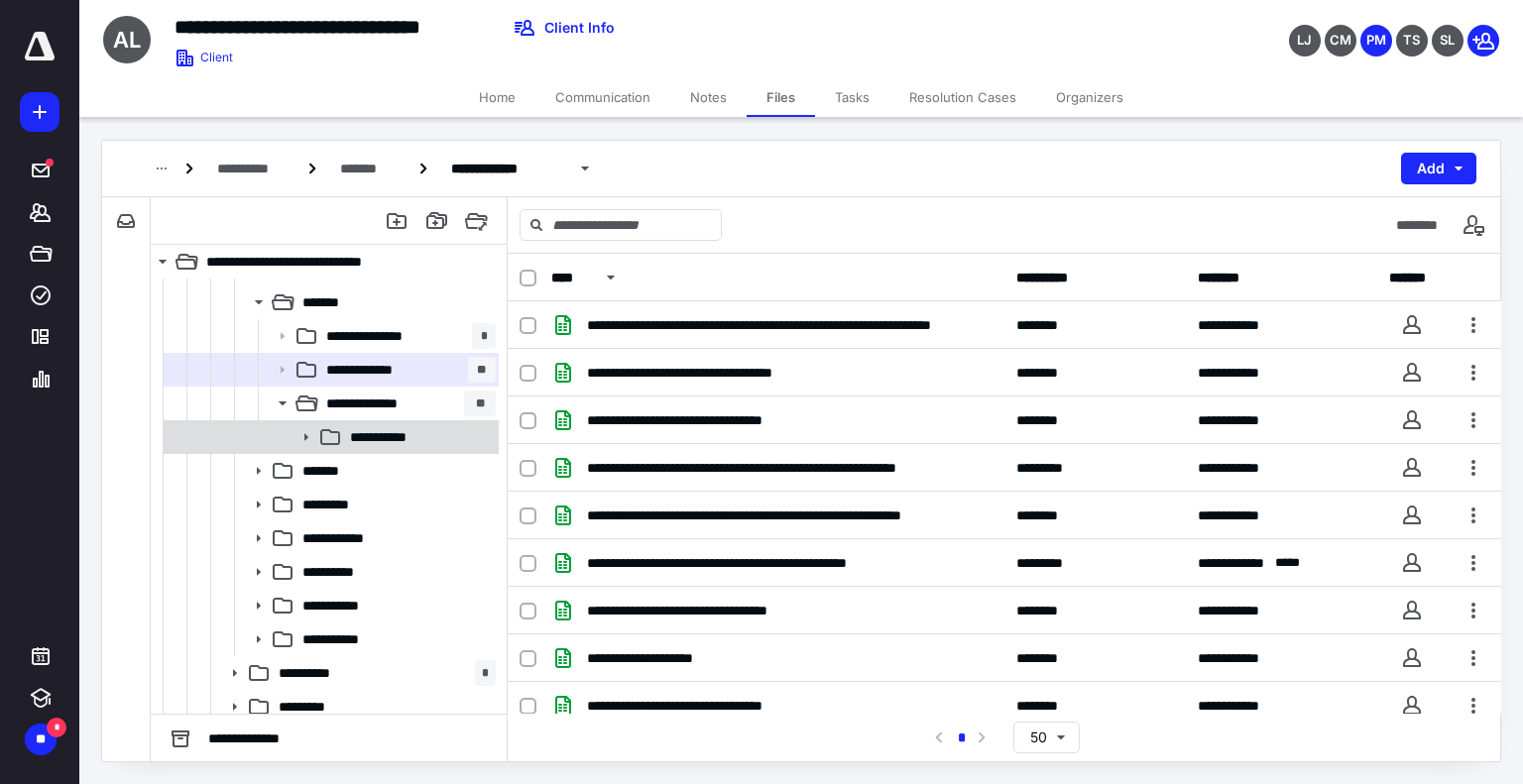 click 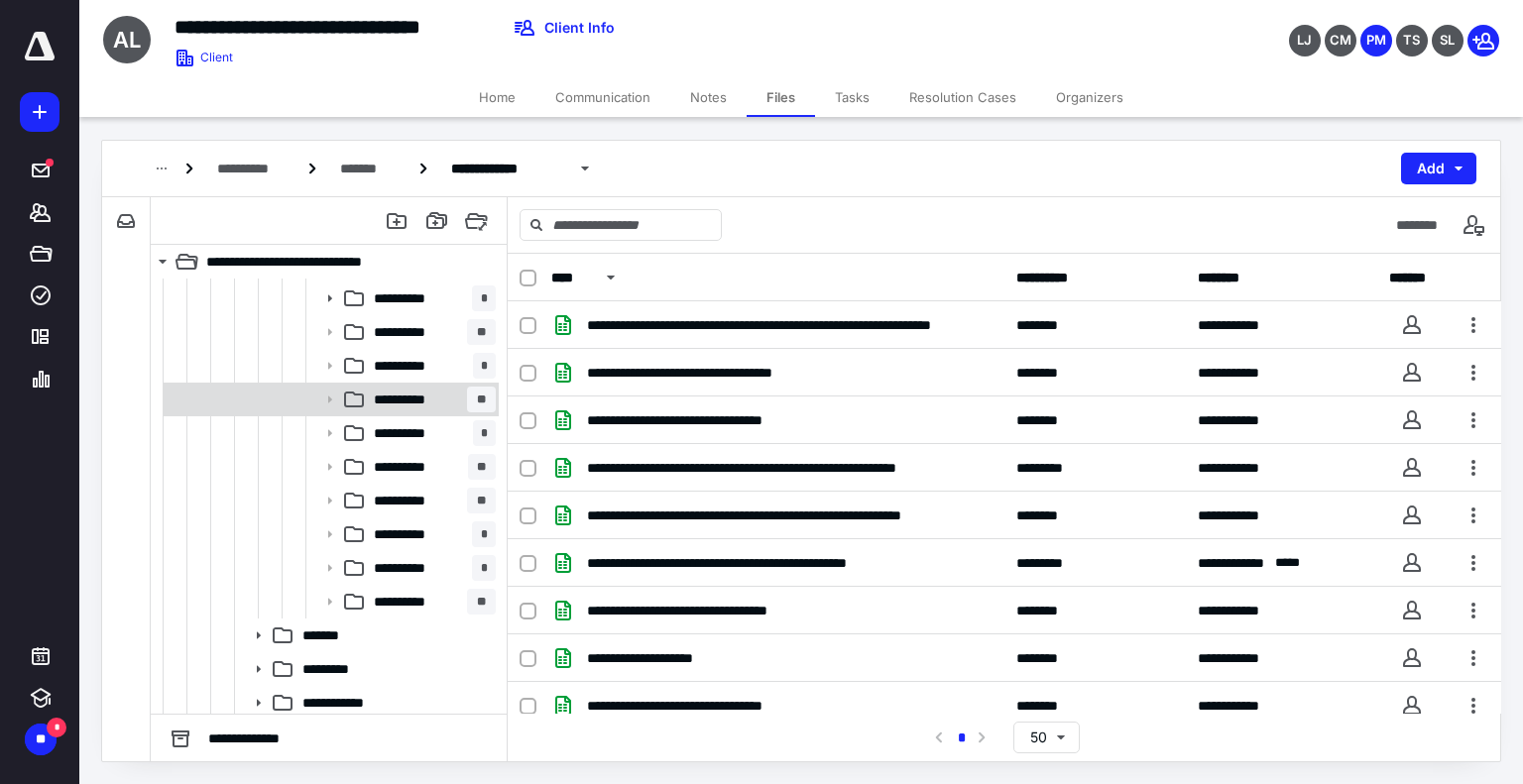 scroll, scrollTop: 826, scrollLeft: 0, axis: vertical 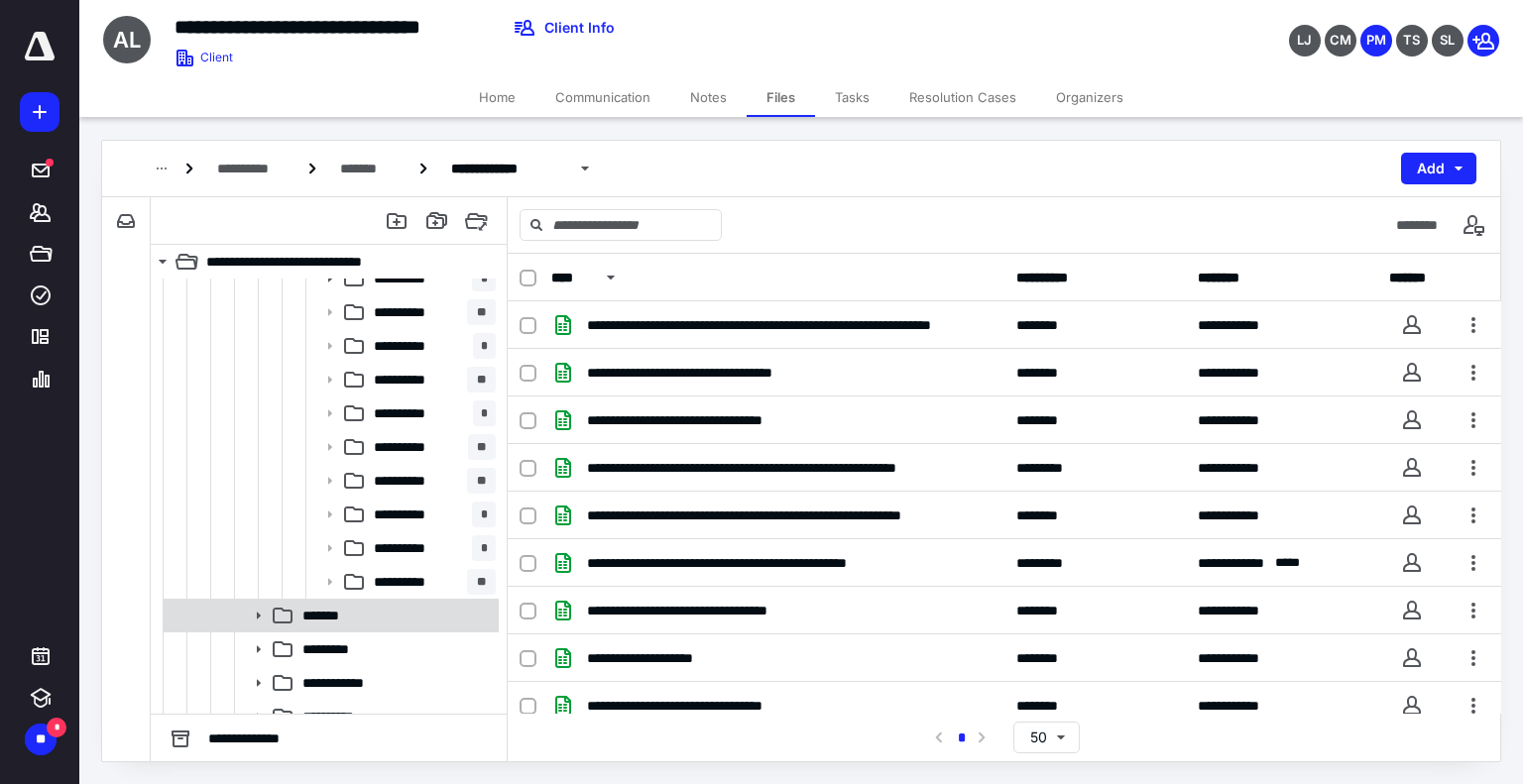 click 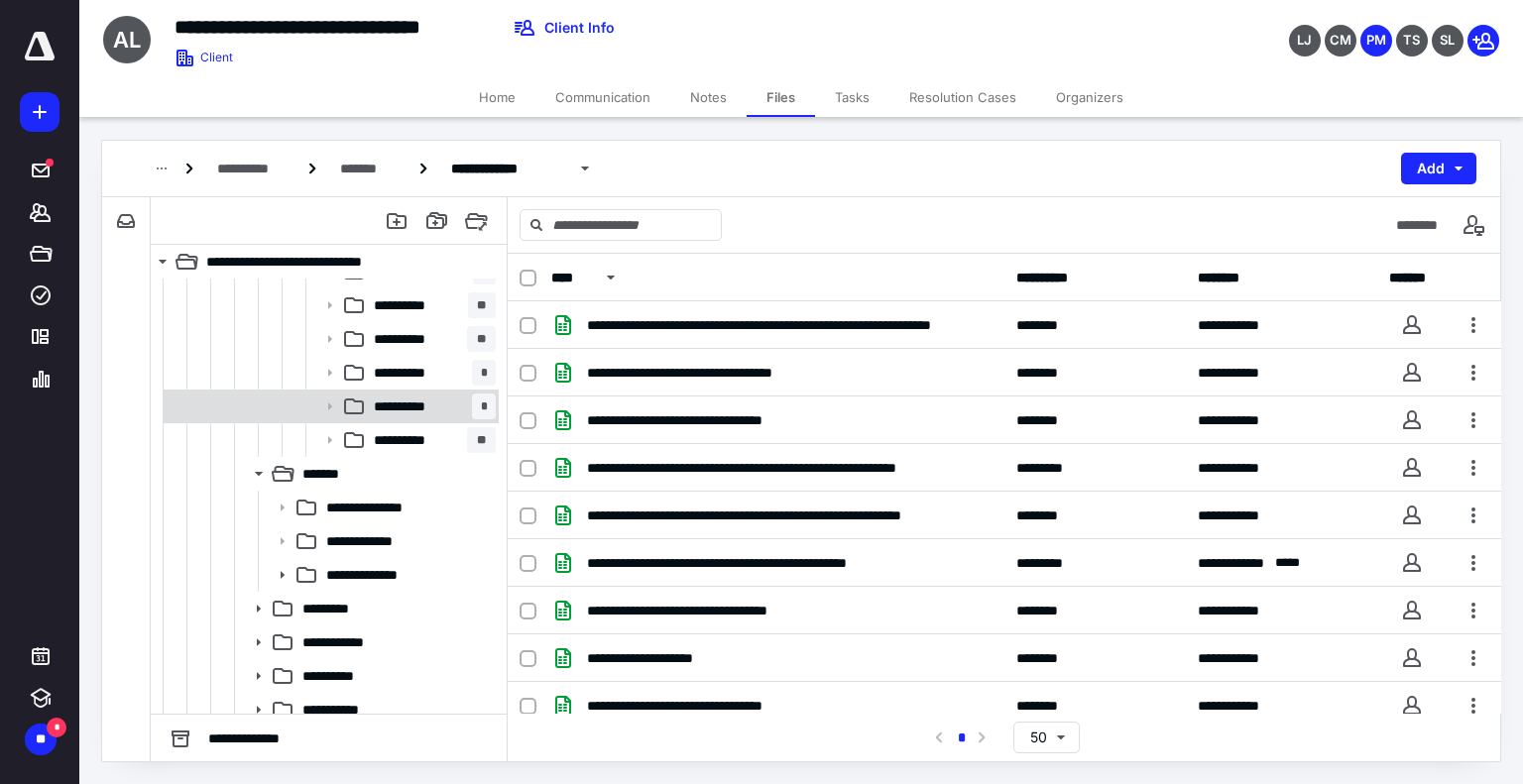 scroll, scrollTop: 991, scrollLeft: 0, axis: vertical 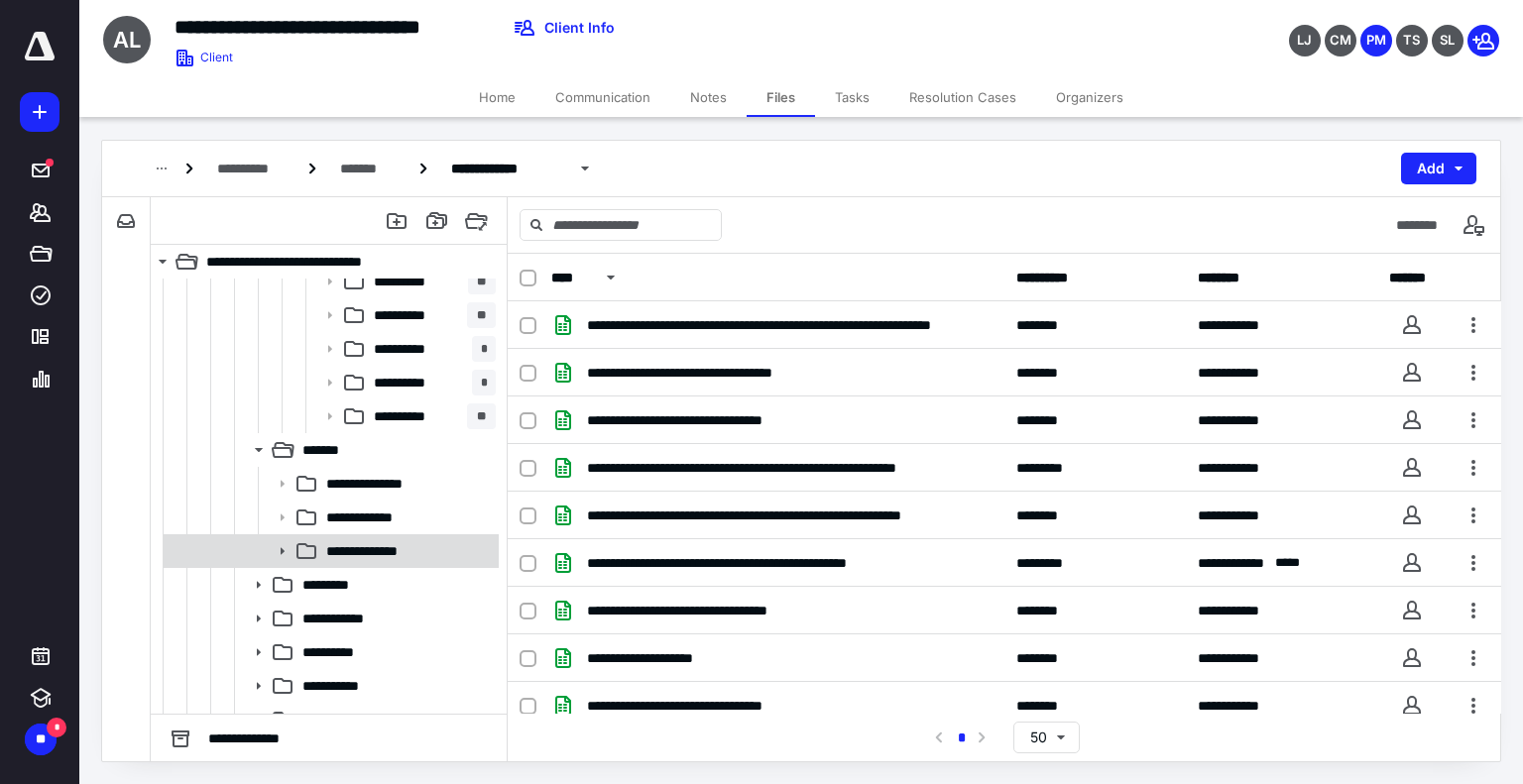 click 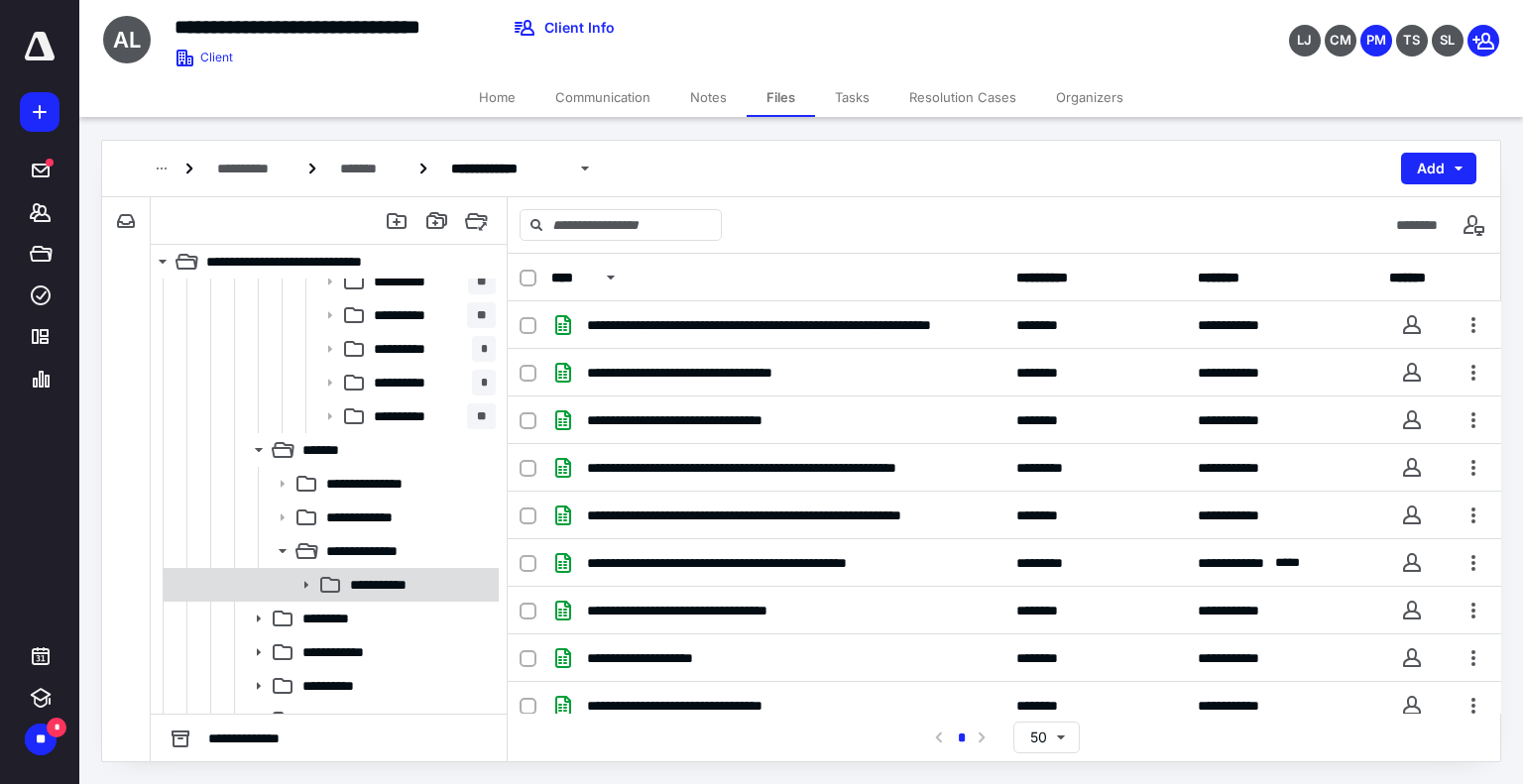 click 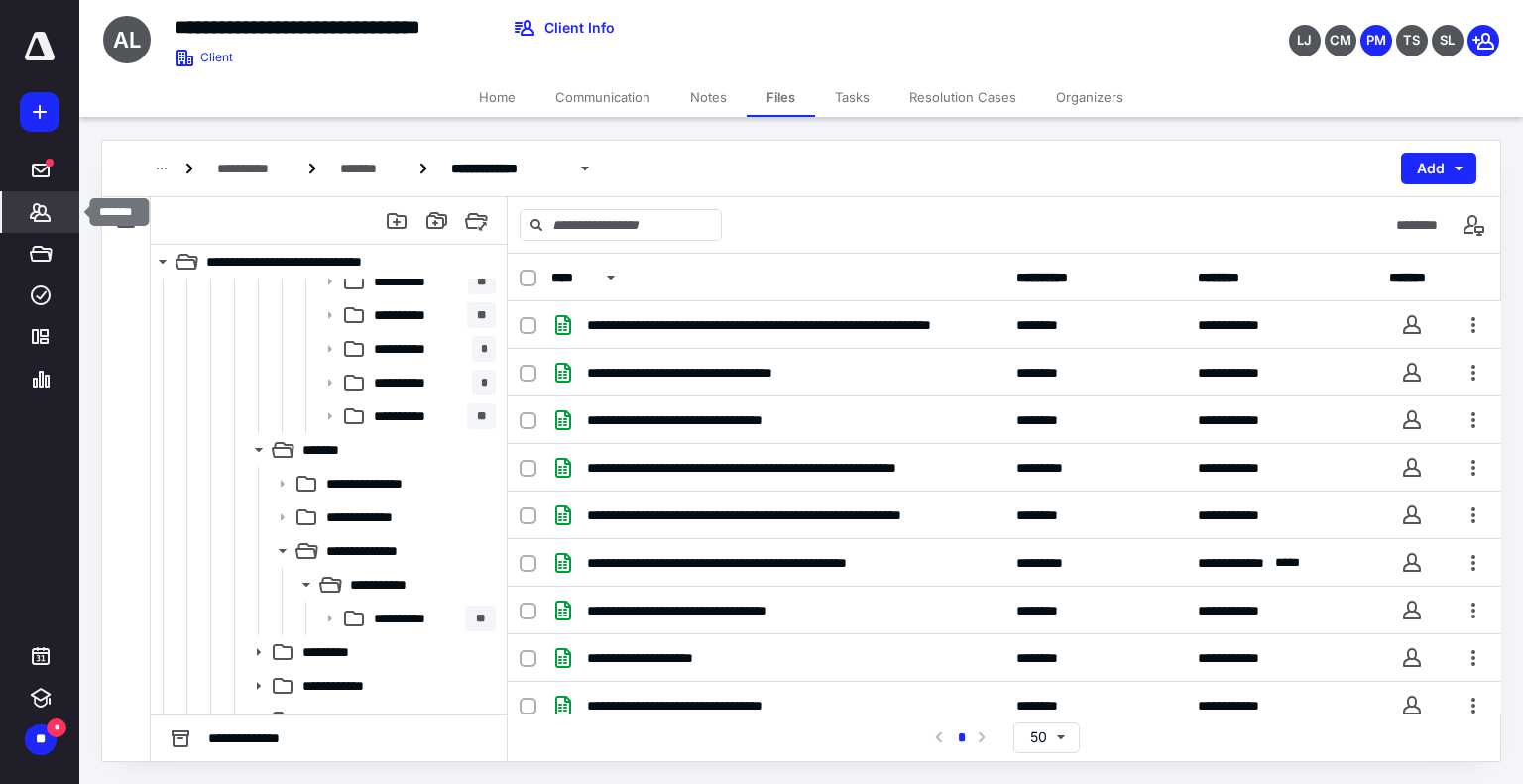 click 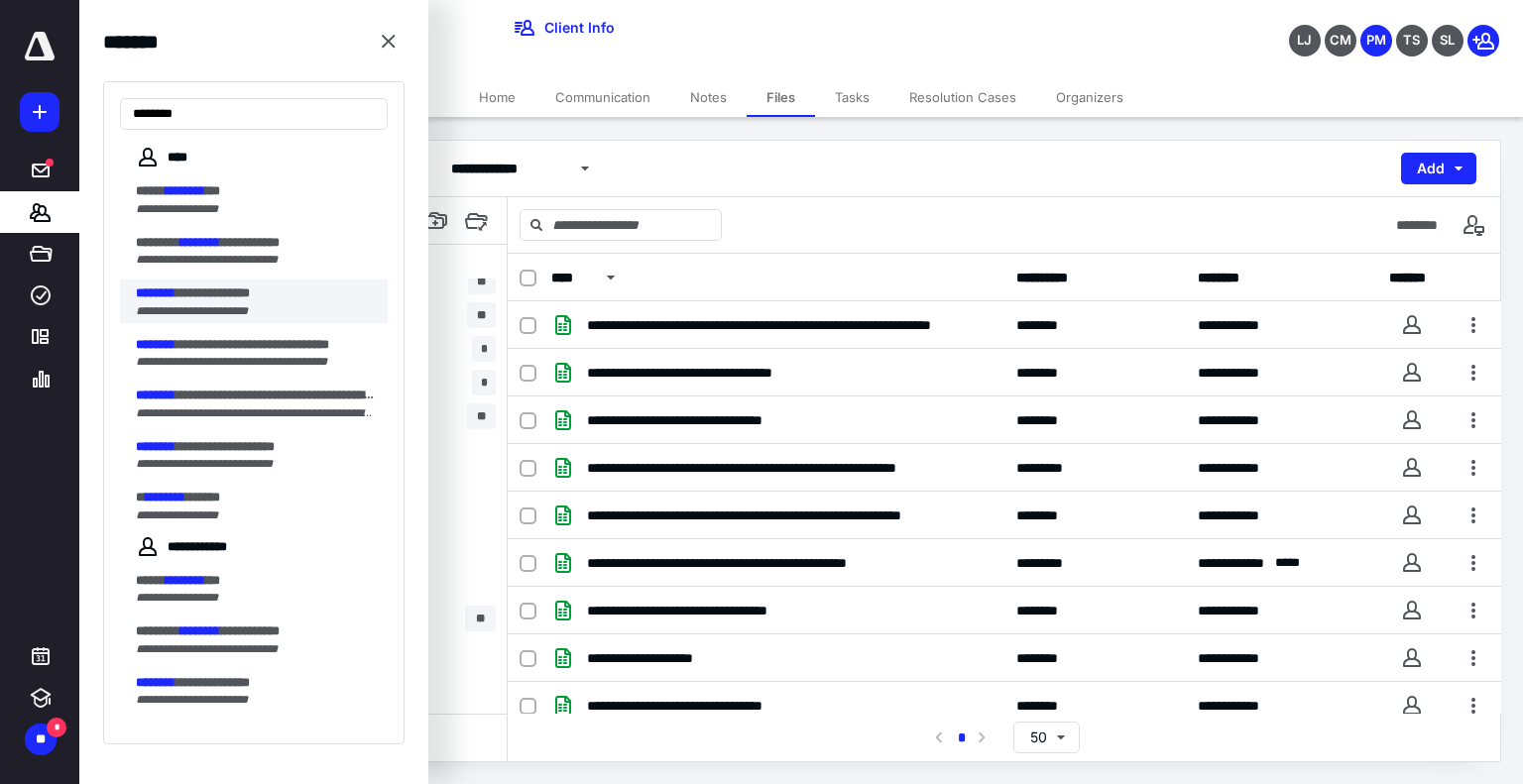 type on "********" 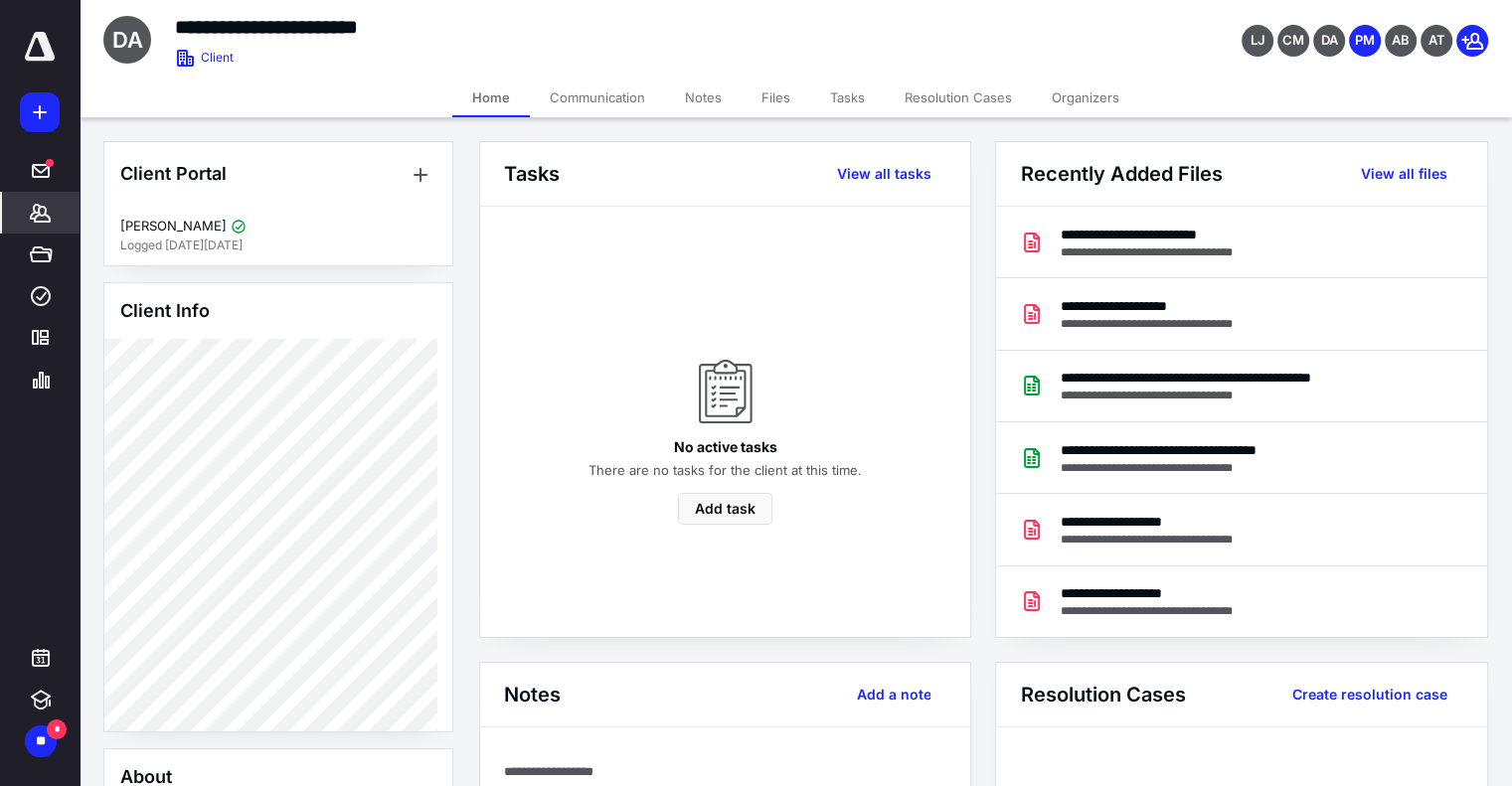 click on "Files" at bounding box center (775, 97) 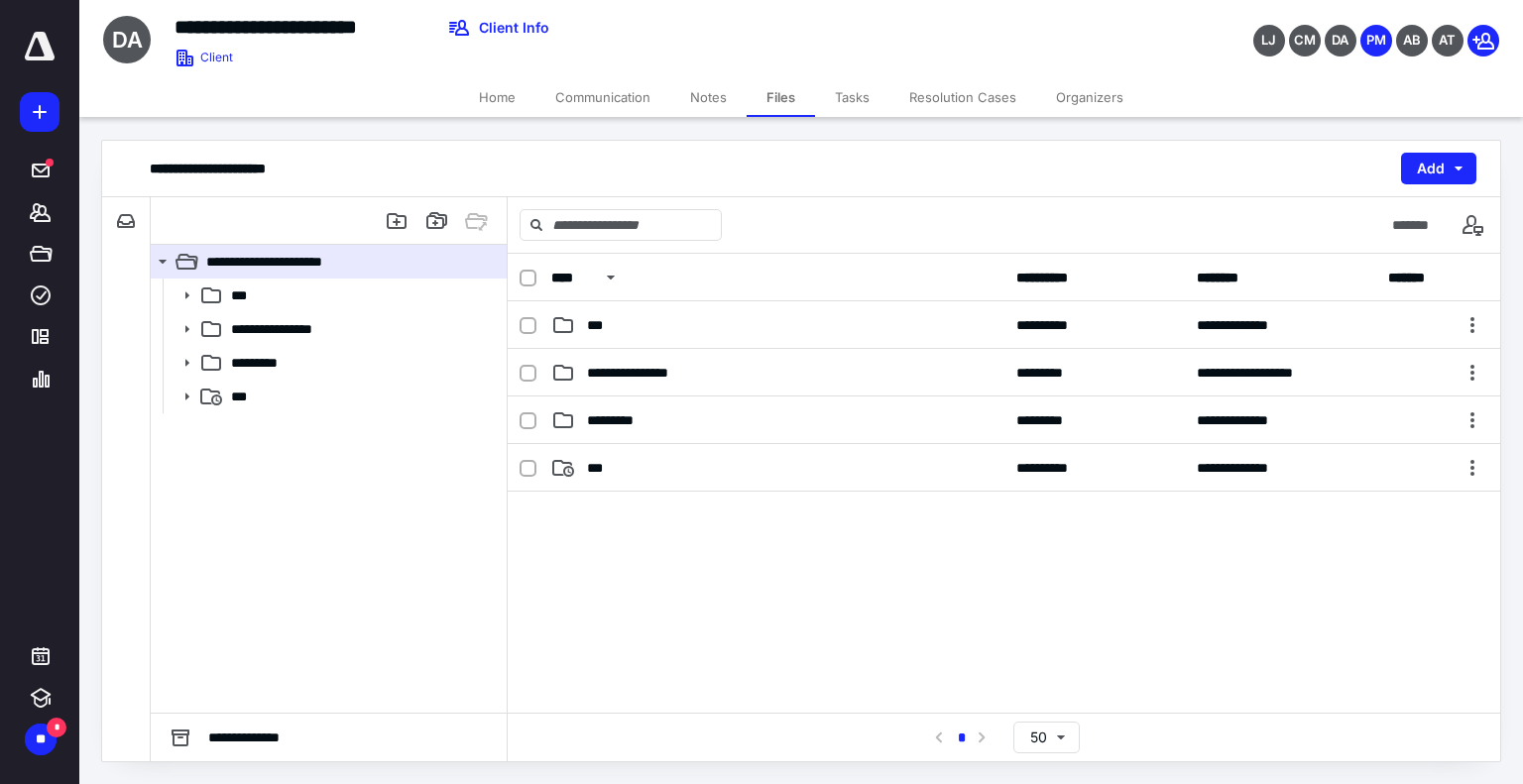 click on "Home" at bounding box center [497, 97] 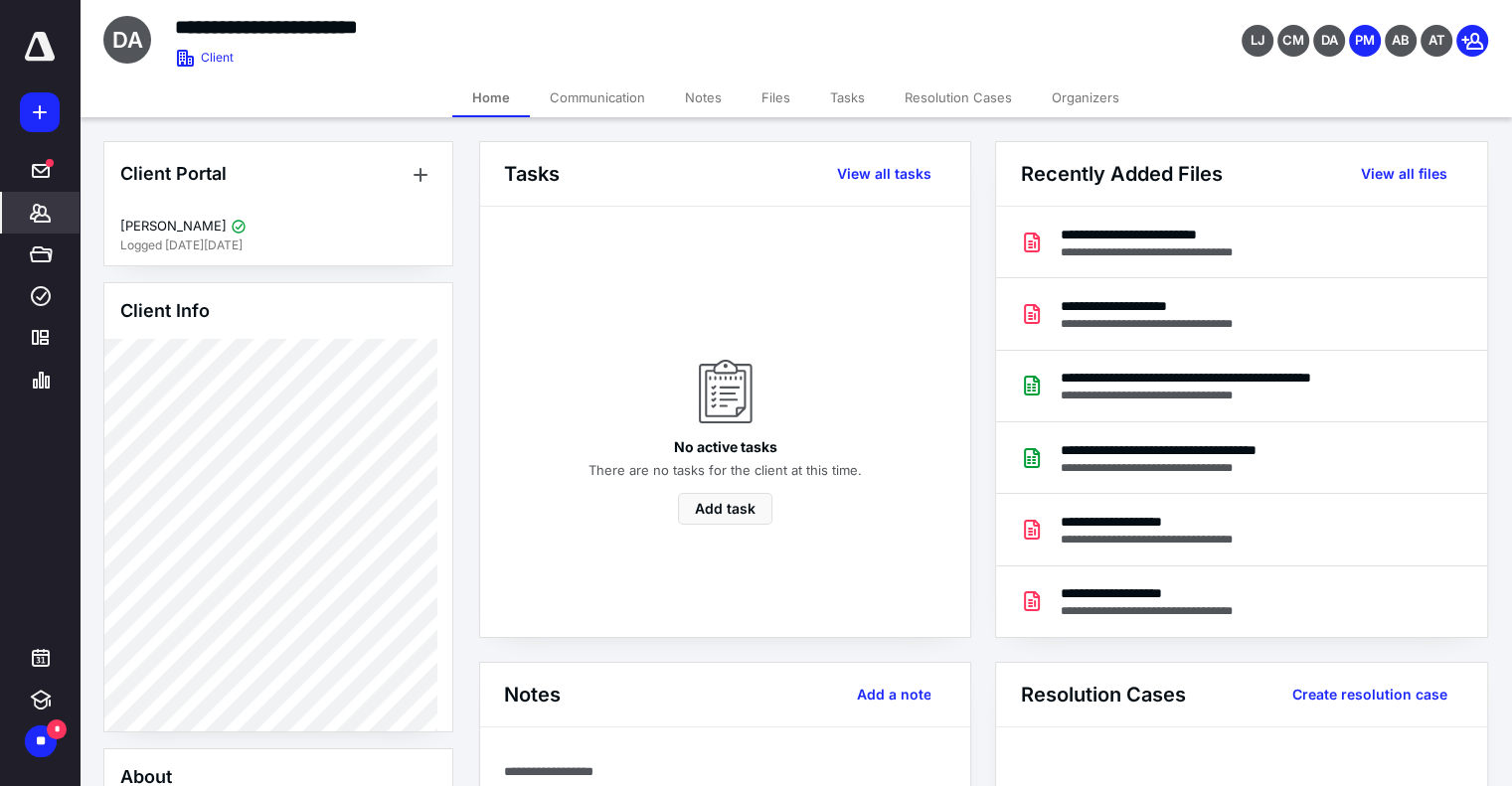 click on "Files" at bounding box center [775, 97] 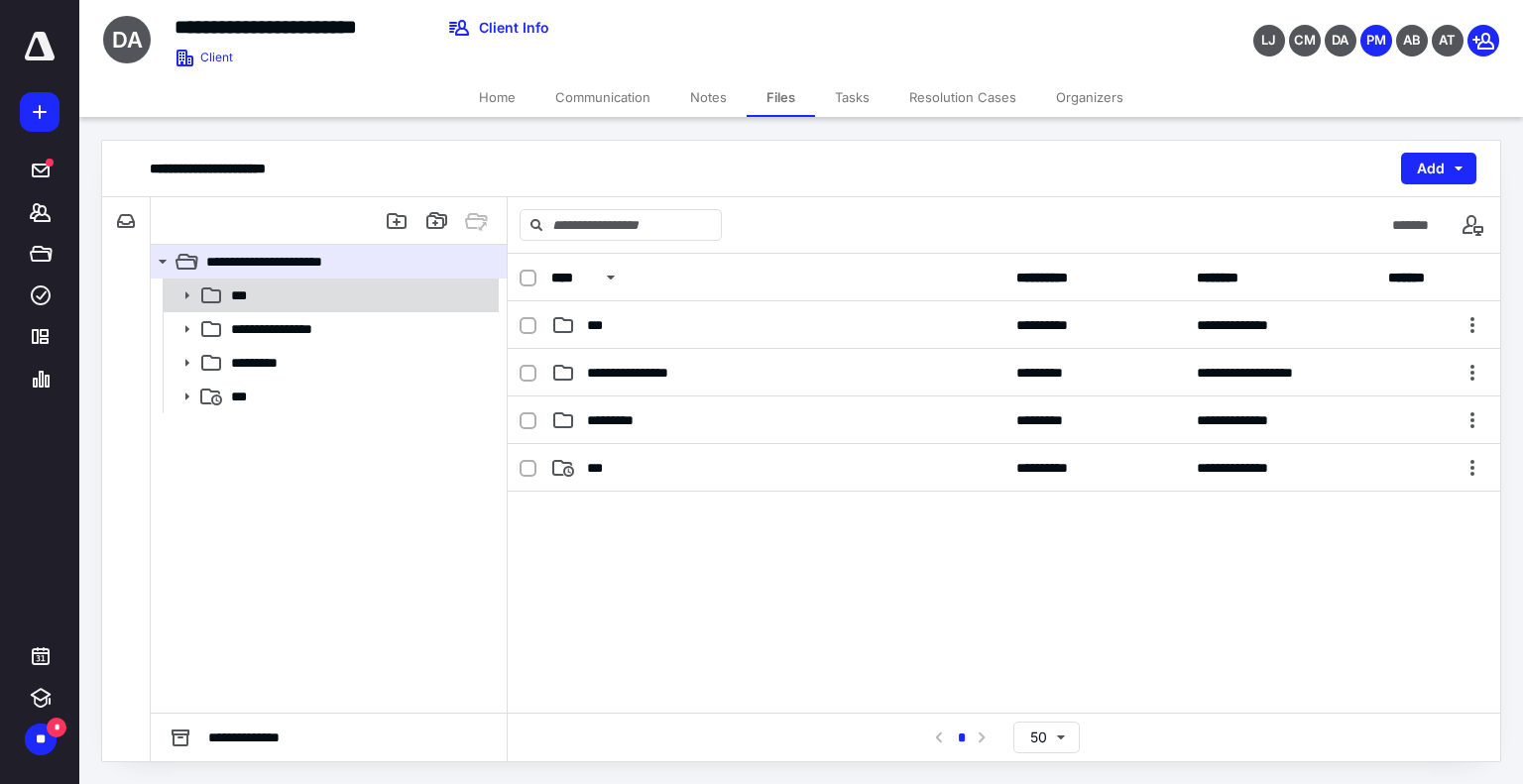 click 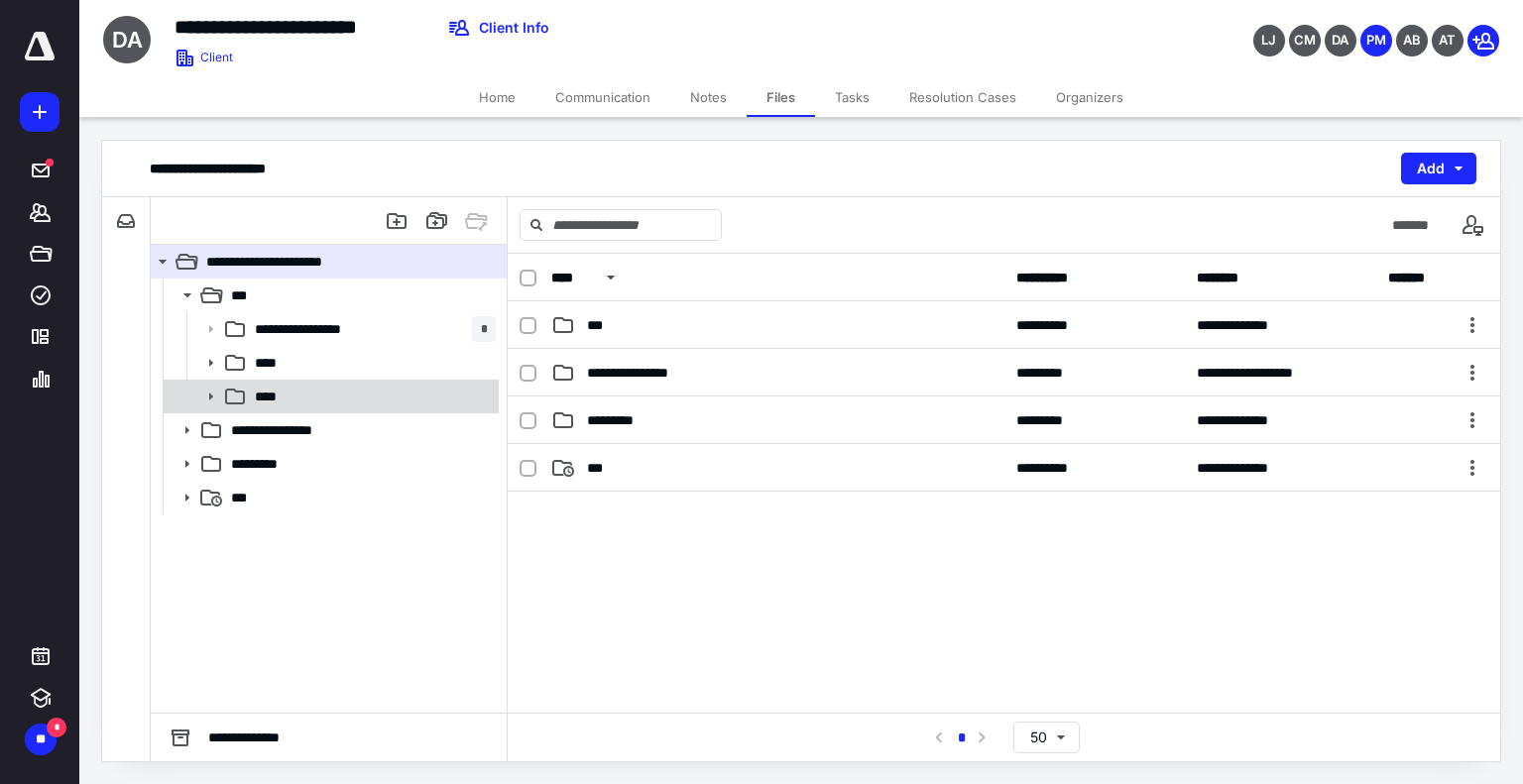 click 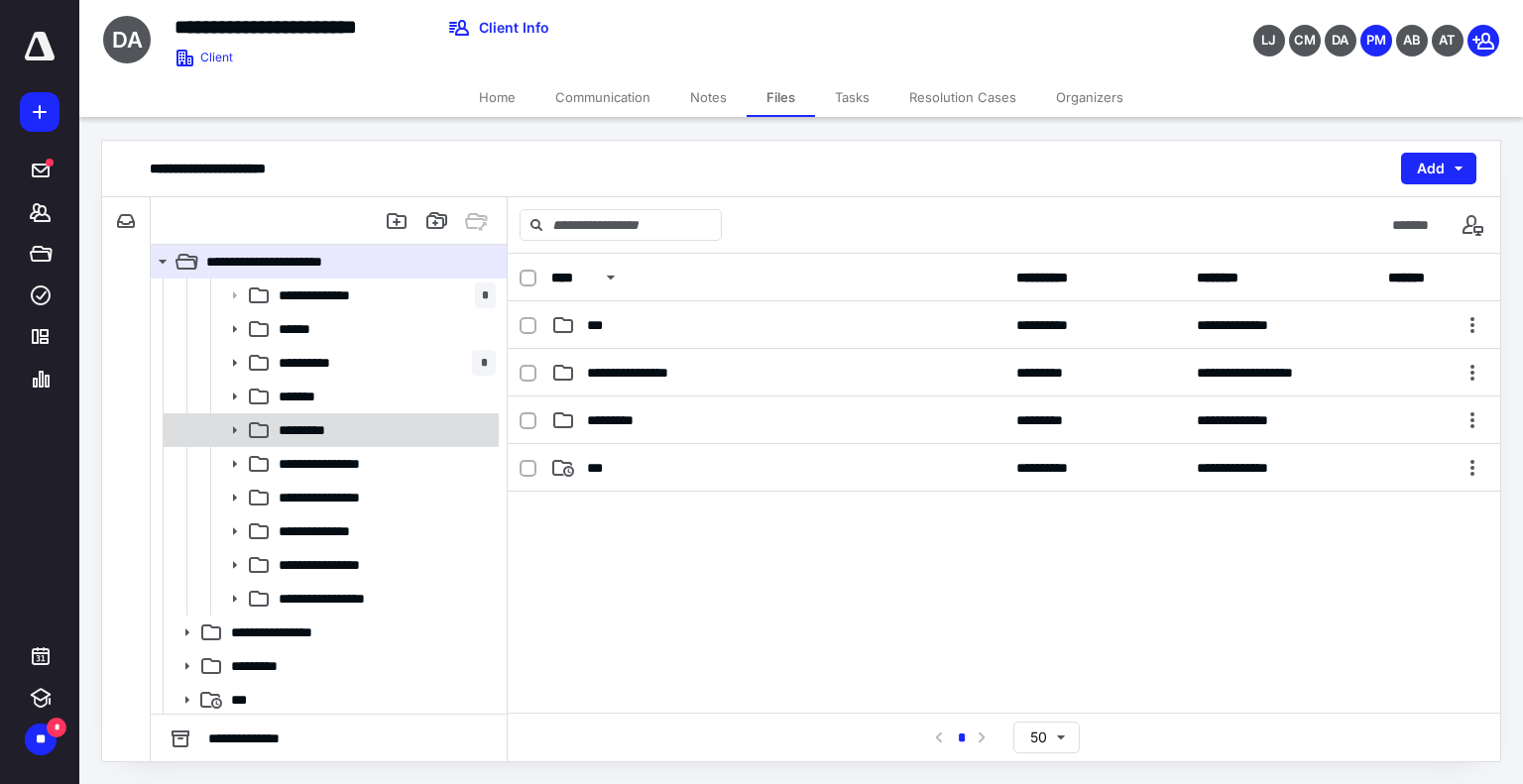 scroll, scrollTop: 137, scrollLeft: 0, axis: vertical 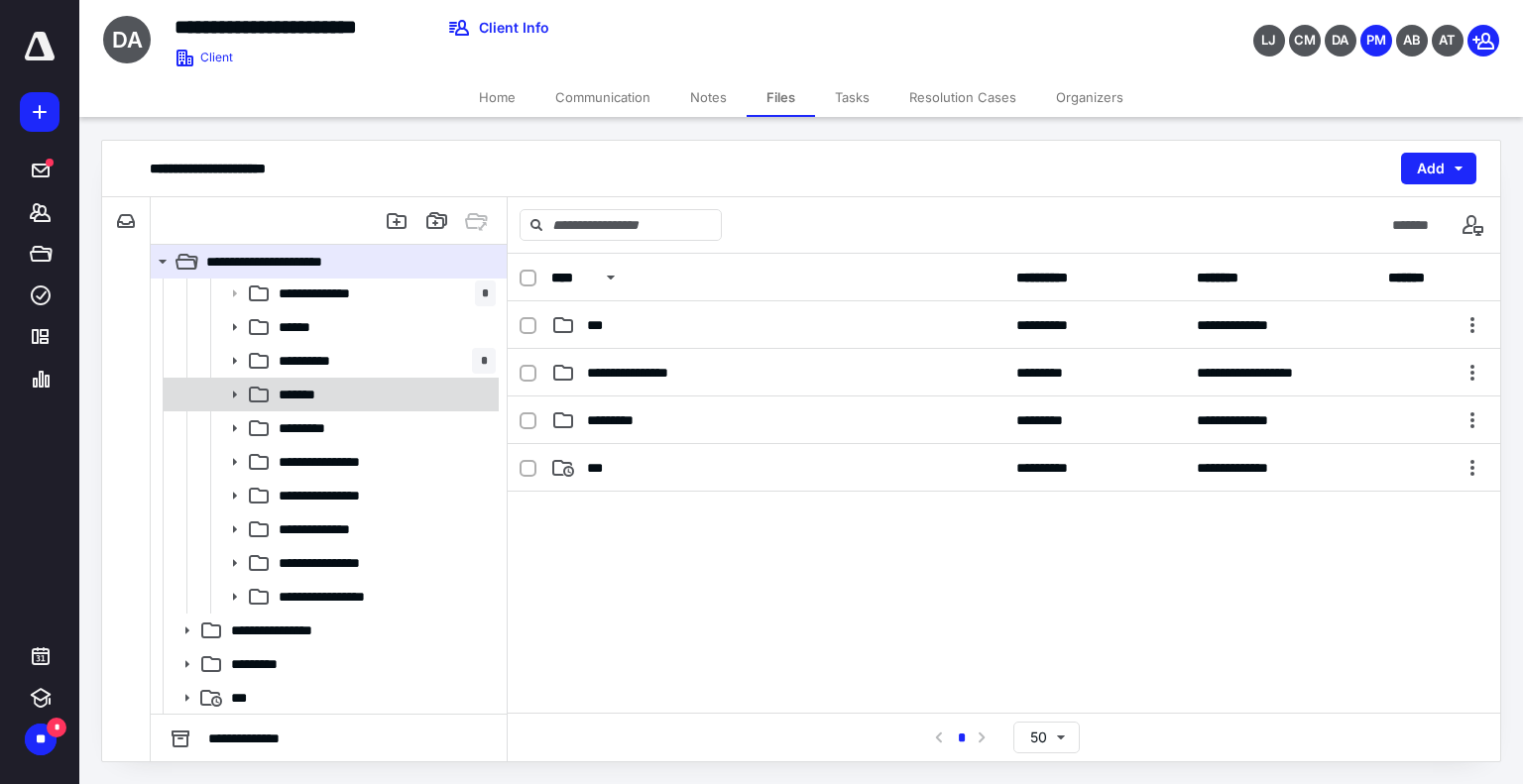 click 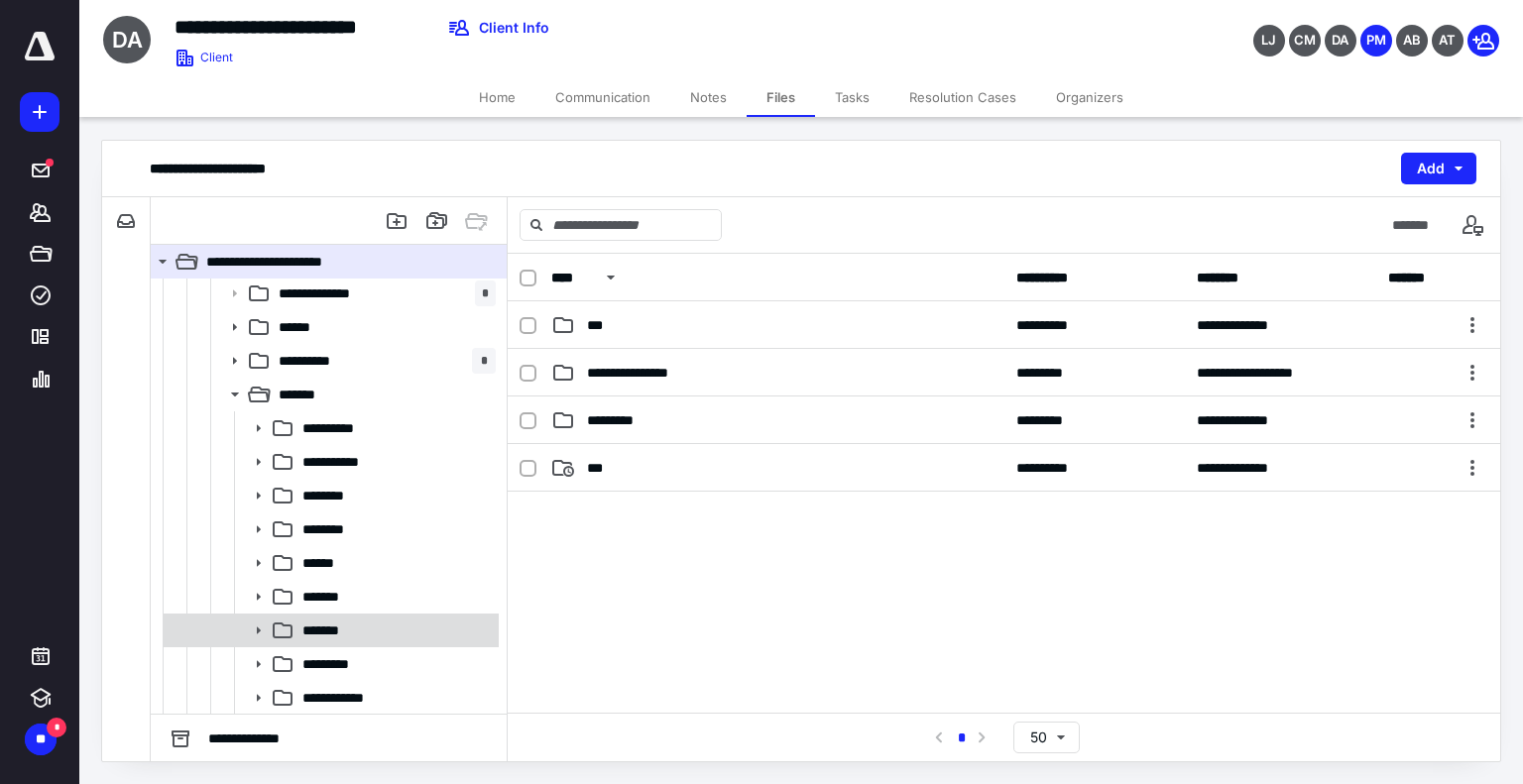 click 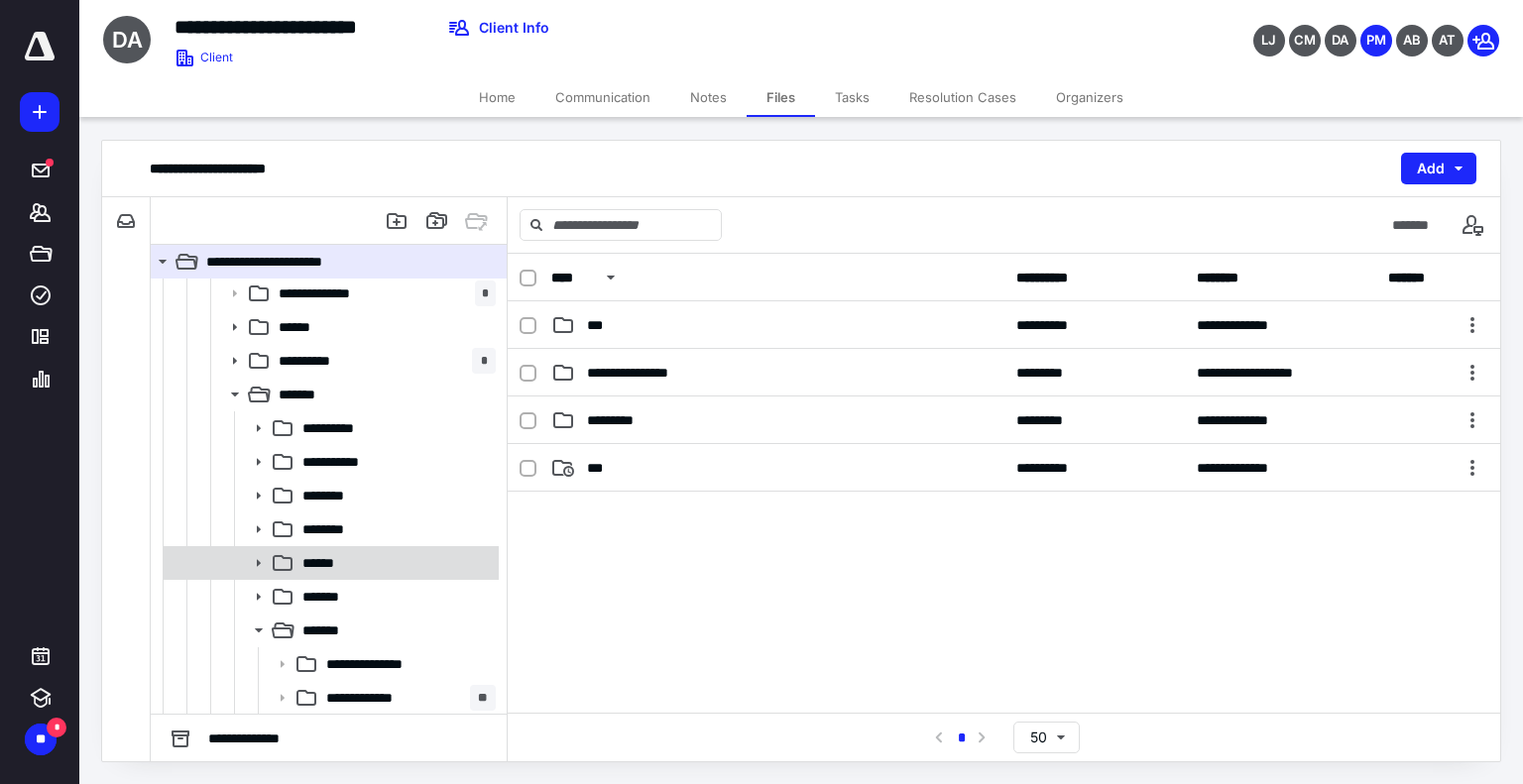 scroll, scrollTop: 301, scrollLeft: 0, axis: vertical 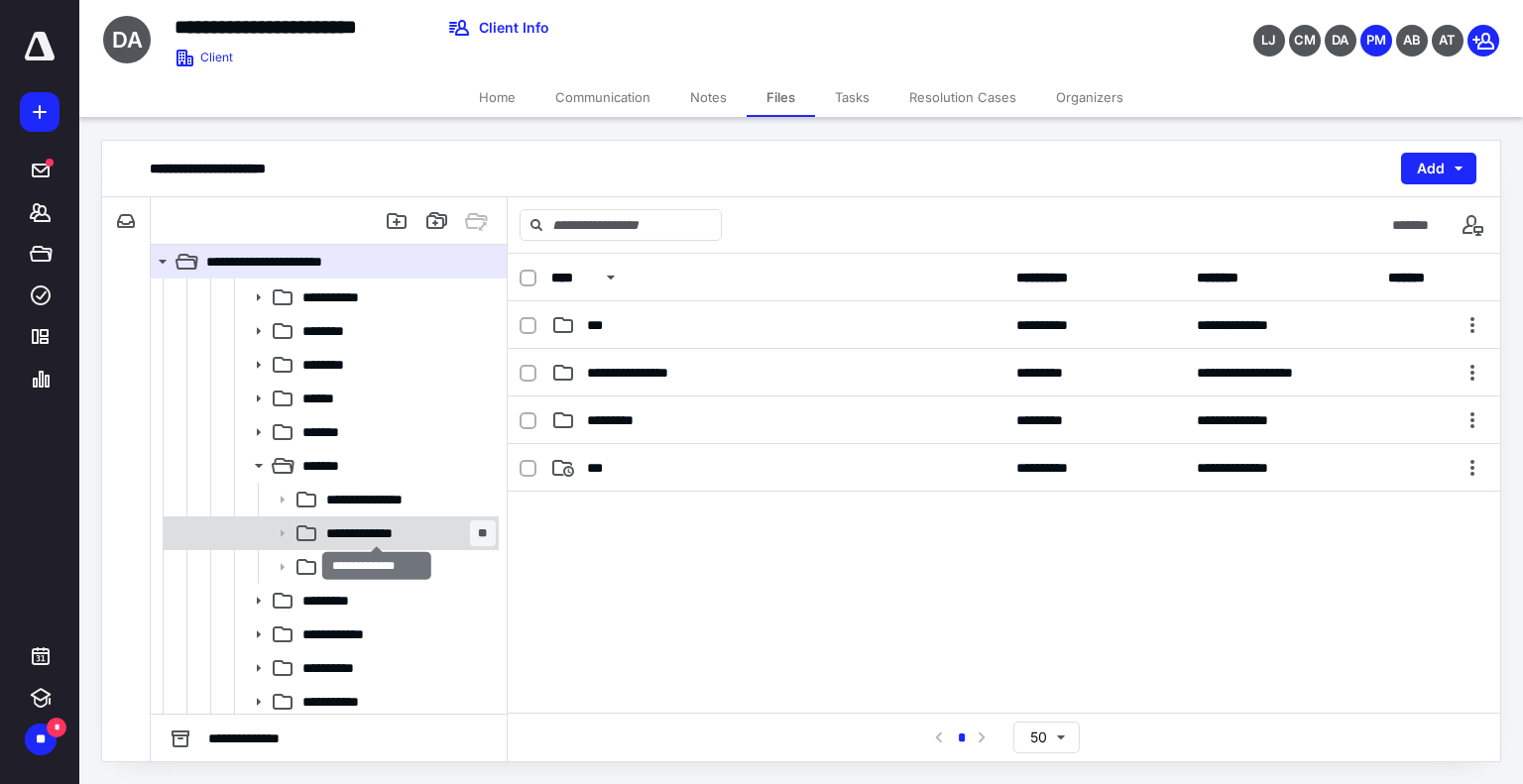 click on "**********" at bounding box center [378, 533] 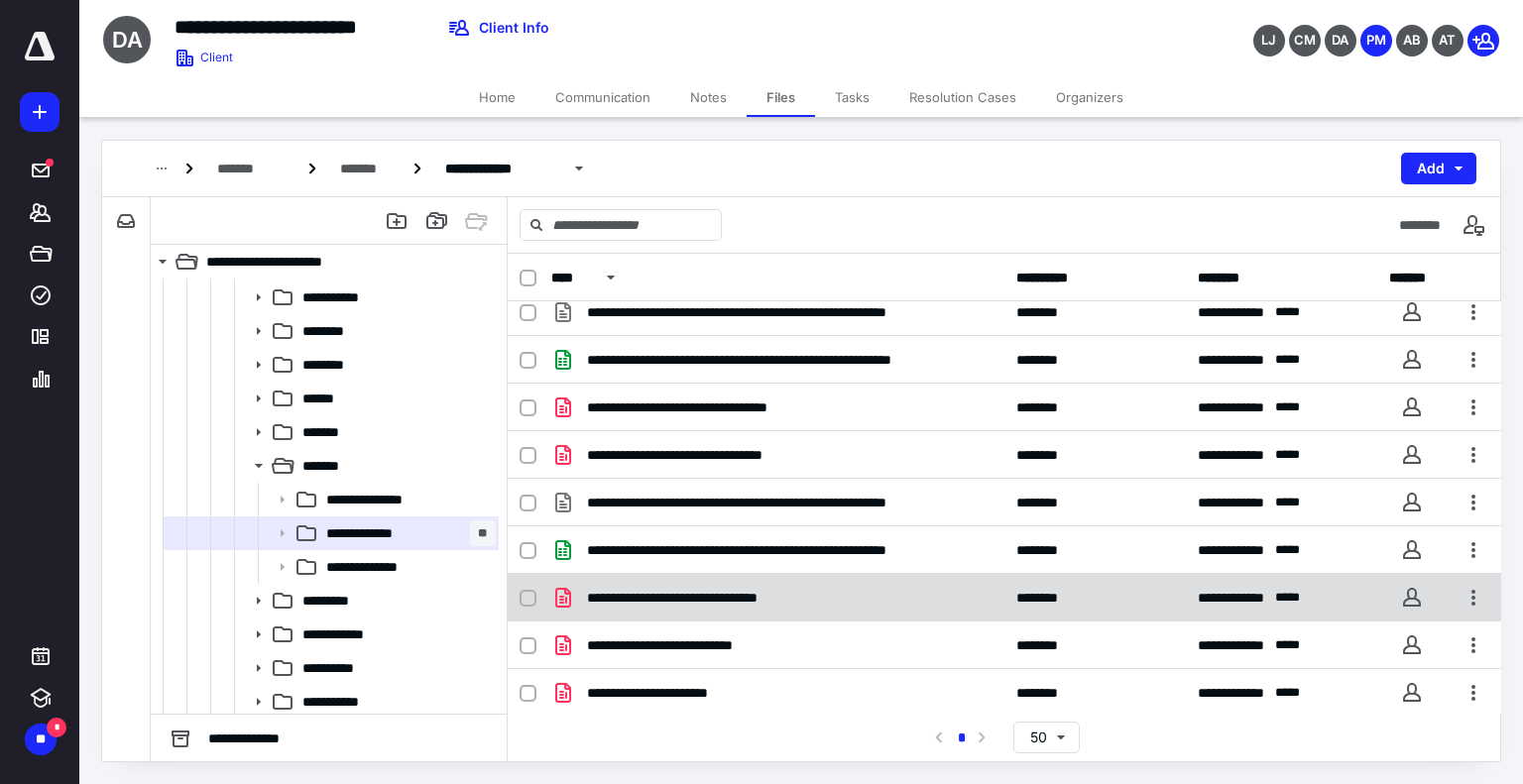 scroll, scrollTop: 0, scrollLeft: 0, axis: both 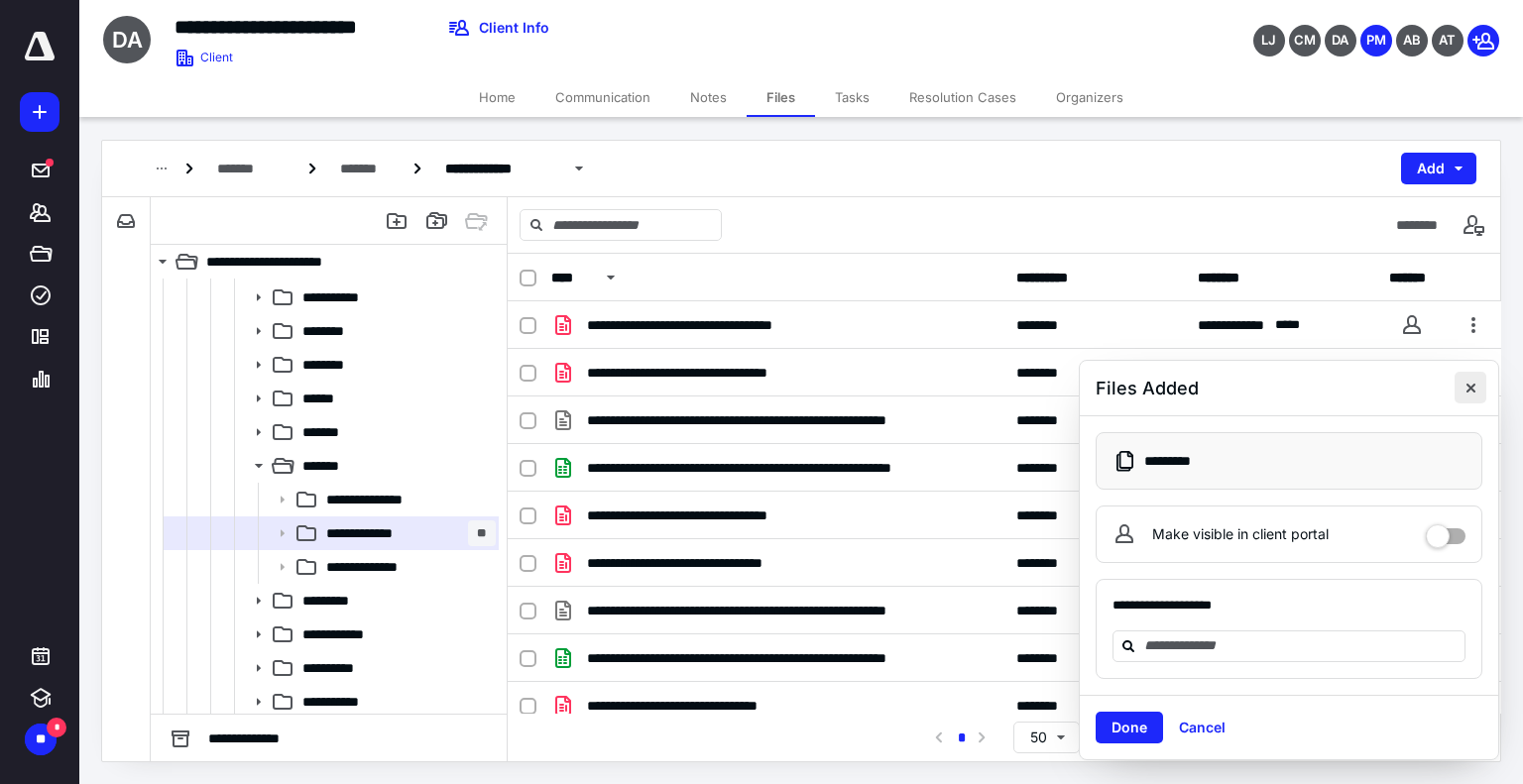 click at bounding box center (1470, 388) 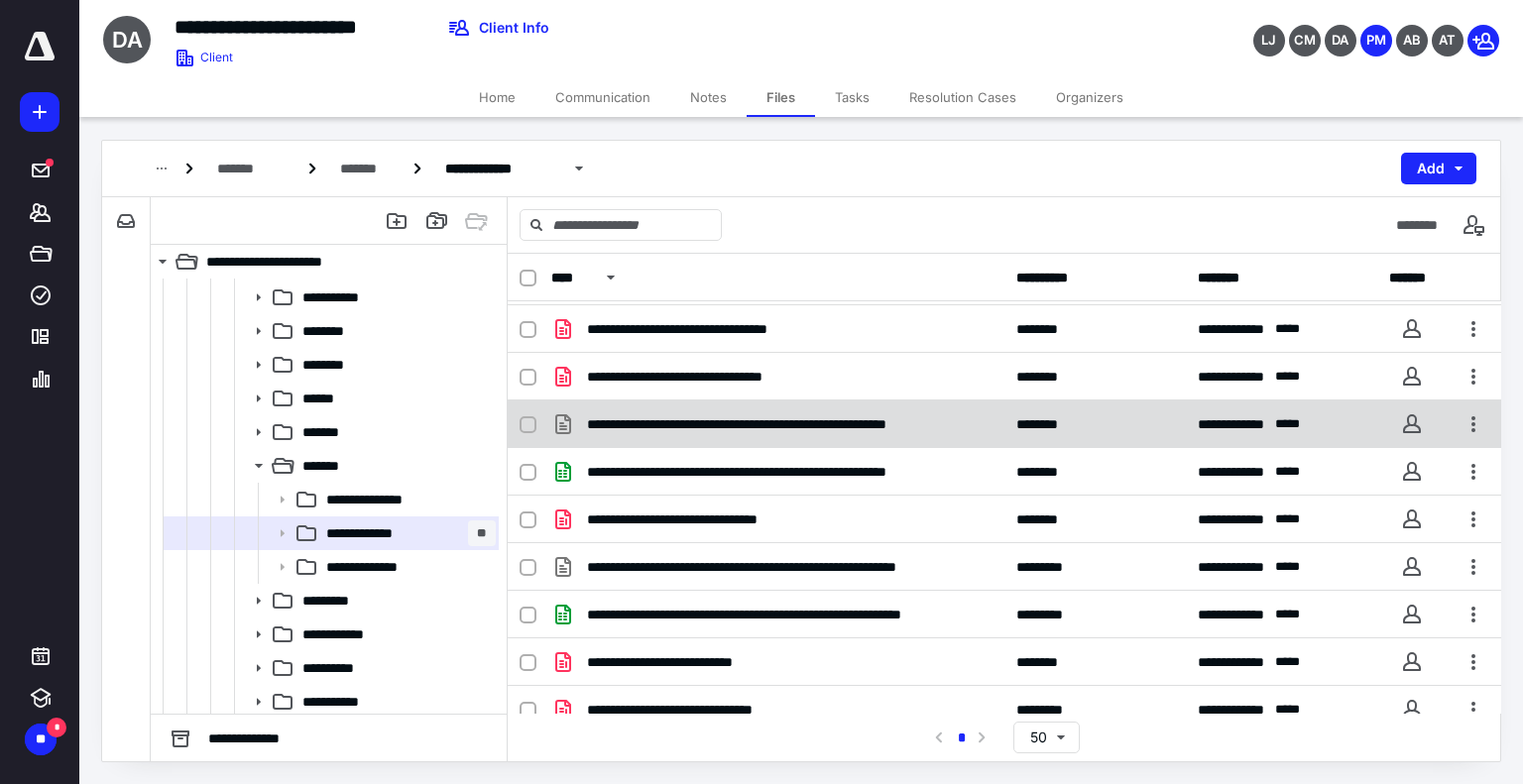 scroll, scrollTop: 297, scrollLeft: 0, axis: vertical 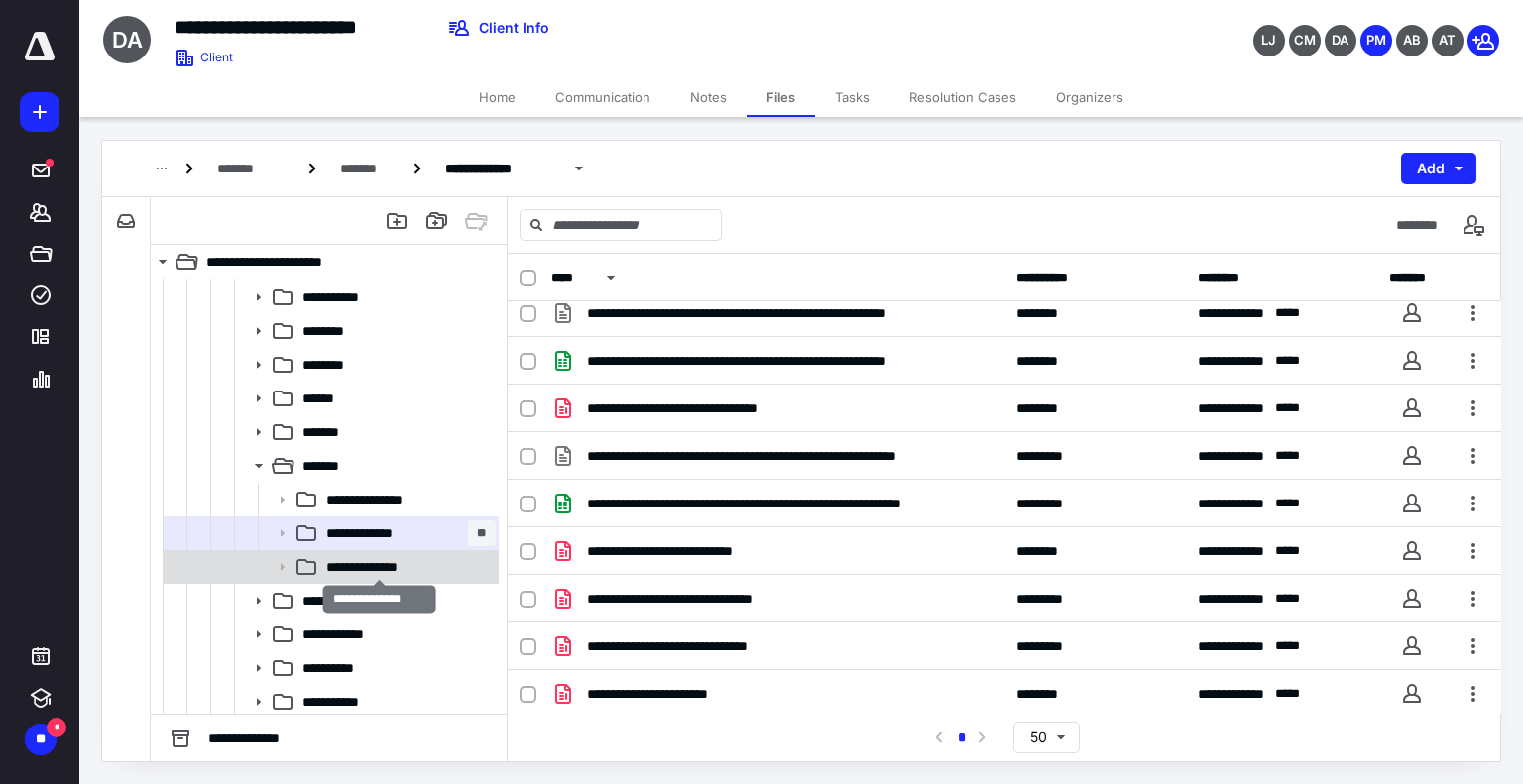 click on "**********" at bounding box center [380, 567] 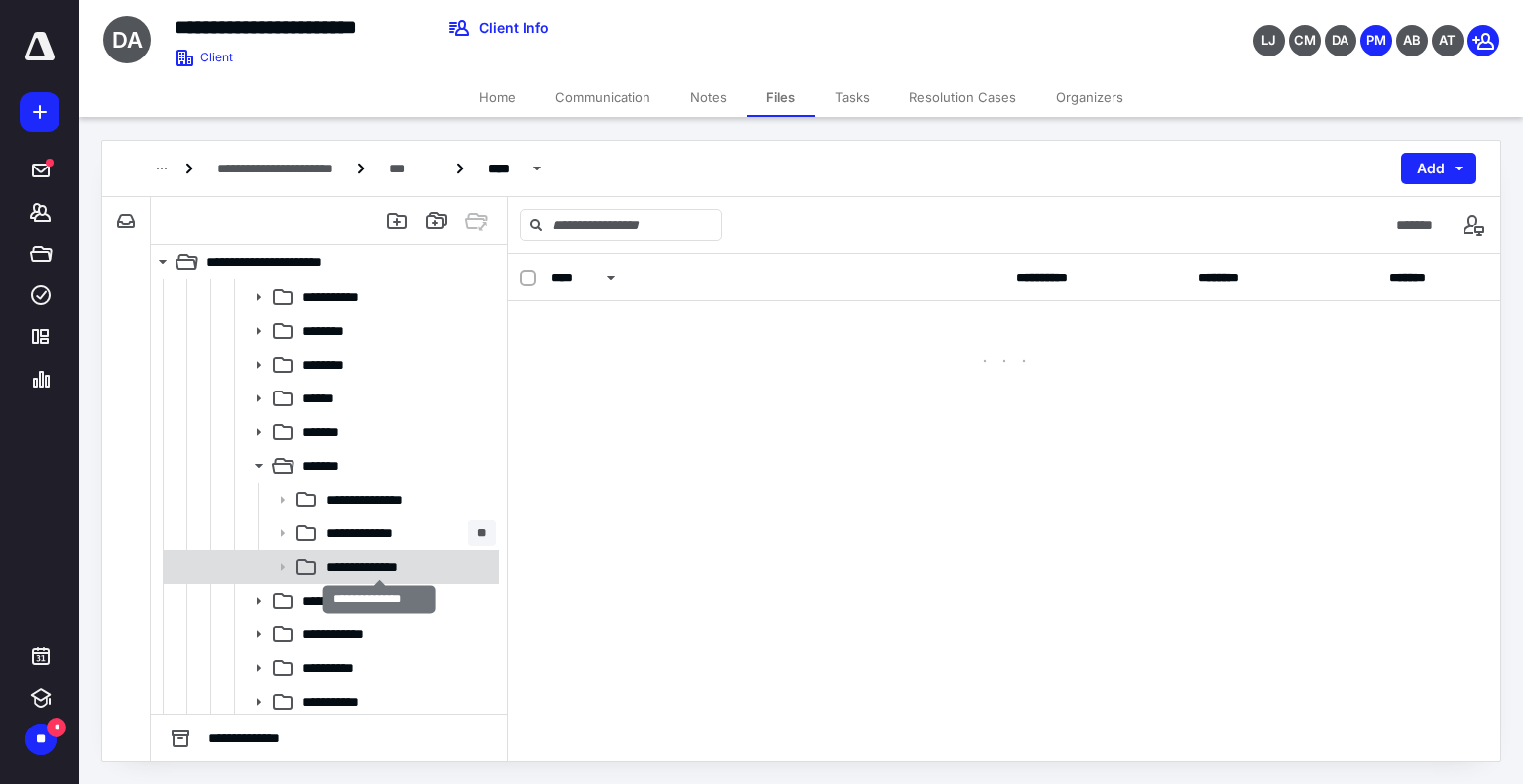 scroll, scrollTop: 0, scrollLeft: 0, axis: both 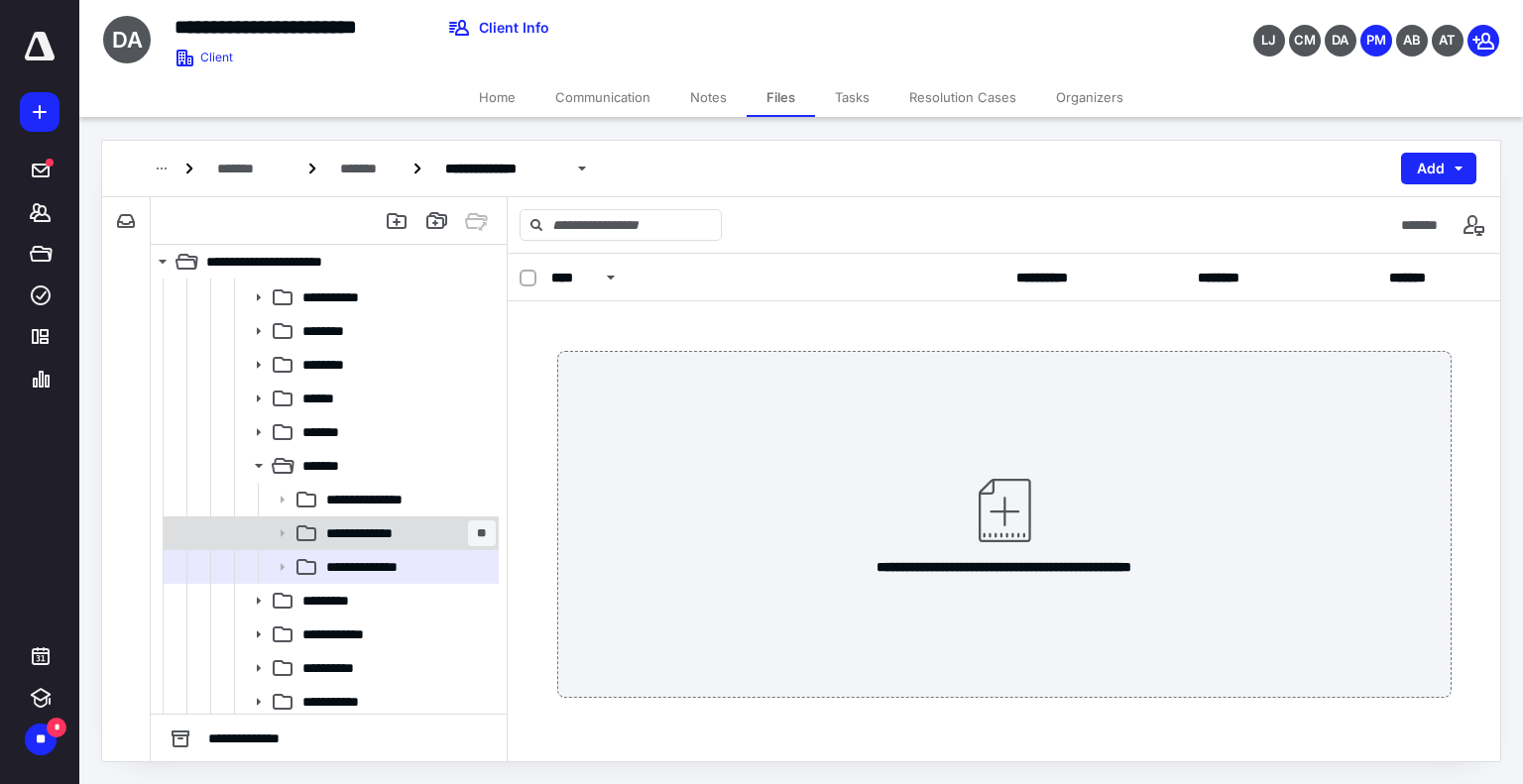 click on "**********" at bounding box center [378, 533] 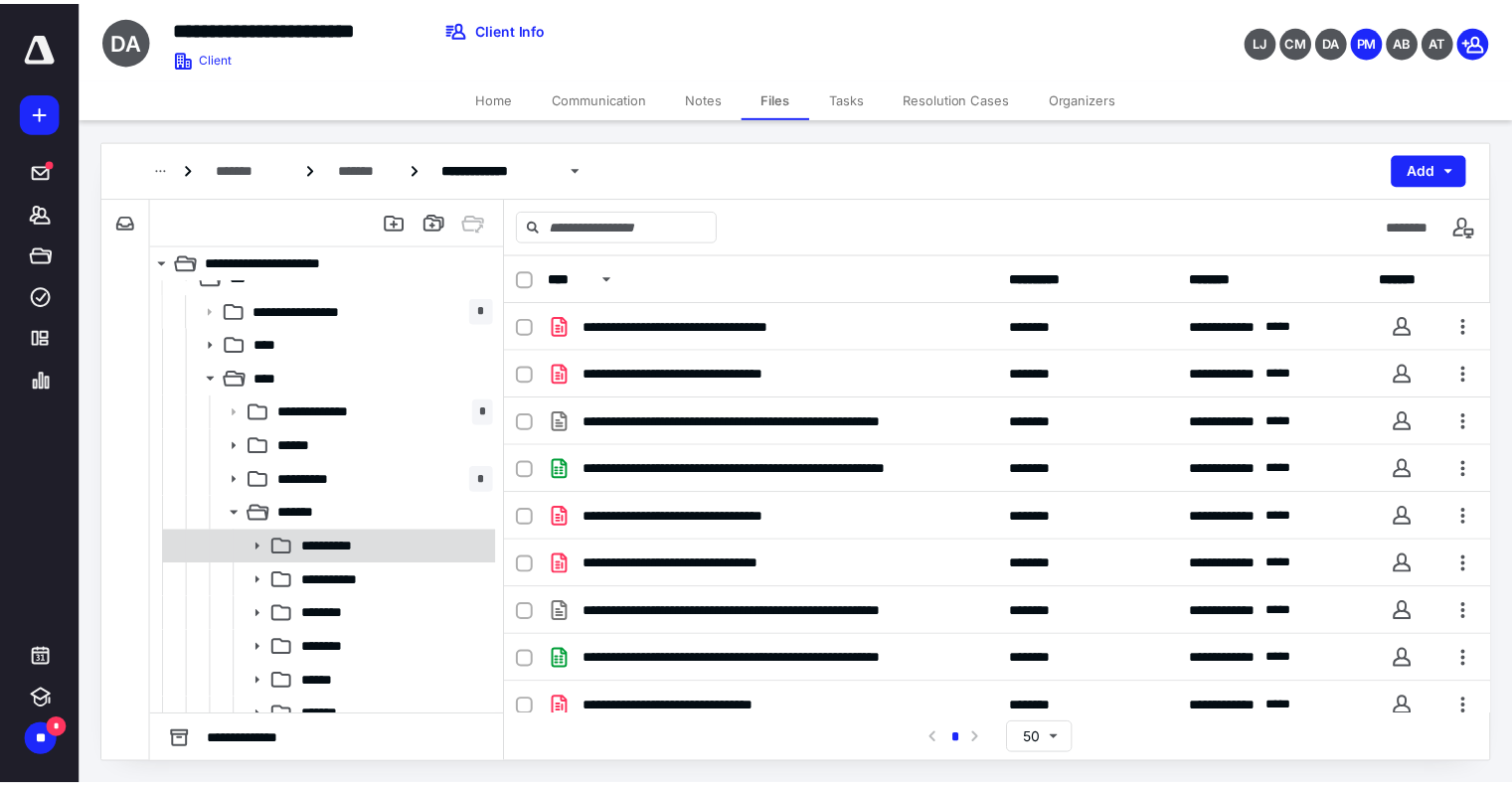 scroll, scrollTop: 0, scrollLeft: 0, axis: both 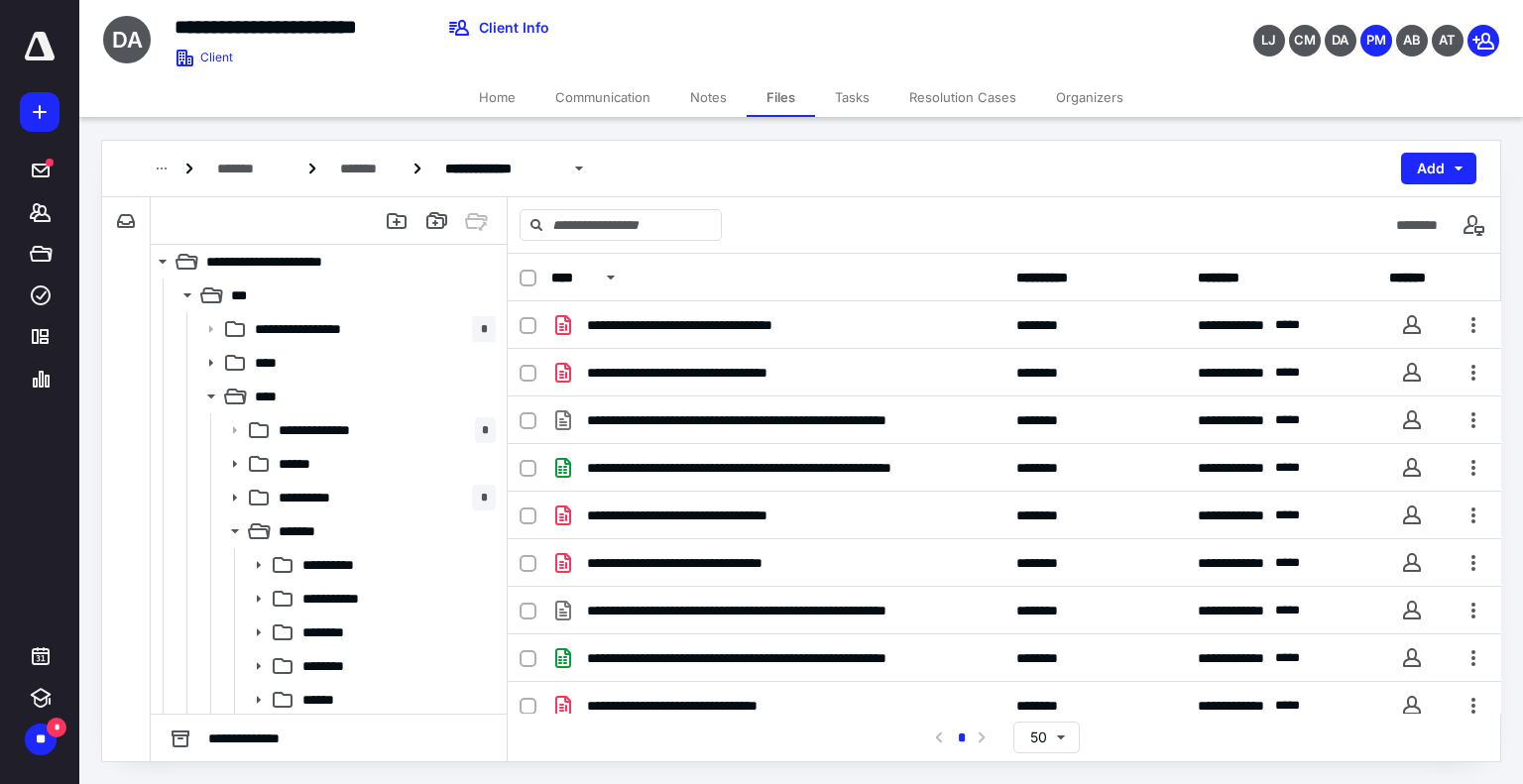 click on "Home" at bounding box center (497, 97) 